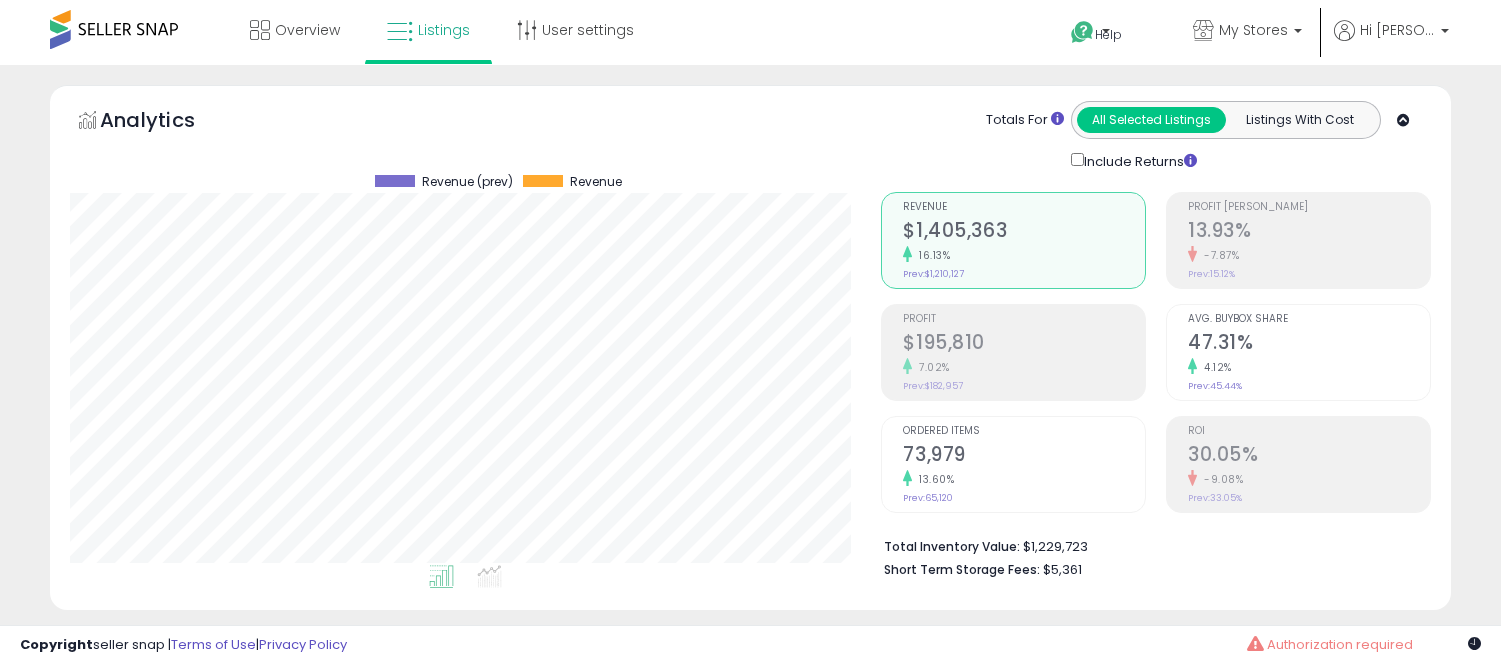 select on "**" 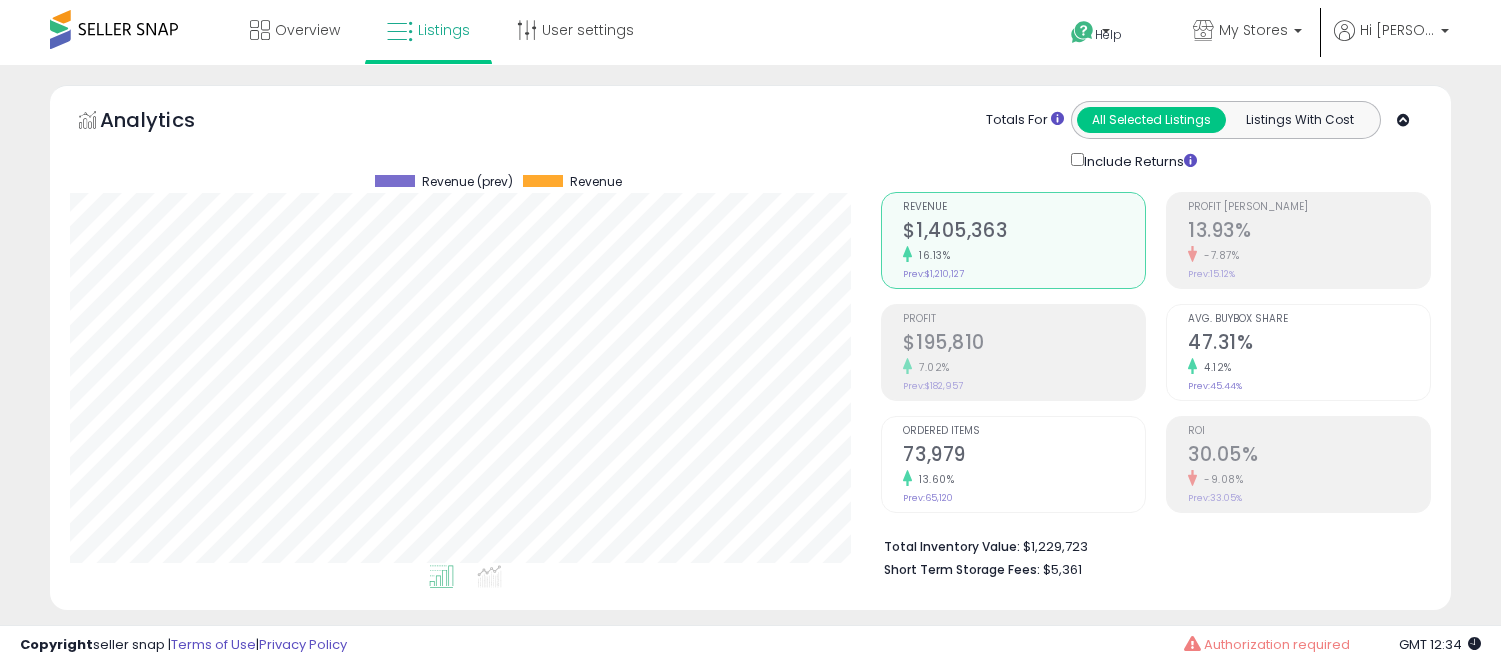 scroll, scrollTop: 578, scrollLeft: 0, axis: vertical 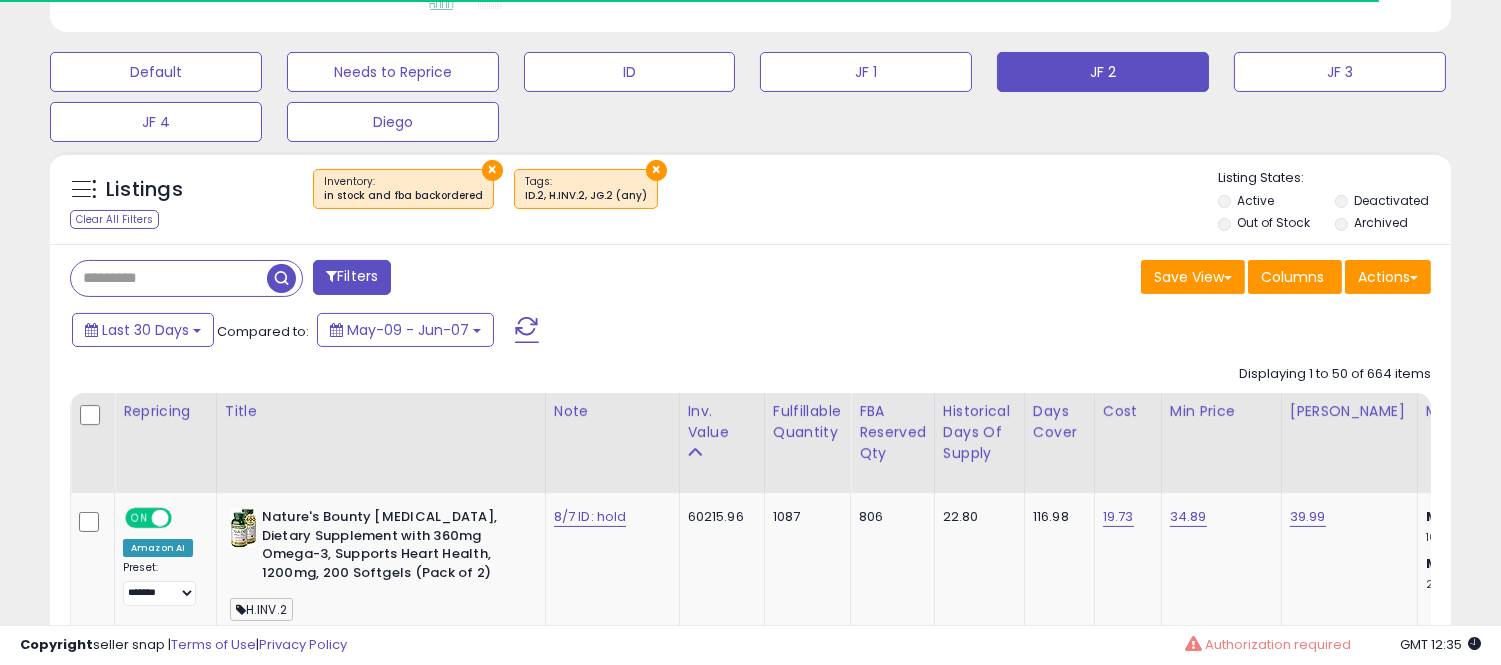 click on "×" at bounding box center (492, 170) 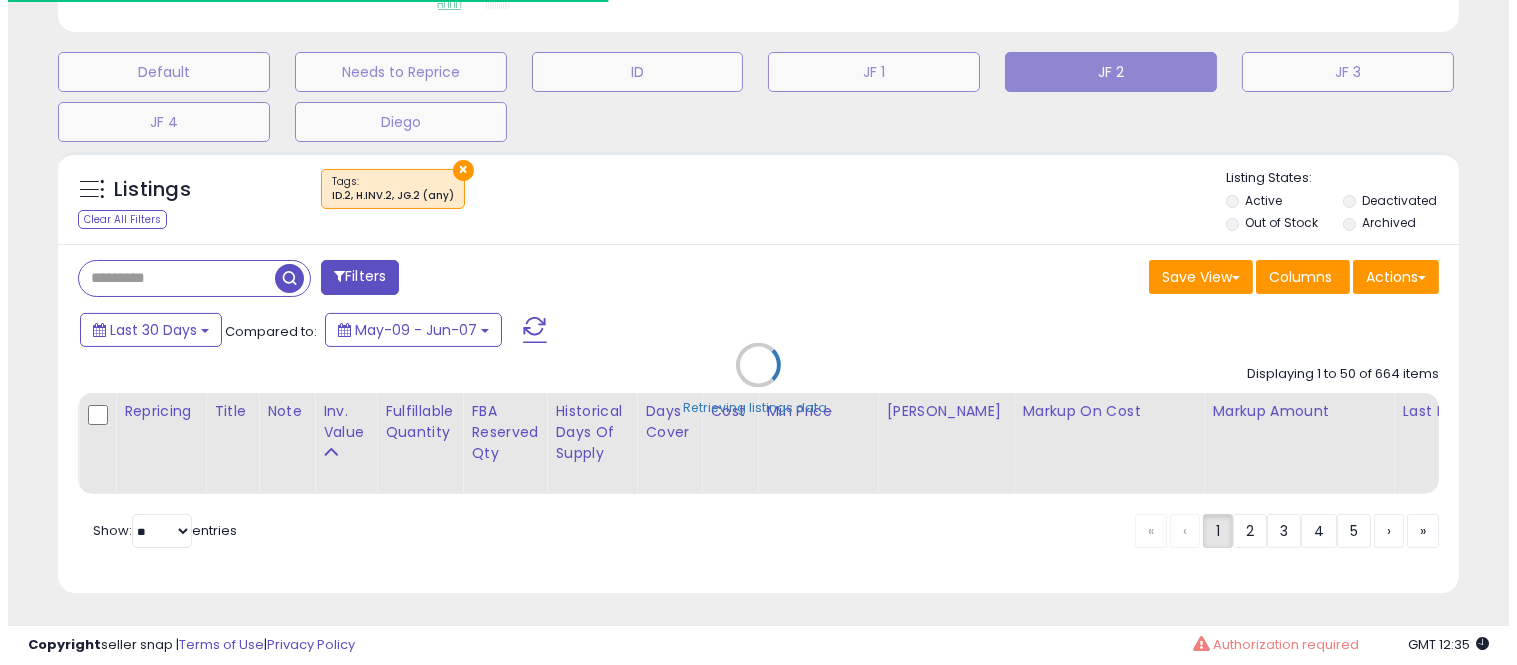 scroll, scrollTop: 999590, scrollLeft: 999178, axis: both 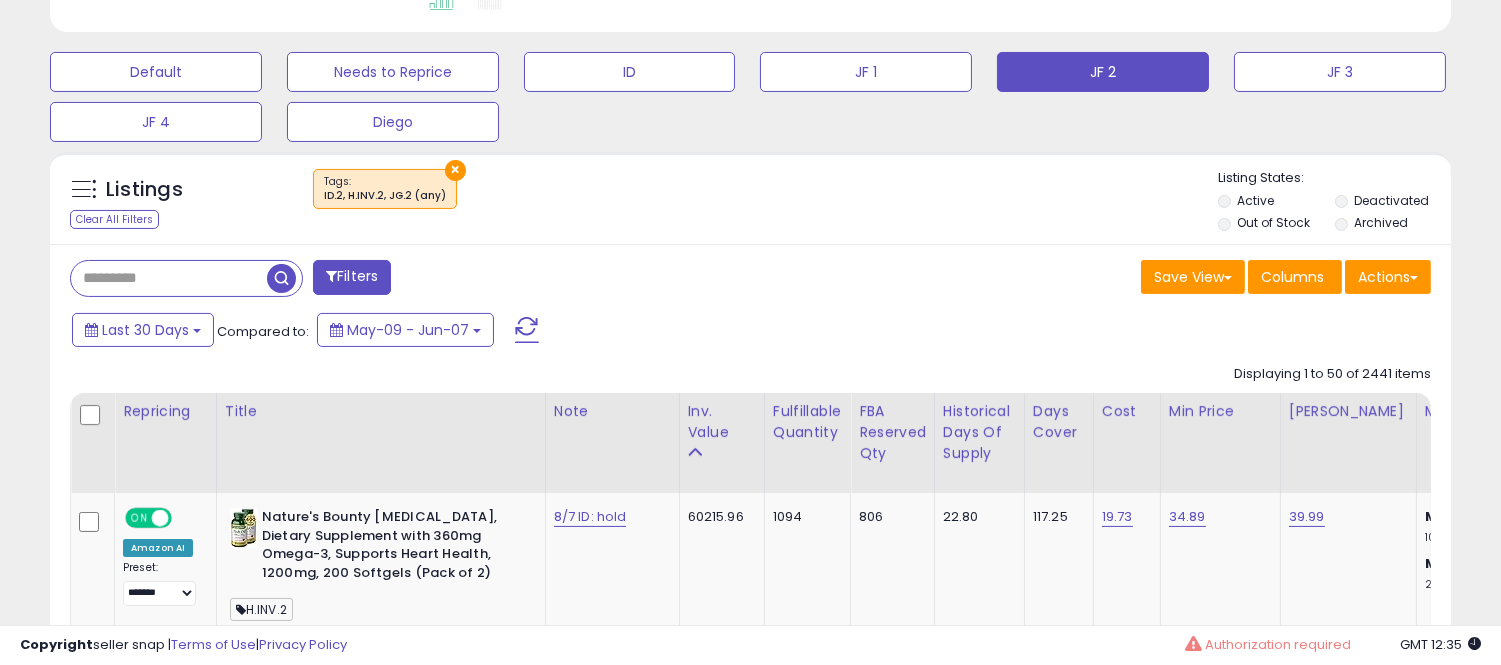 click at bounding box center [169, 278] 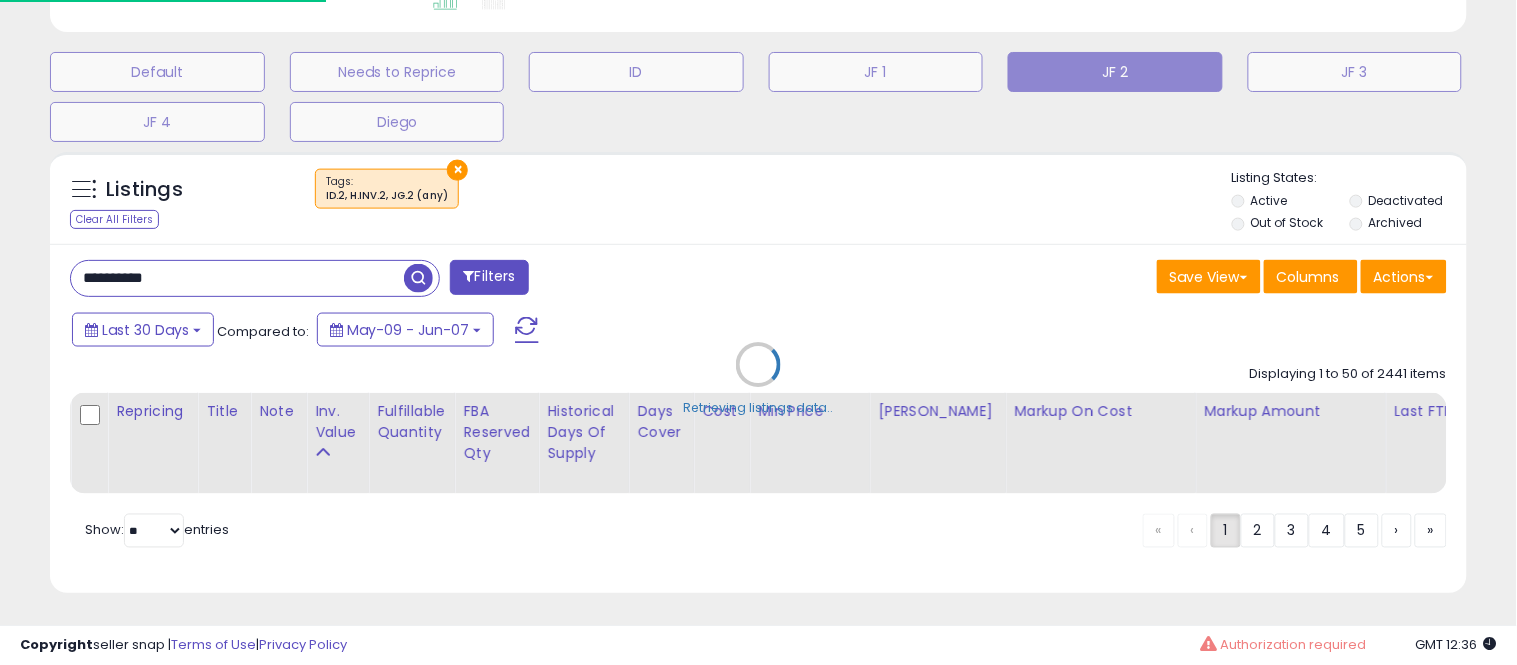 scroll, scrollTop: 999590, scrollLeft: 999178, axis: both 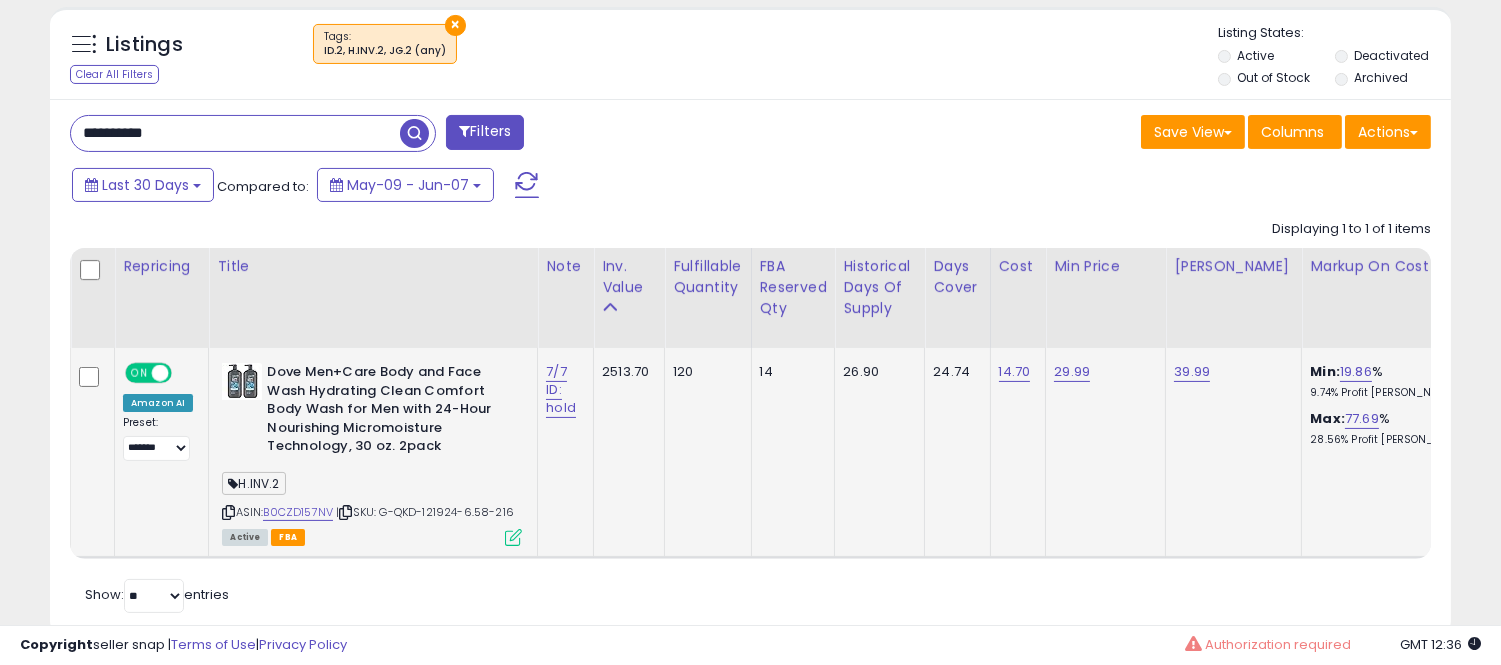 click at bounding box center [513, 537] 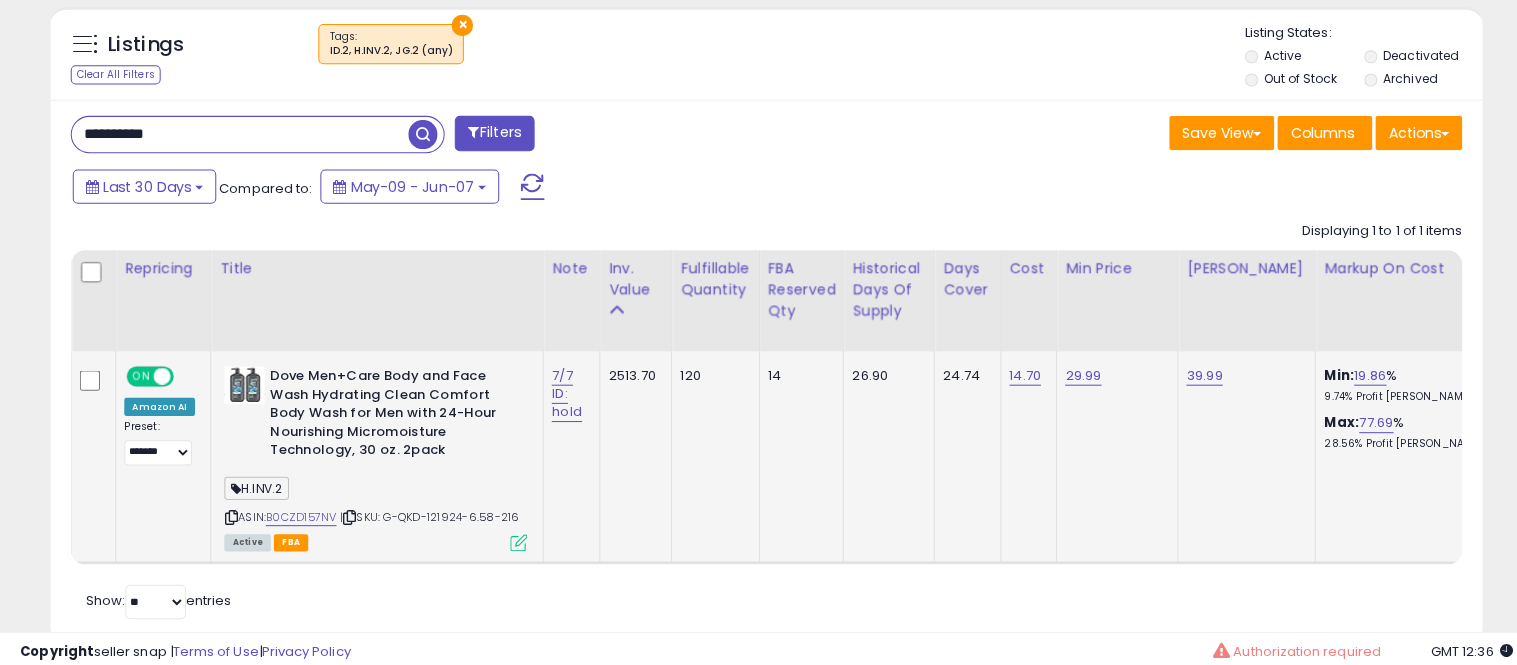 scroll, scrollTop: 999590, scrollLeft: 999178, axis: both 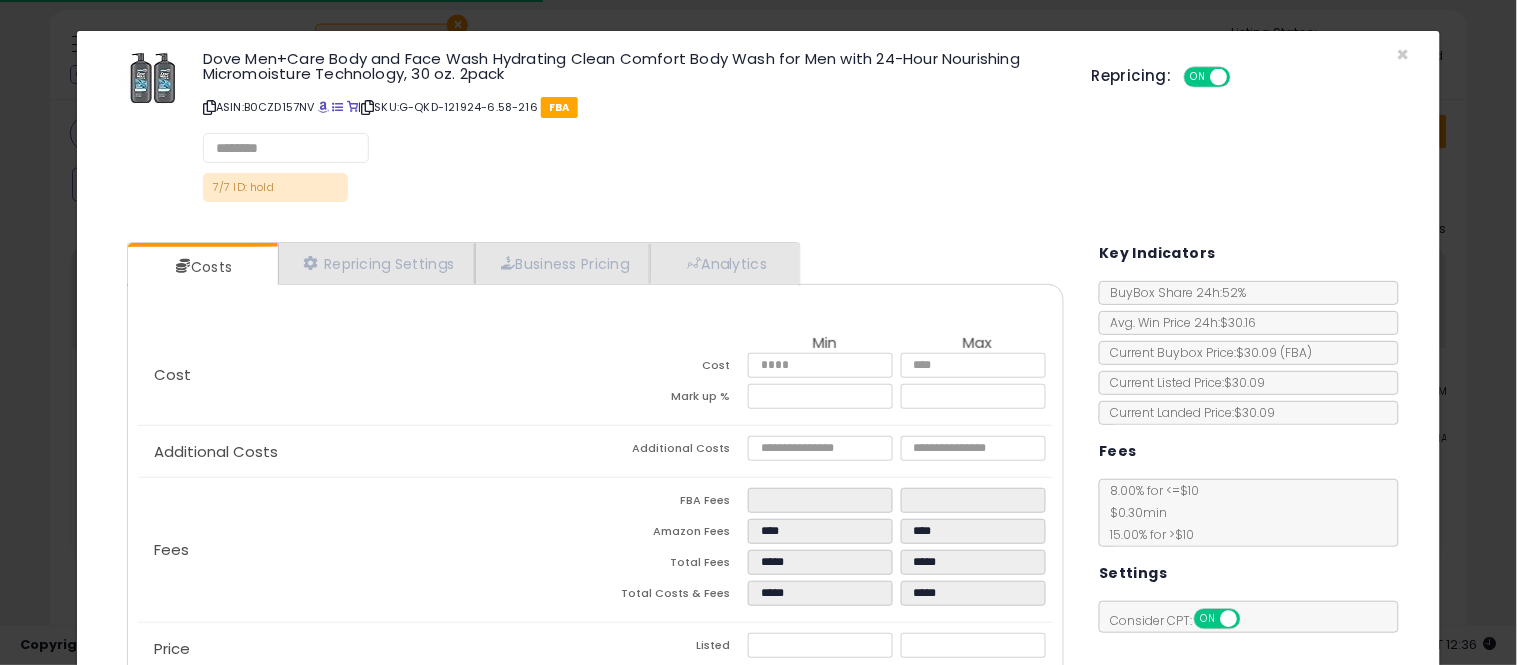 click on "Cost
Min
Max
Cost
*****
*****
Mark up %
*****
*****
Additional Costs
Additional Costs" at bounding box center (595, 534) 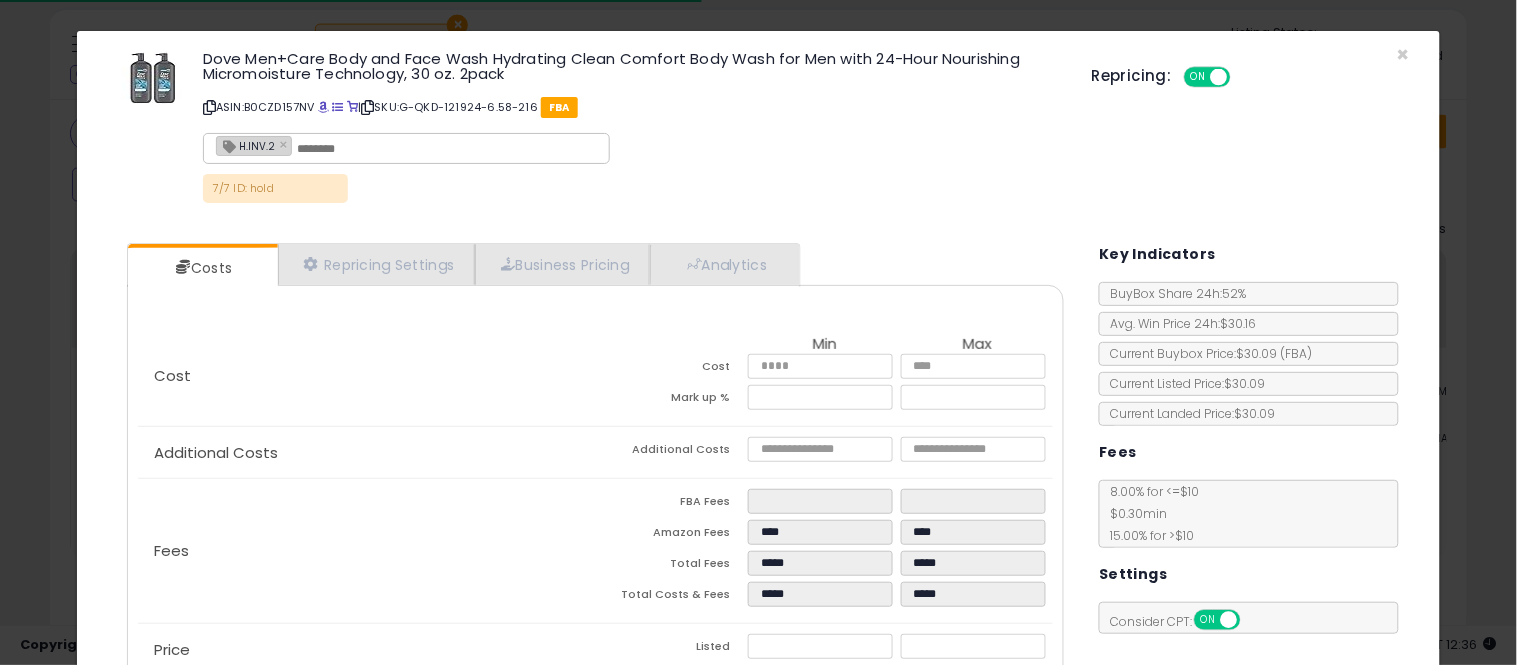 click on "Cost
Min
Max
Cost
*****
*****
Mark up %
*****
*****
Additional Costs
Additional Costs" at bounding box center (595, 535) 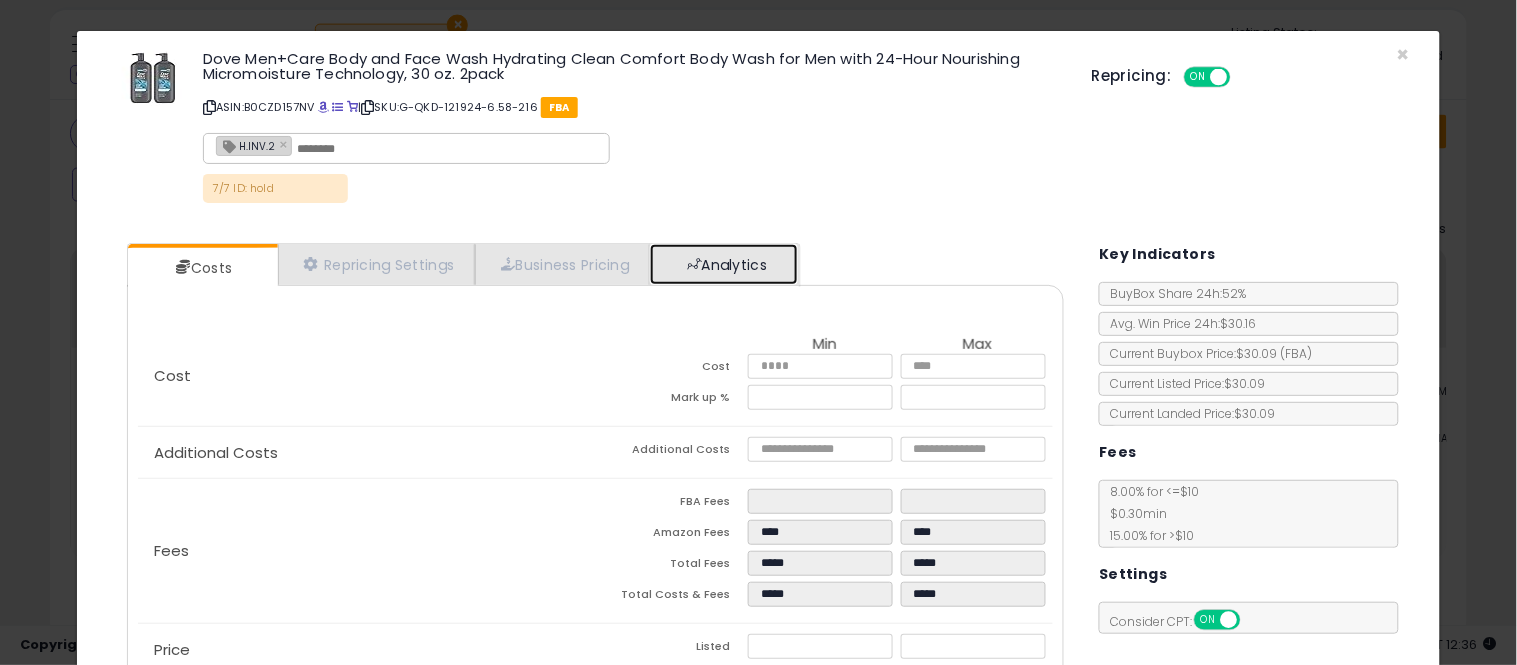 click on "Analytics" at bounding box center (724, 264) 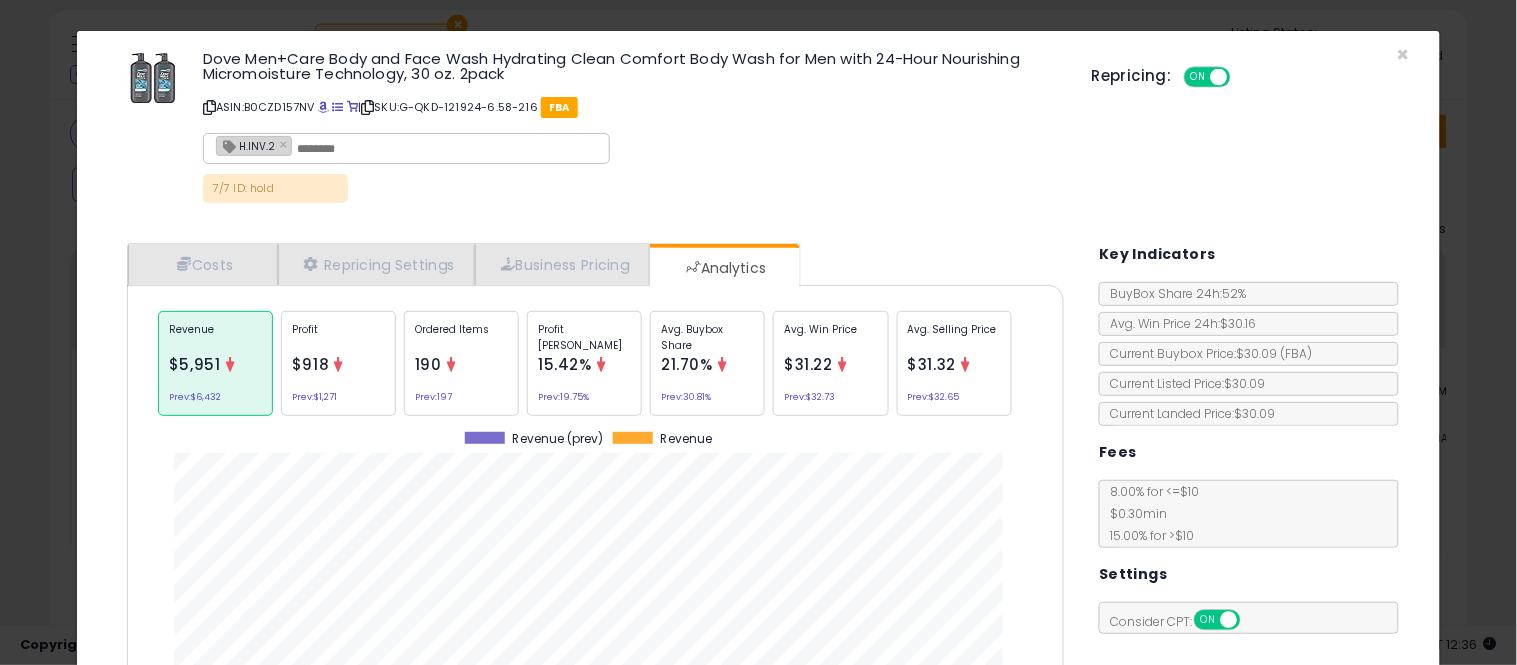 scroll, scrollTop: 999384, scrollLeft: 999033, axis: both 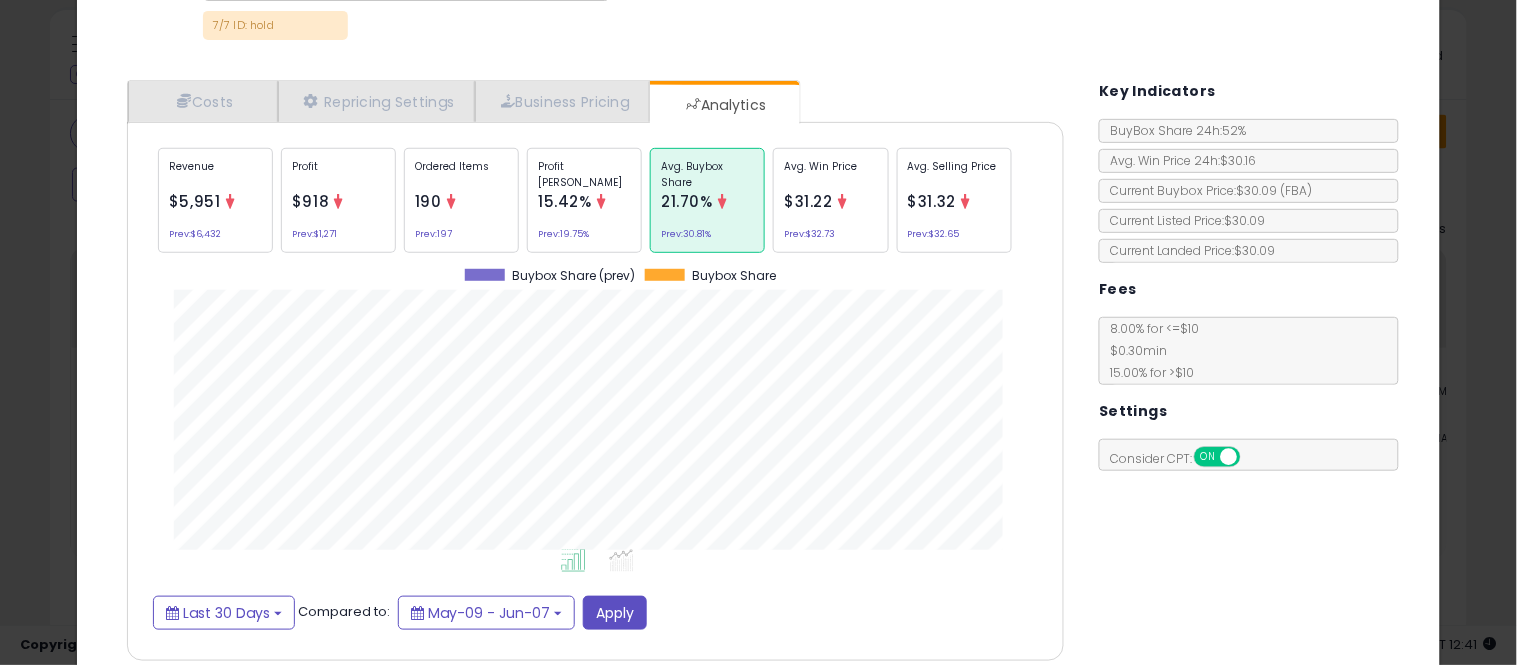 click on "× Close
Dove Men+Care Body and Face Wash Hydrating Clean Comfort Body Wash for Men with 24-Hour Nourishing Micromoisture Technology, 30 oz. 2pack
ASIN:  B0CZD157NV
|
SKU:  G-QKD-121924-6.58-216
FBA
H.INV.2 ×
7/7 ID: hold
Repricing:
ON   OFF" 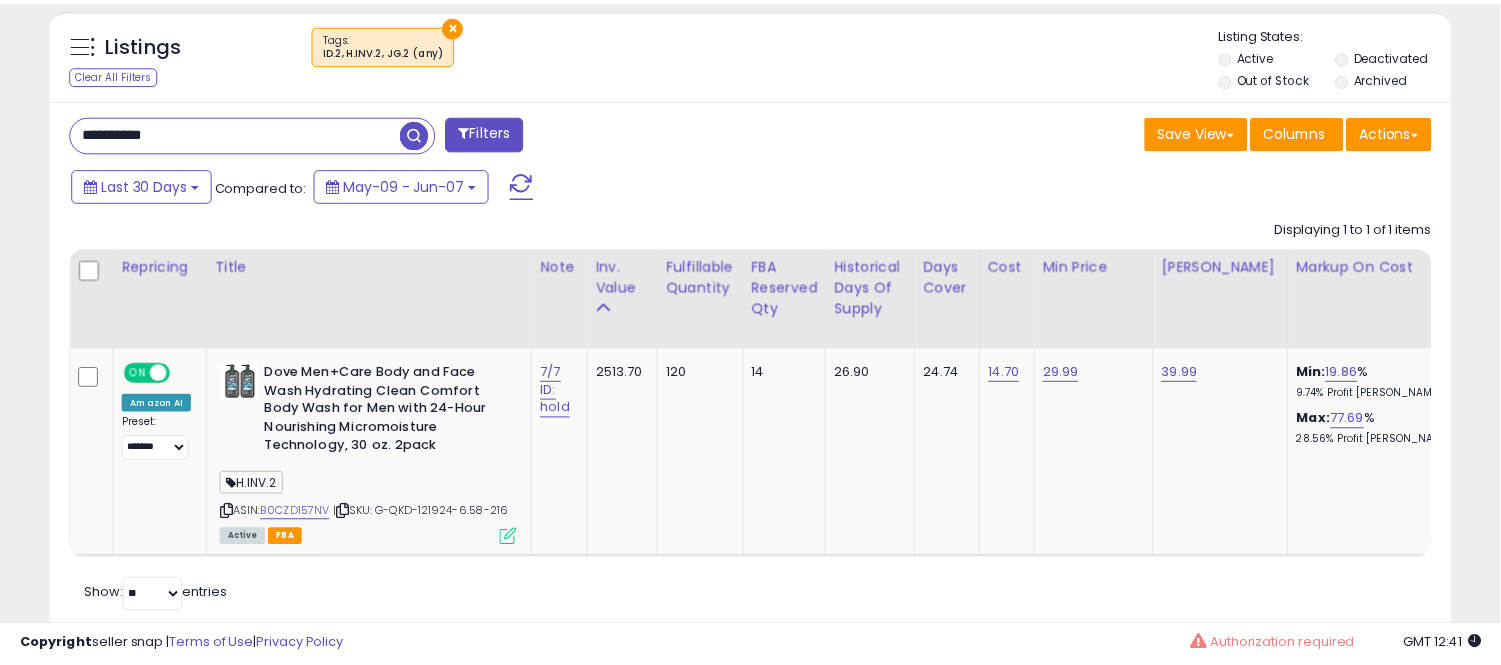 scroll, scrollTop: 410, scrollLeft: 812, axis: both 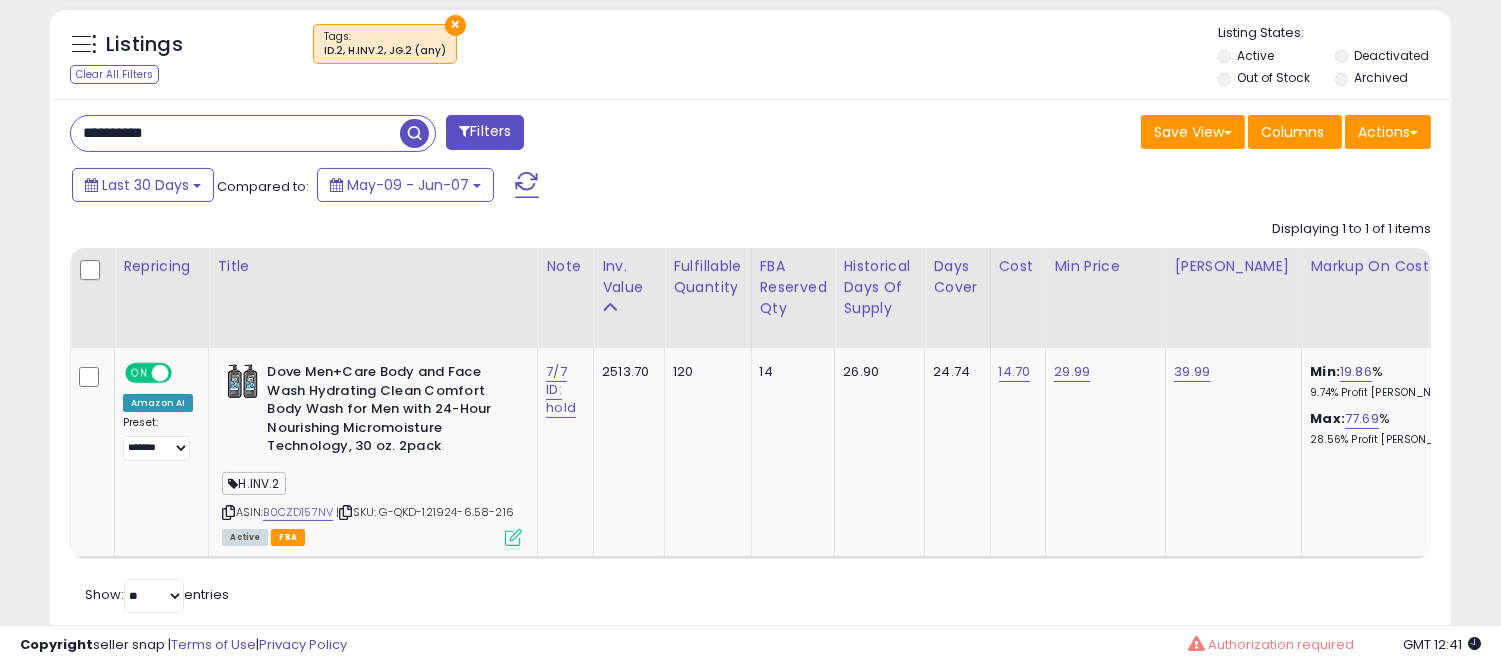 click on "**********" at bounding box center (235, 133) 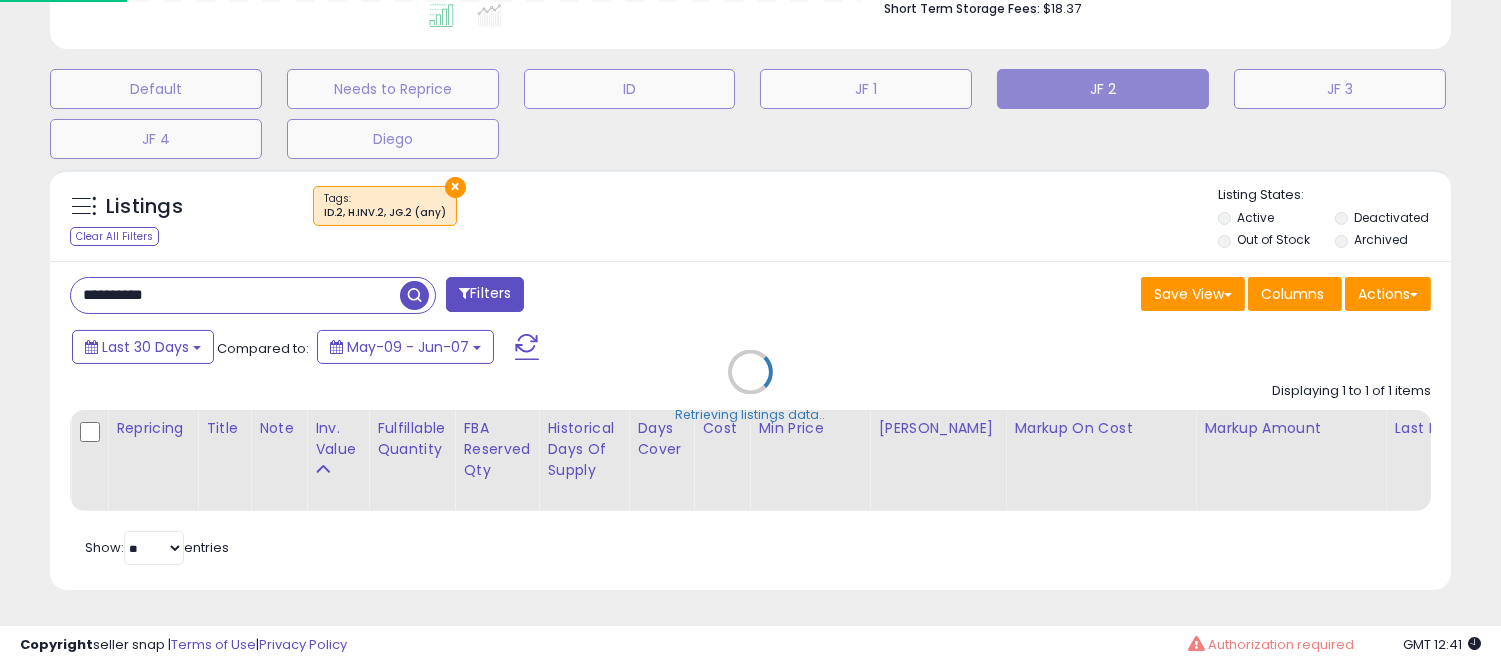 scroll, scrollTop: 999590, scrollLeft: 999178, axis: both 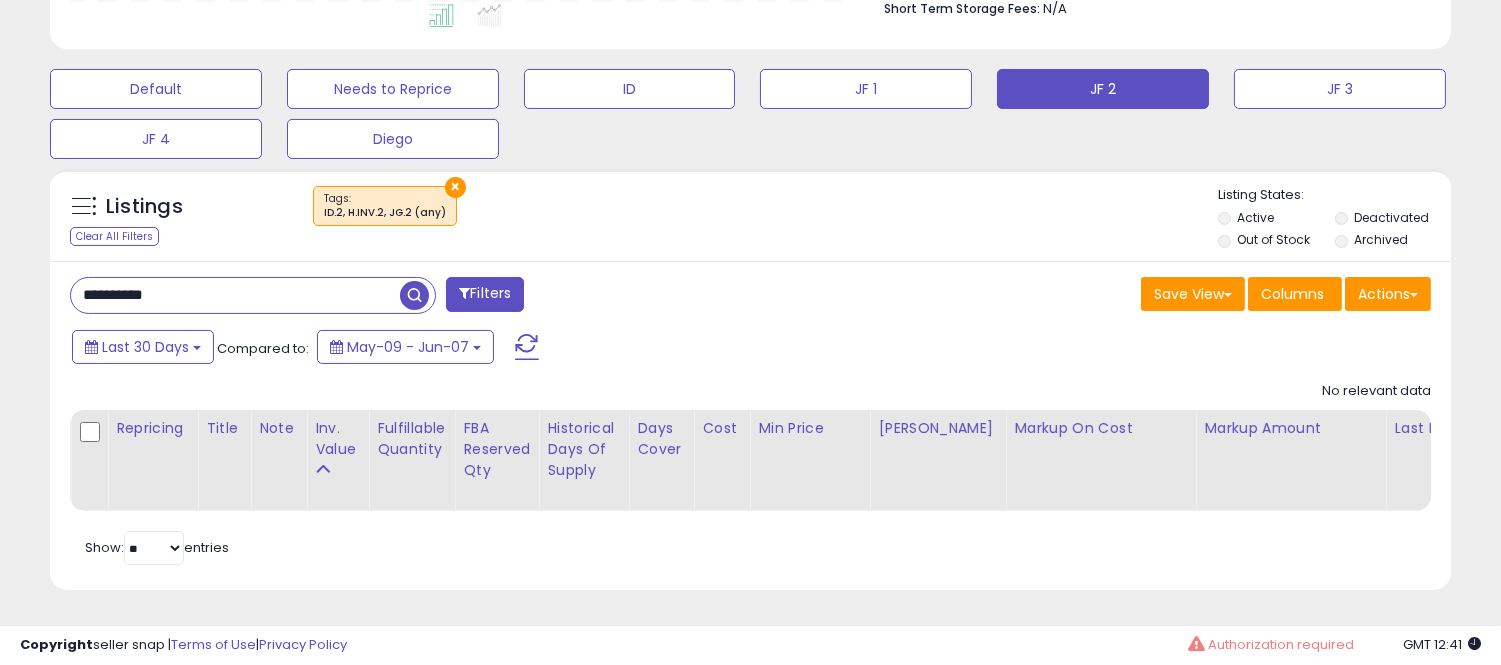 click on "Deactivated" at bounding box center [1391, 217] 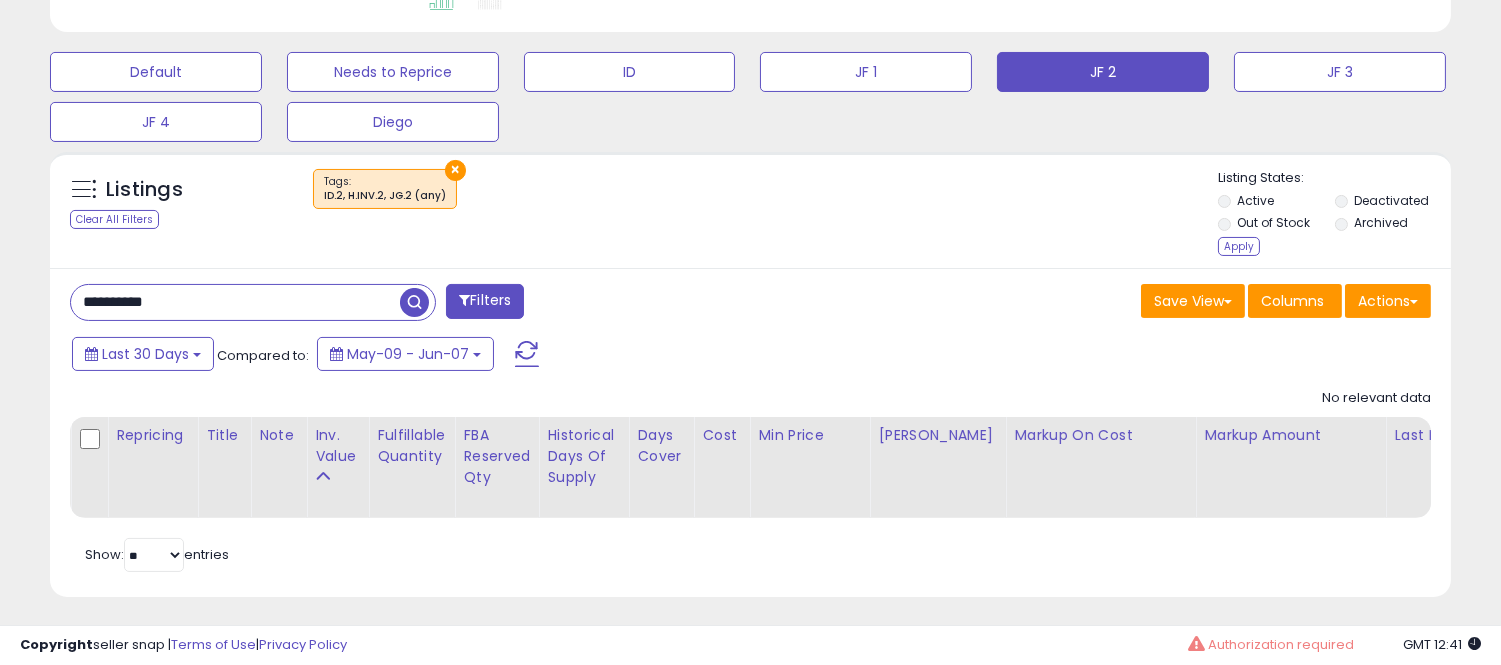 click on "Archived" at bounding box center [1381, 222] 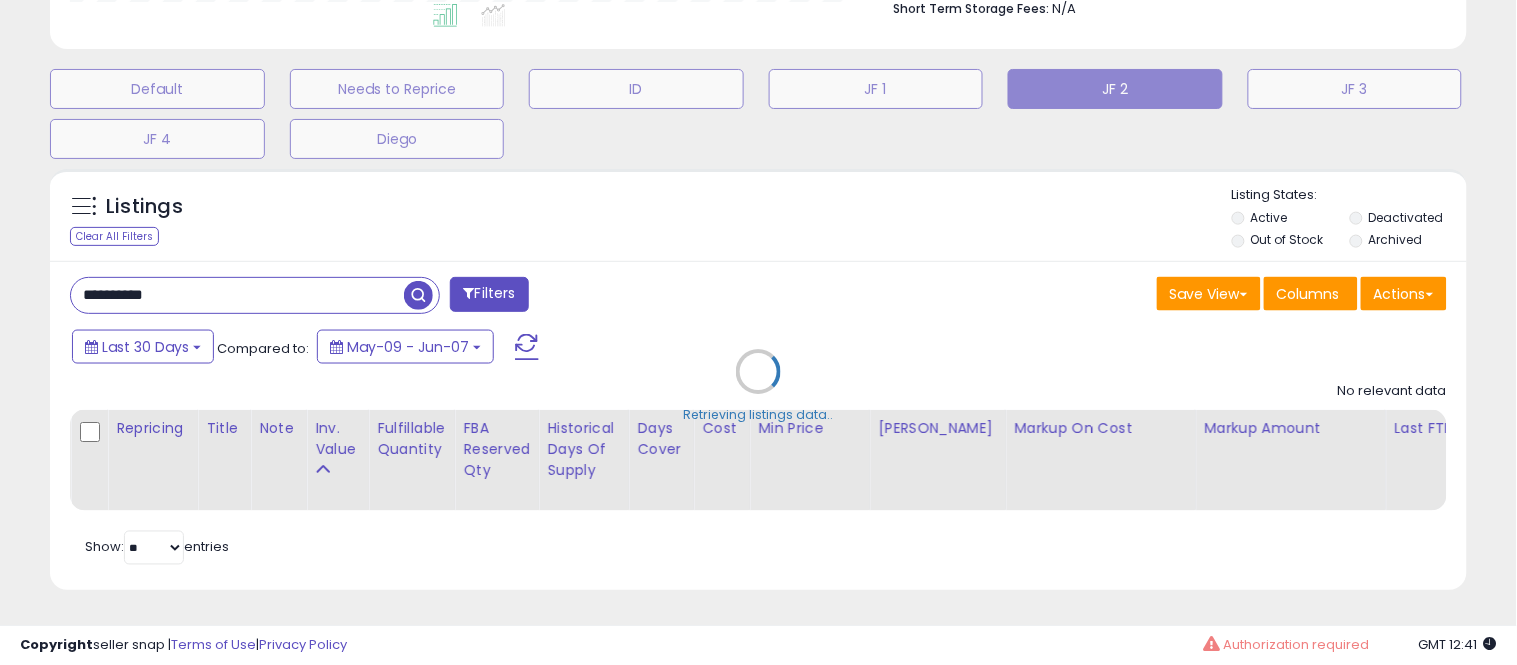 scroll, scrollTop: 999590, scrollLeft: 999178, axis: both 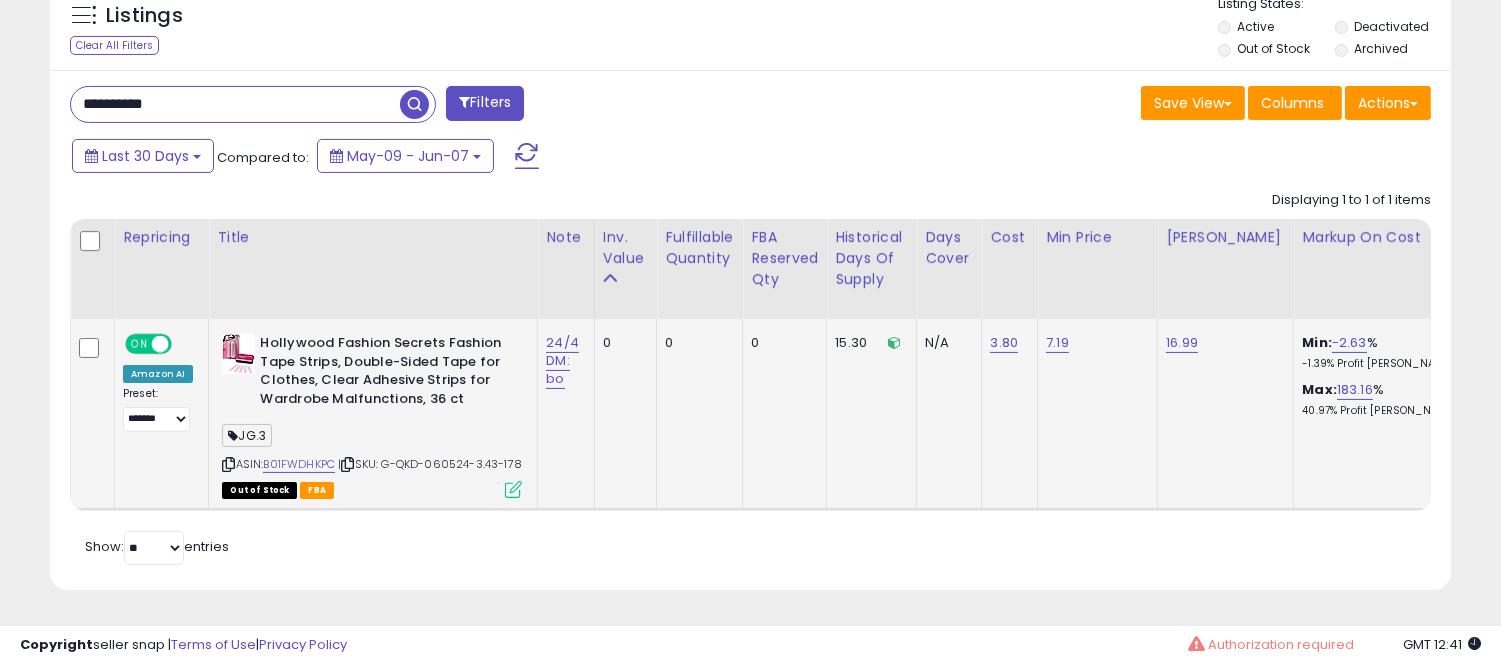 click at bounding box center [513, 489] 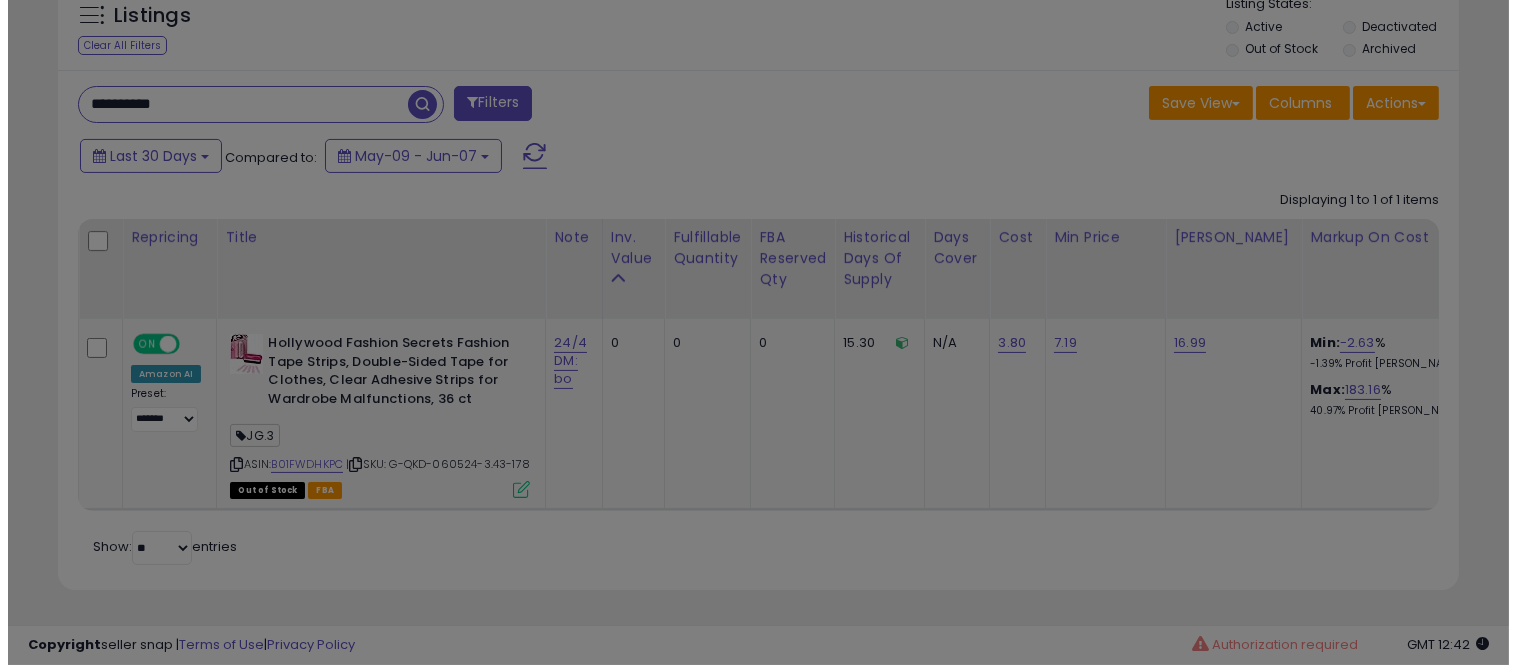 scroll, scrollTop: 999590, scrollLeft: 999178, axis: both 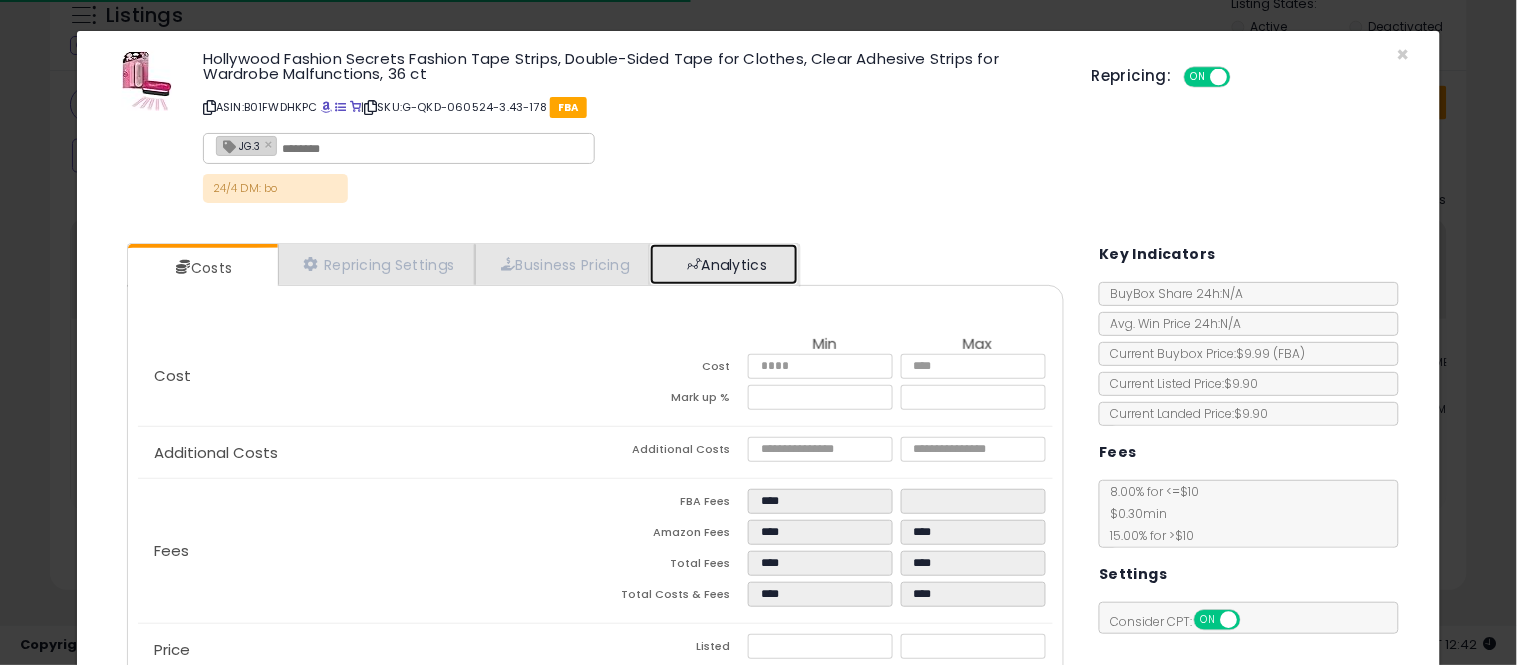 click on "Analytics" at bounding box center [724, 264] 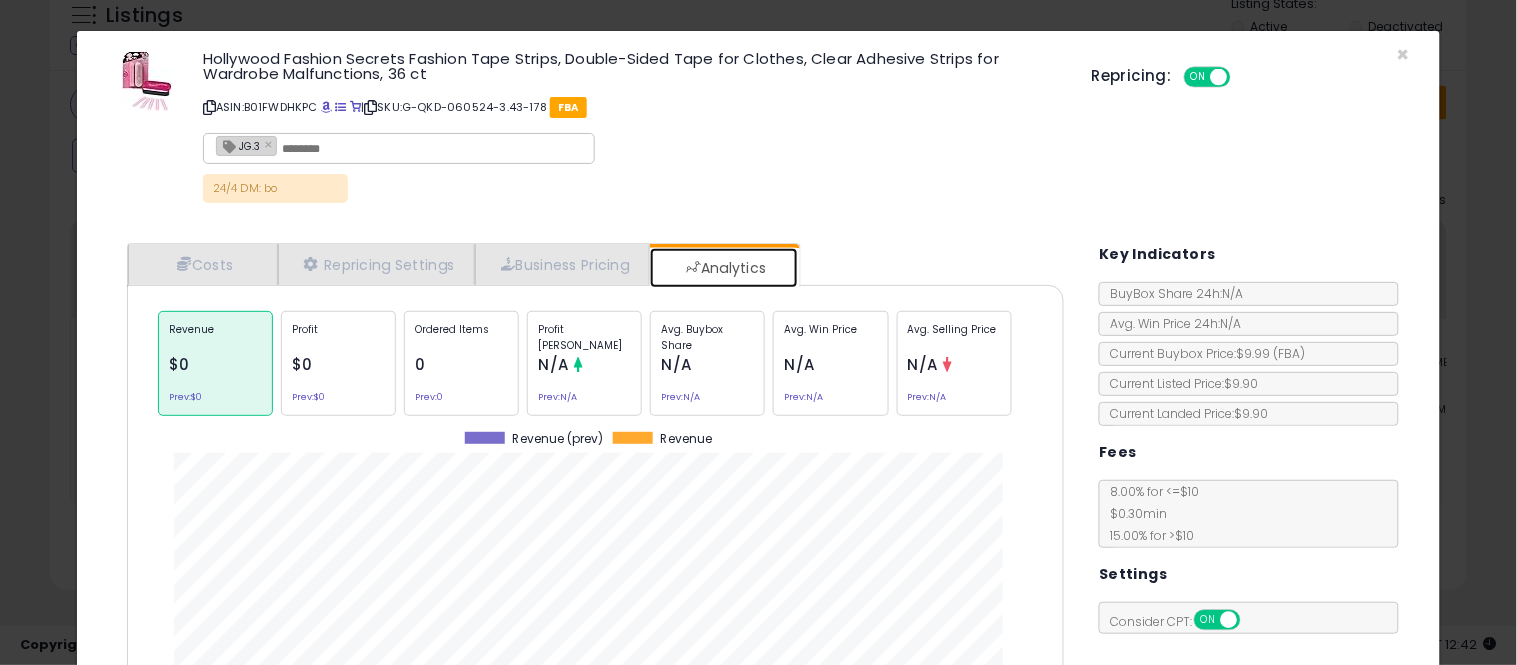 scroll, scrollTop: 999384, scrollLeft: 999033, axis: both 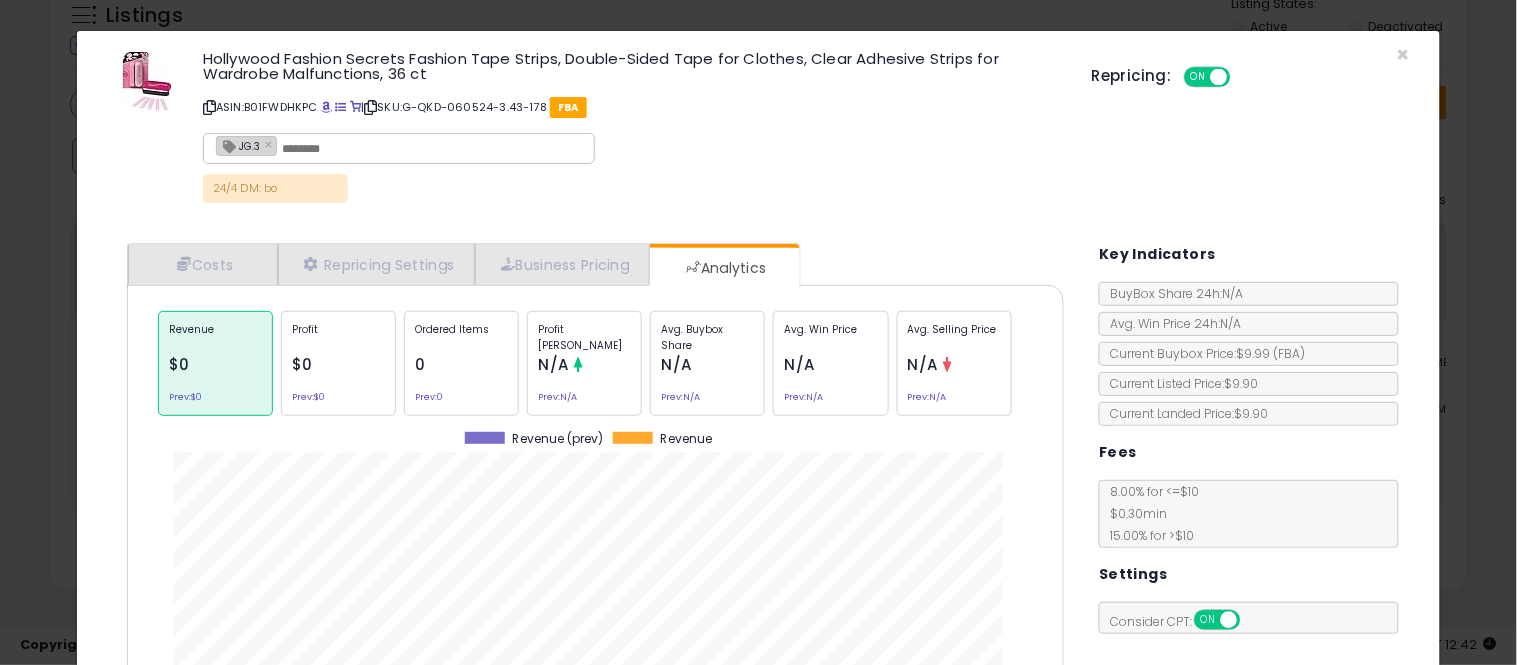 click on "Avg. Buybox Share
N/A
Prev:  N/A" 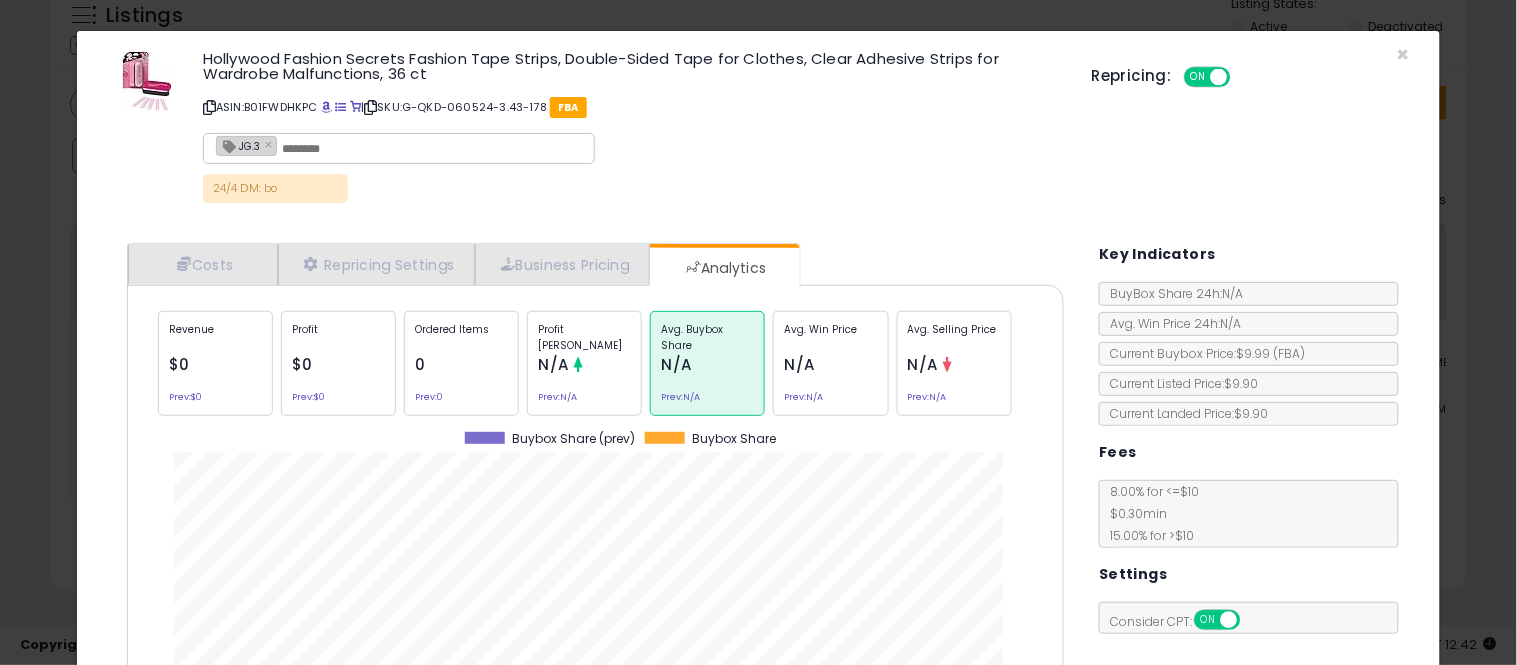 scroll, scrollTop: 999384, scrollLeft: 999033, axis: both 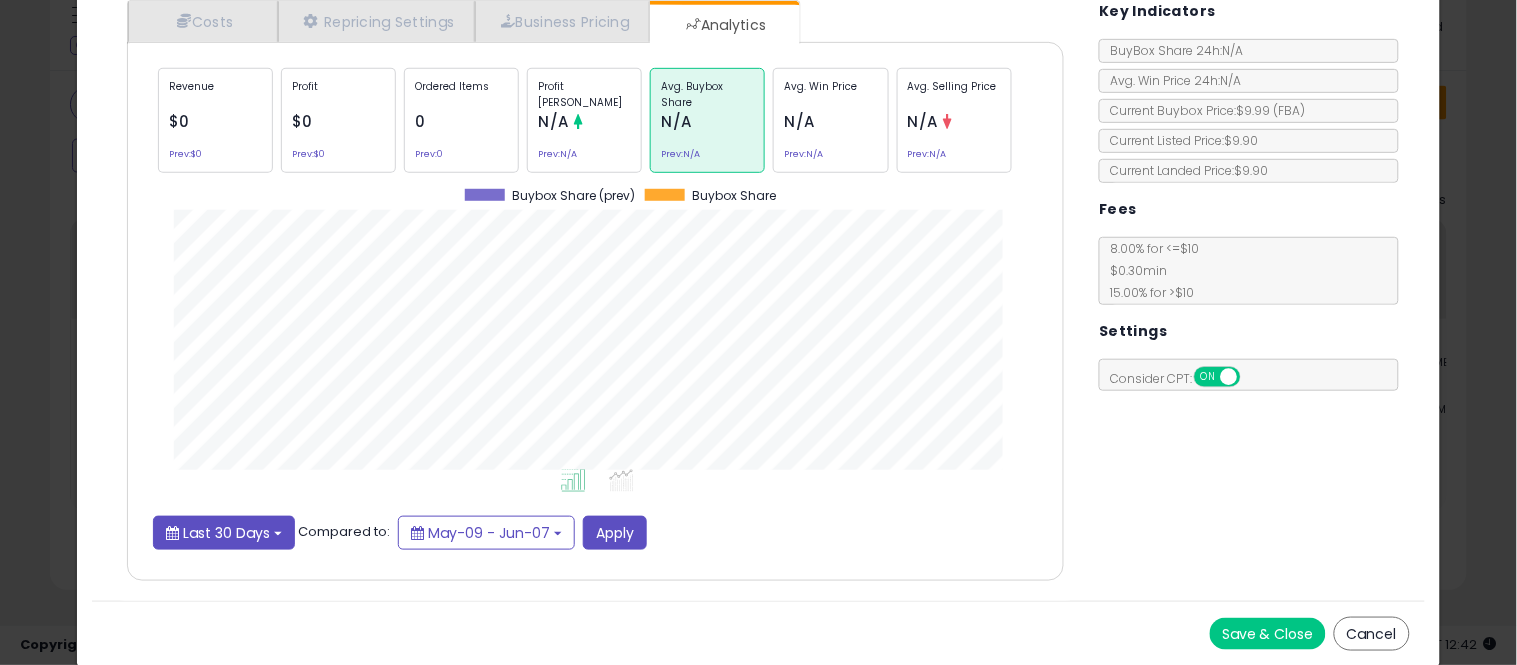 click on "Last 30 Days" at bounding box center [226, 533] 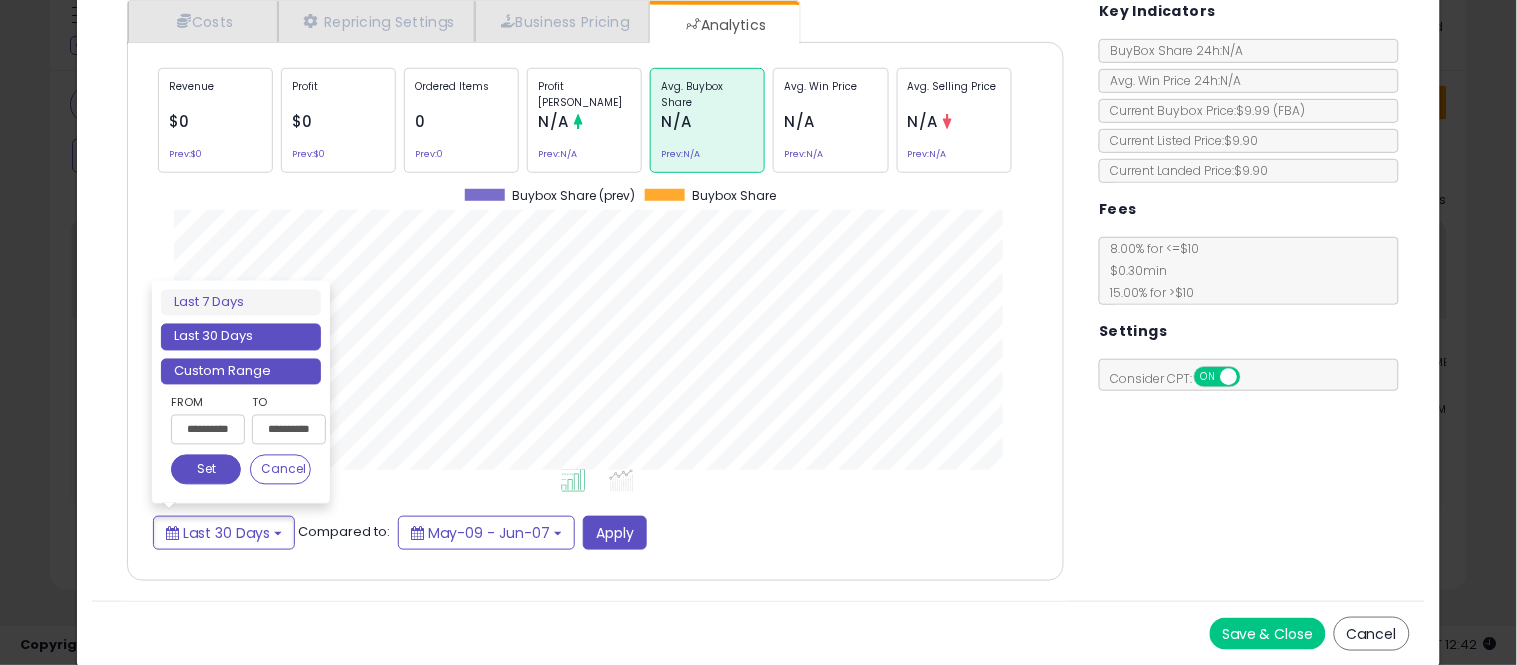 click on "Custom Range" at bounding box center [241, 372] 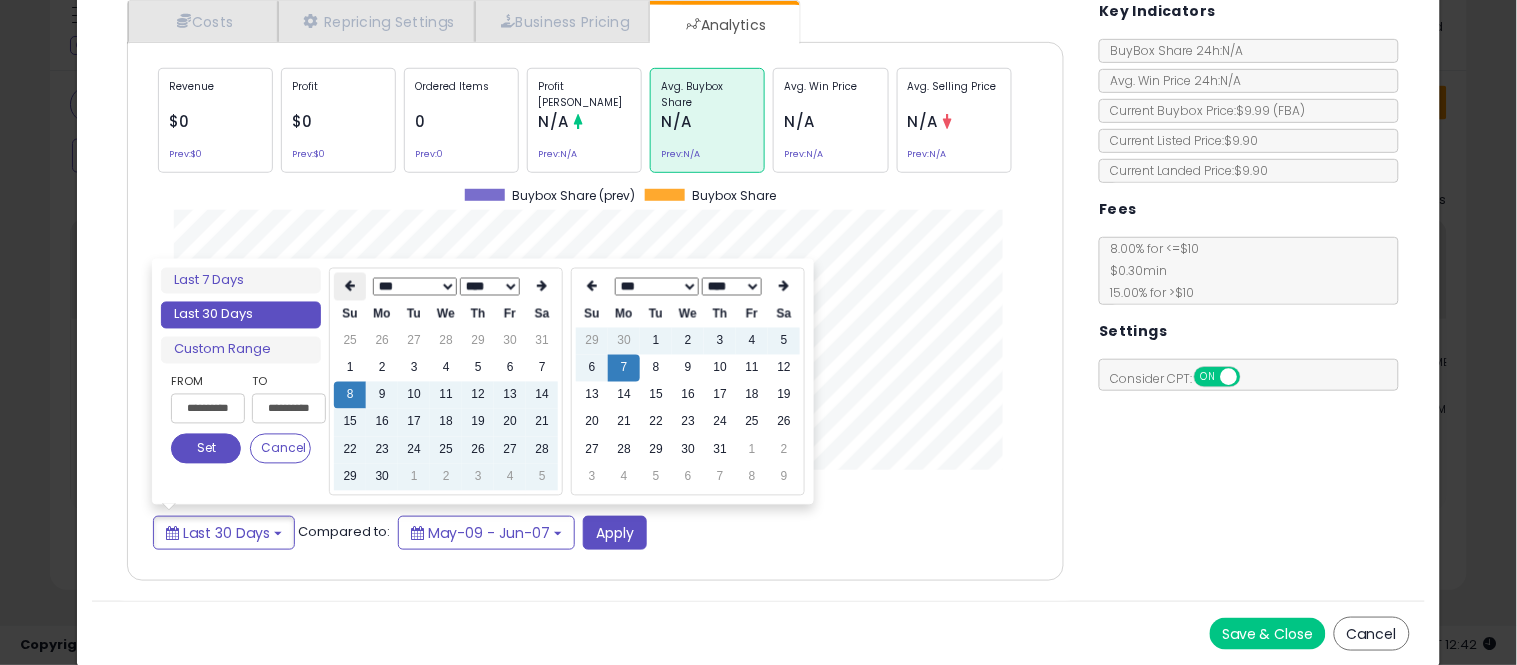 click at bounding box center [350, 286] 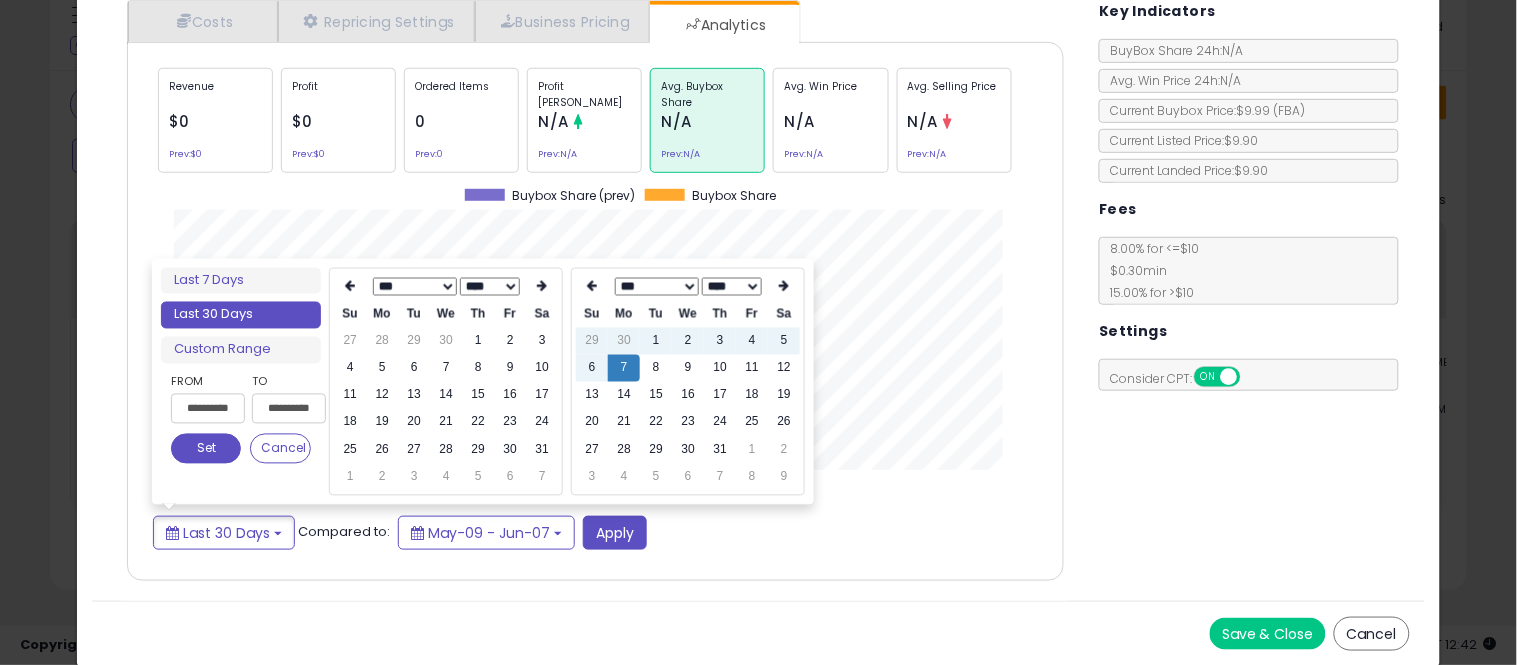 click at bounding box center (350, 286) 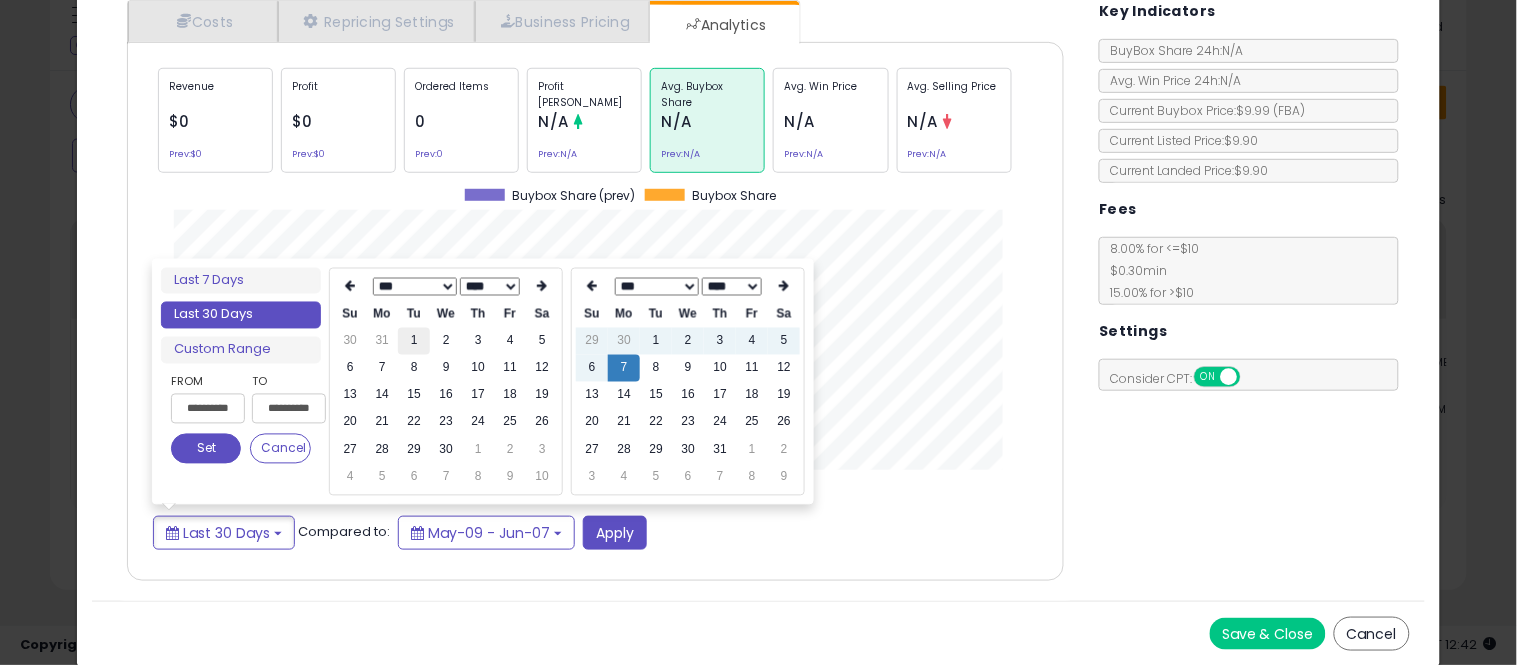 click on "1" at bounding box center [414, 341] 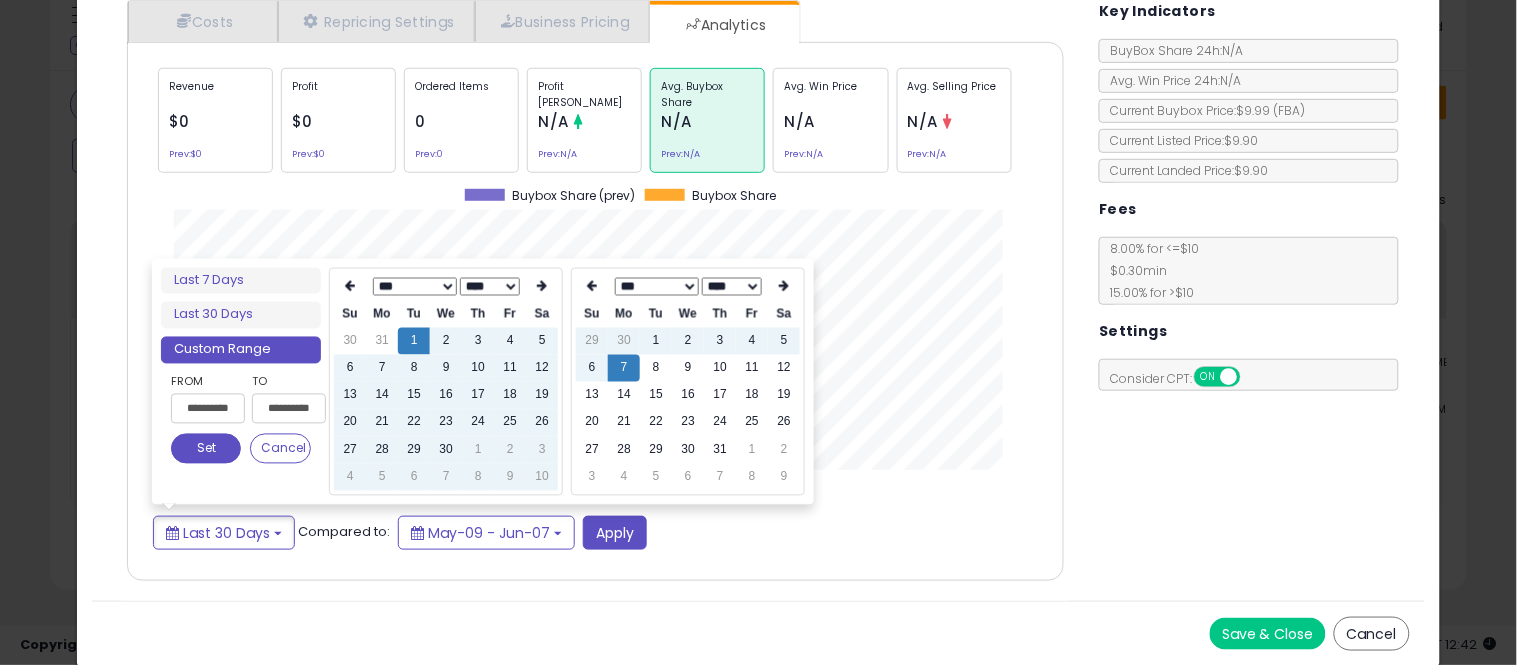 type on "**********" 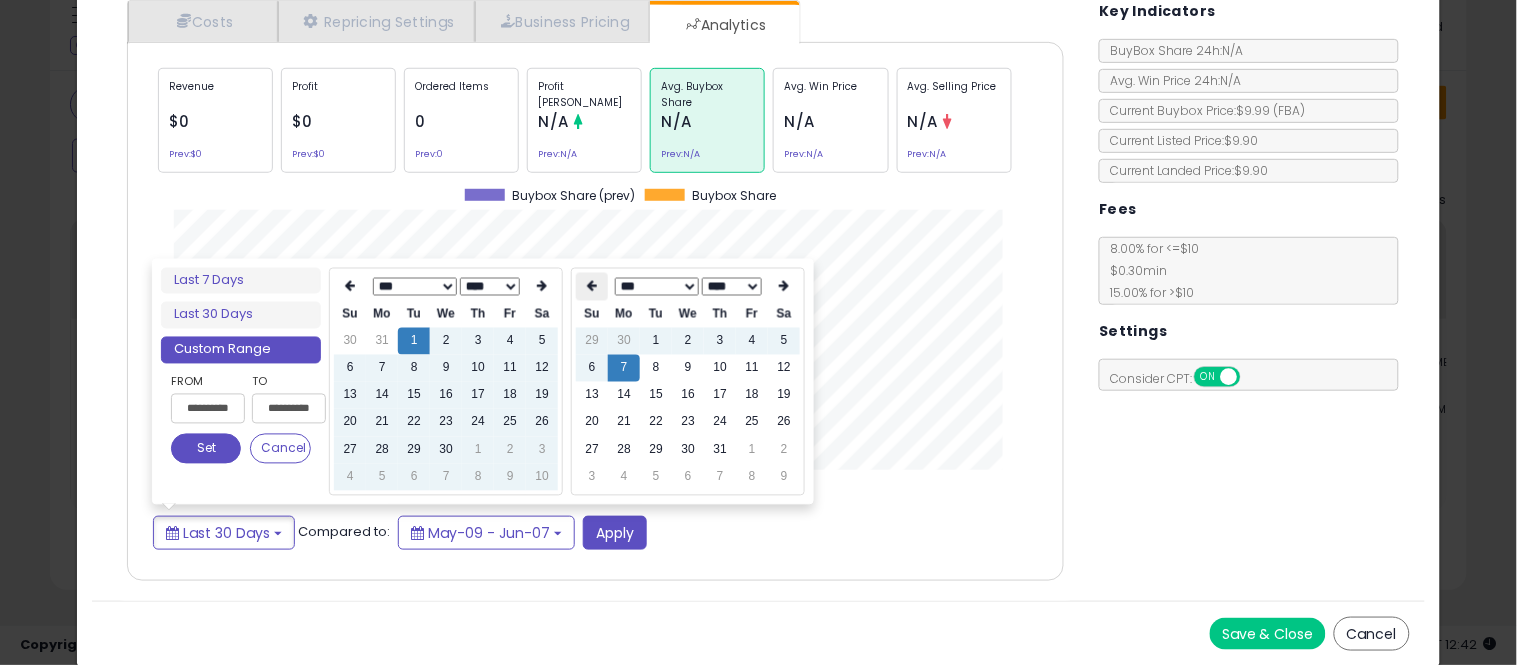 click at bounding box center (592, 287) 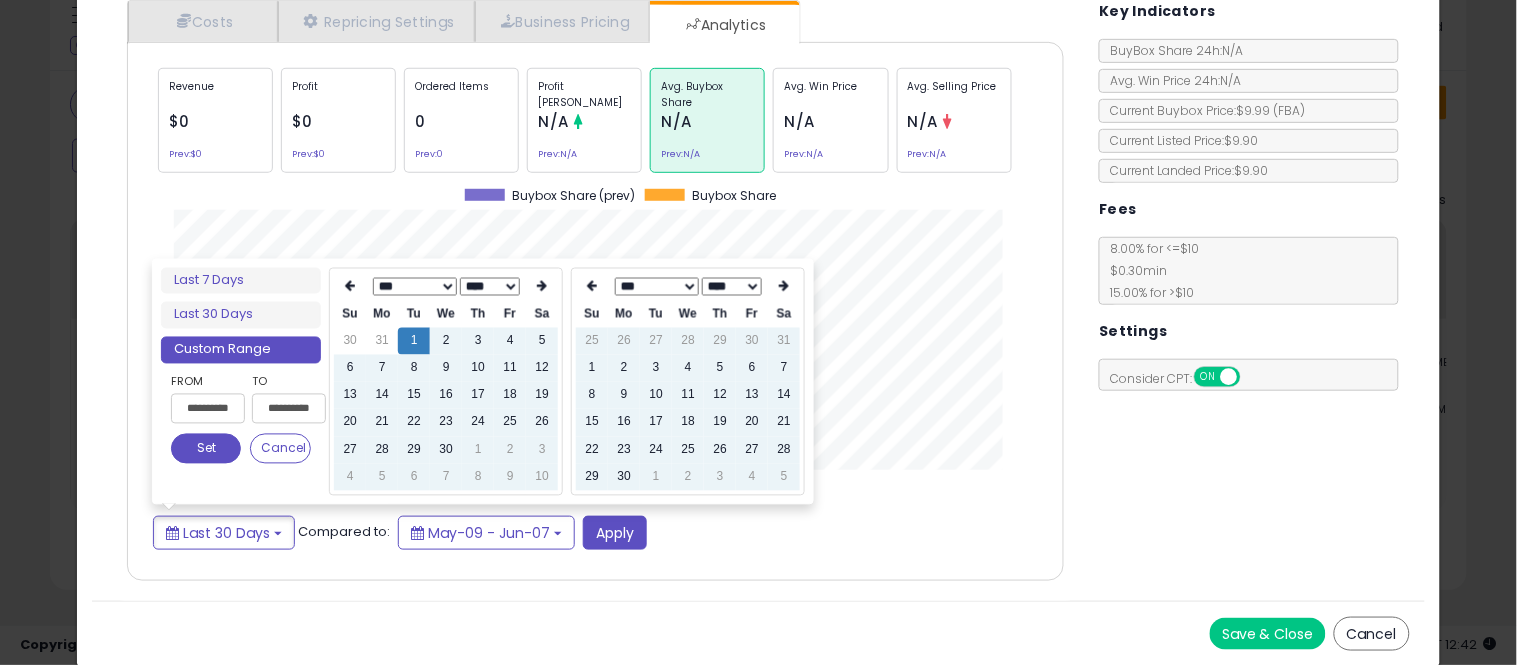 click at bounding box center [592, 287] 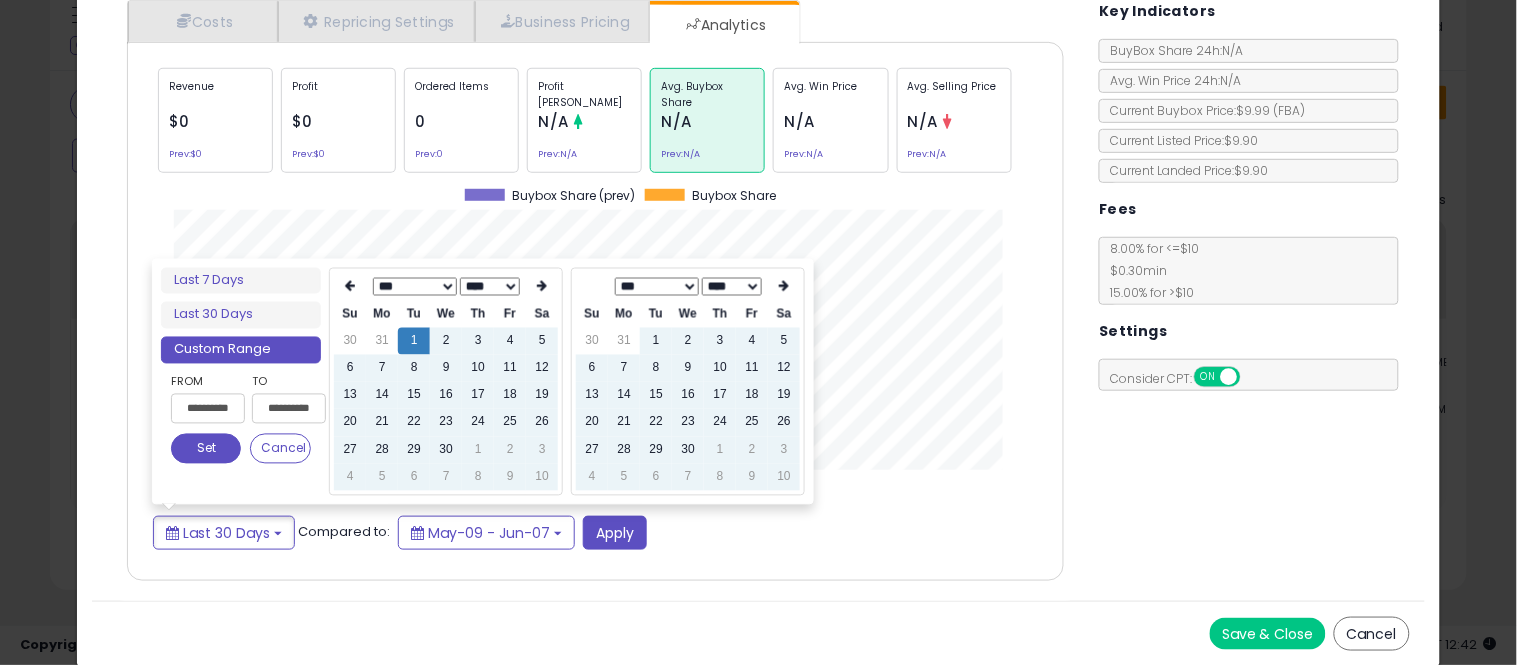 click at bounding box center (592, 287) 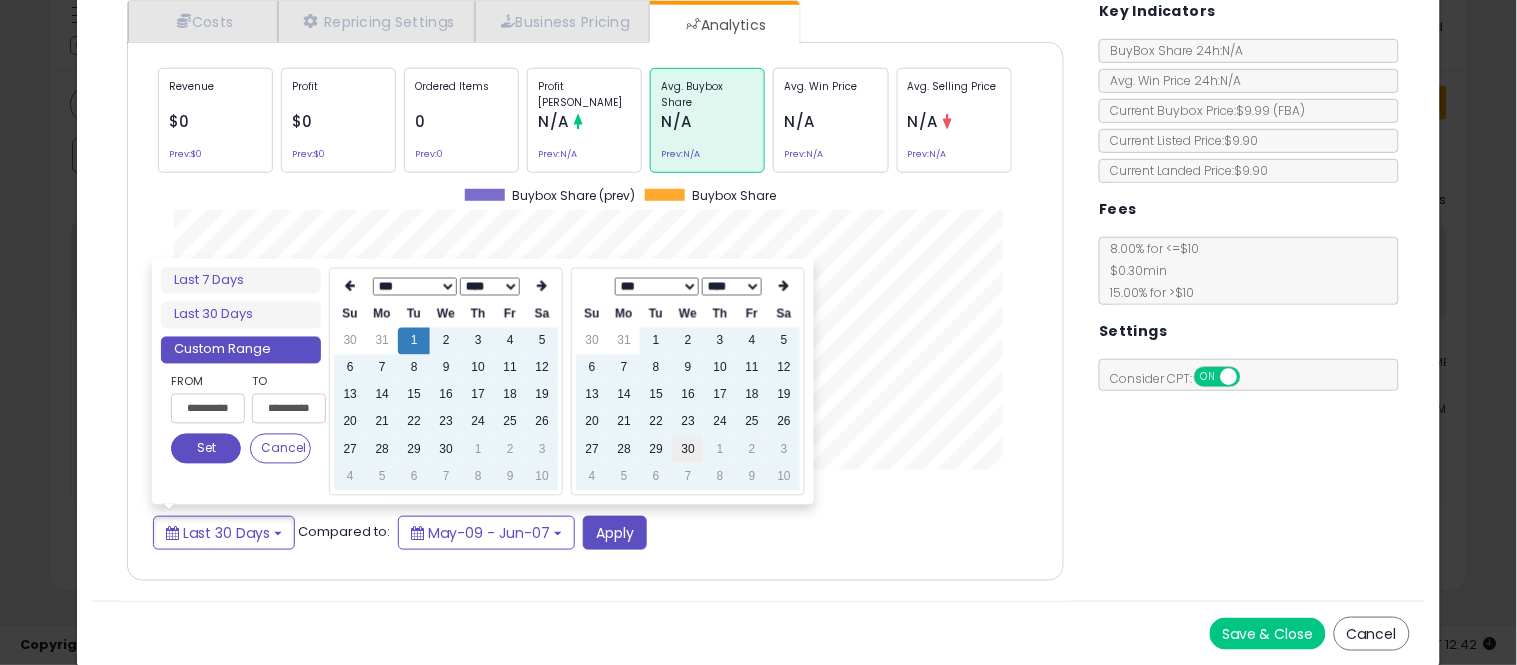 click on "30" at bounding box center (688, 450) 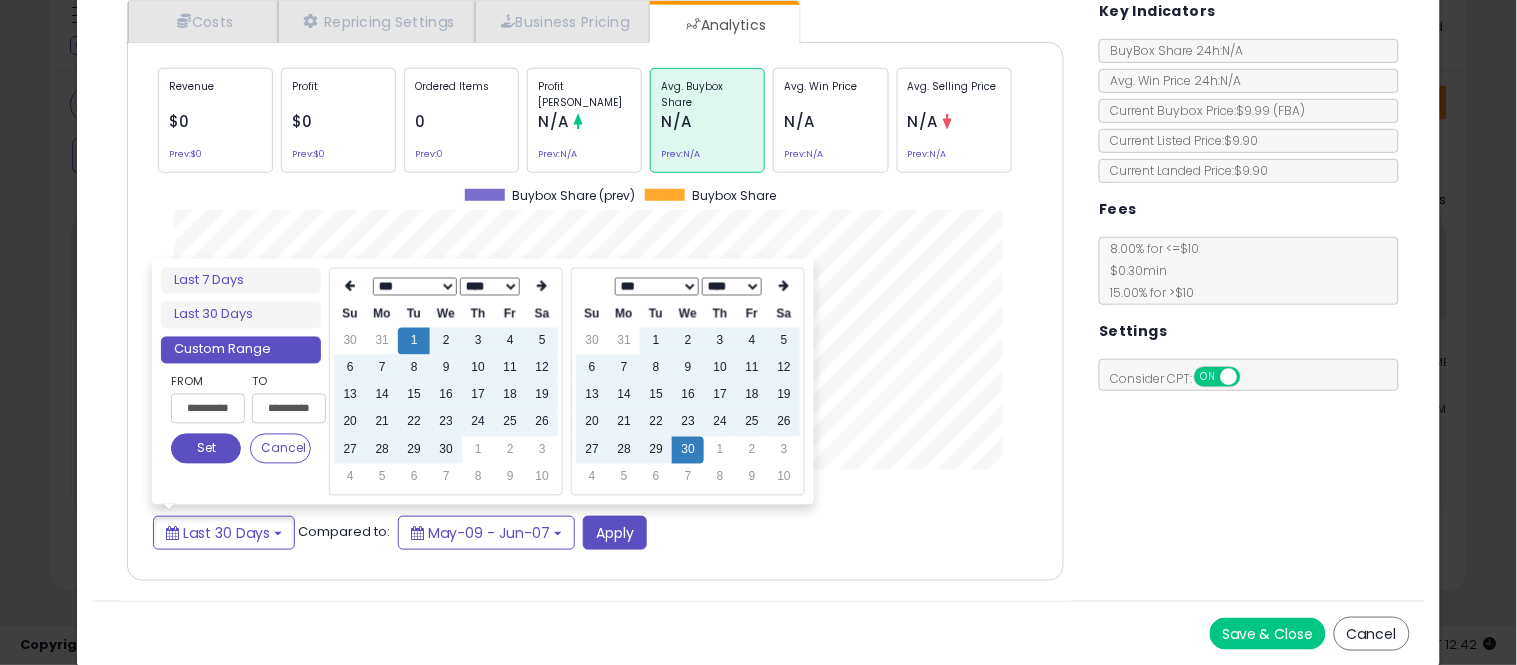 type on "**********" 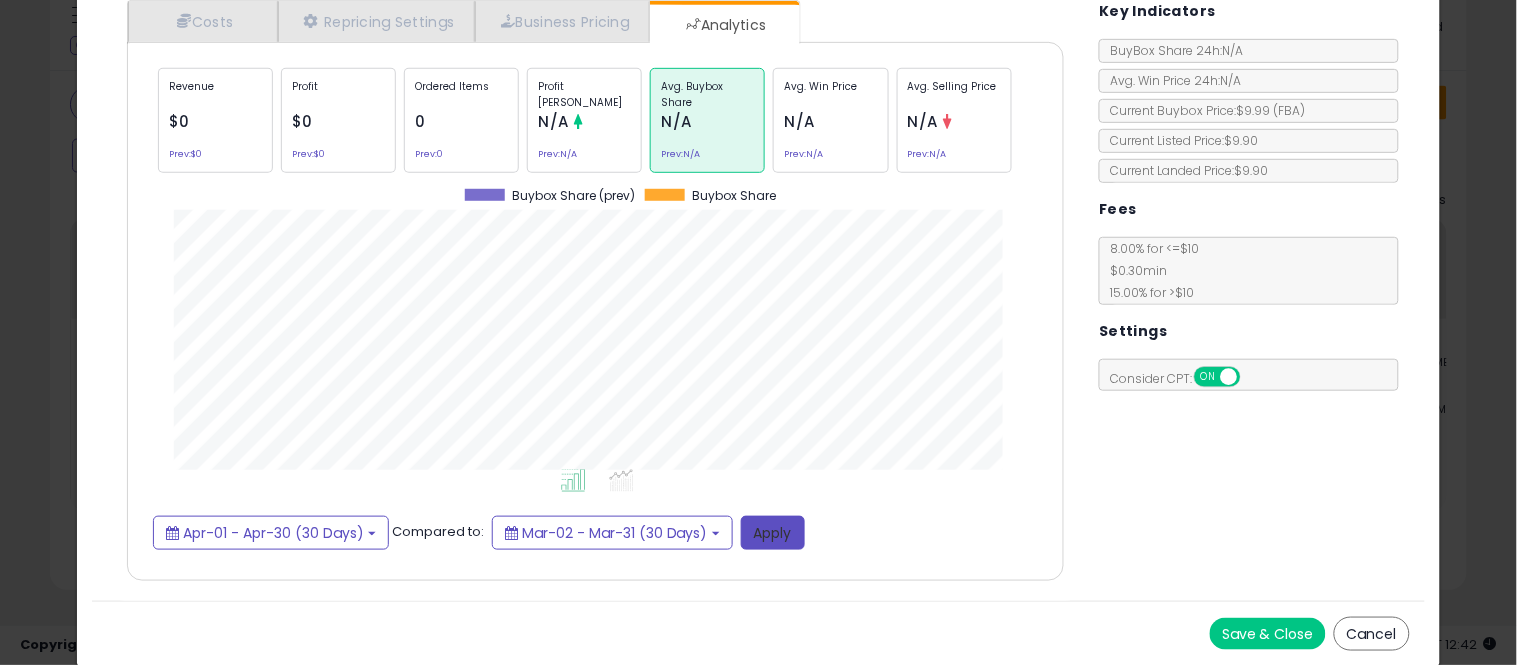 click on "Apply" at bounding box center (773, 533) 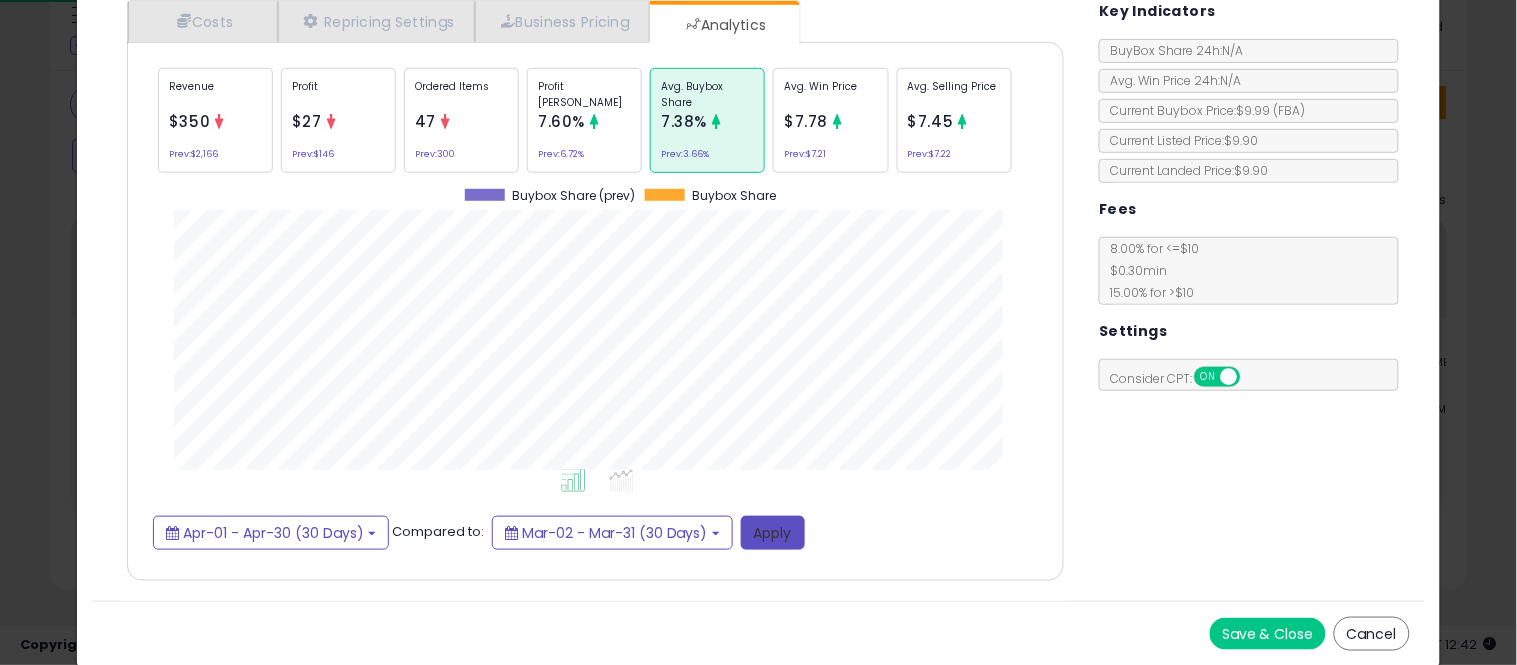 scroll, scrollTop: 999384, scrollLeft: 999033, axis: both 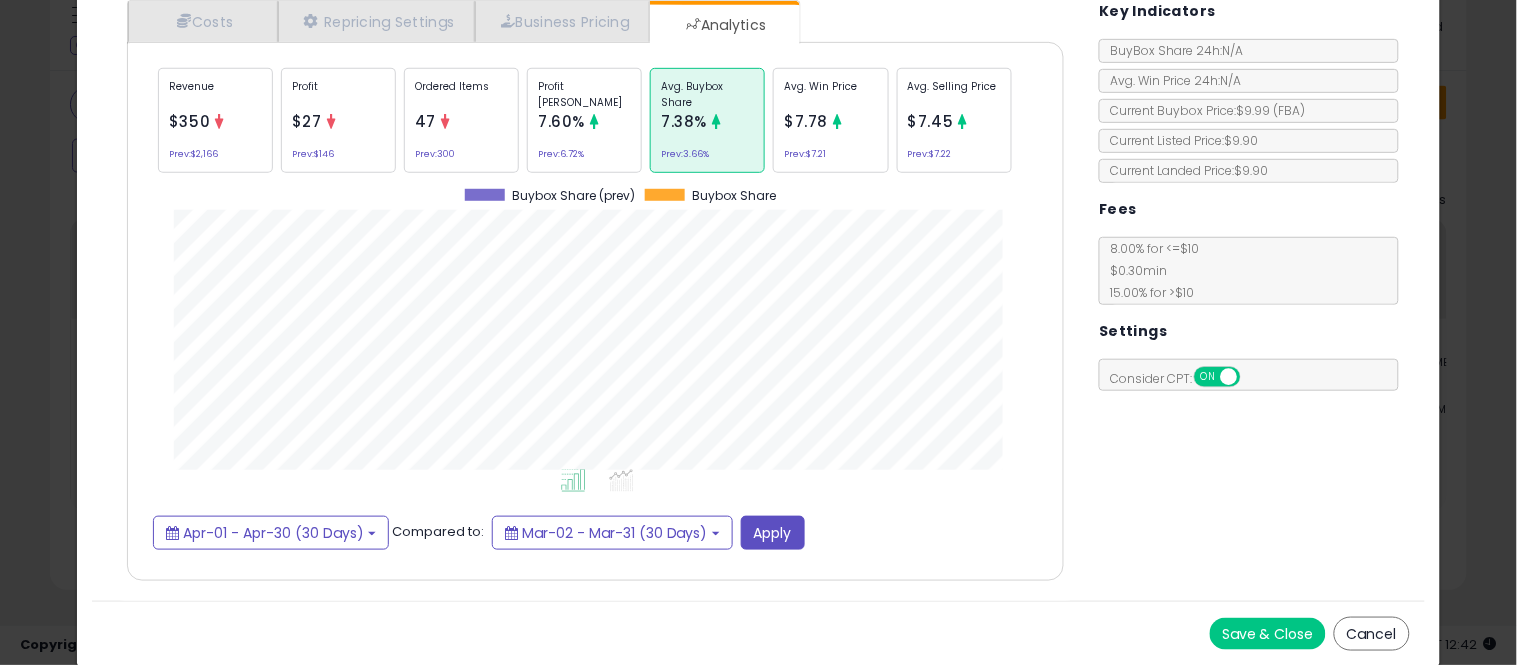 click on "Revenue
$350
Prev:  $2,166
Profit
$27
Prev:  $146
Ordered Items
47
Prev:  300
Profit Margin
7.60%
Prev:  6.72%
Avg. Buybox Share
7.38%" at bounding box center [595, 306] 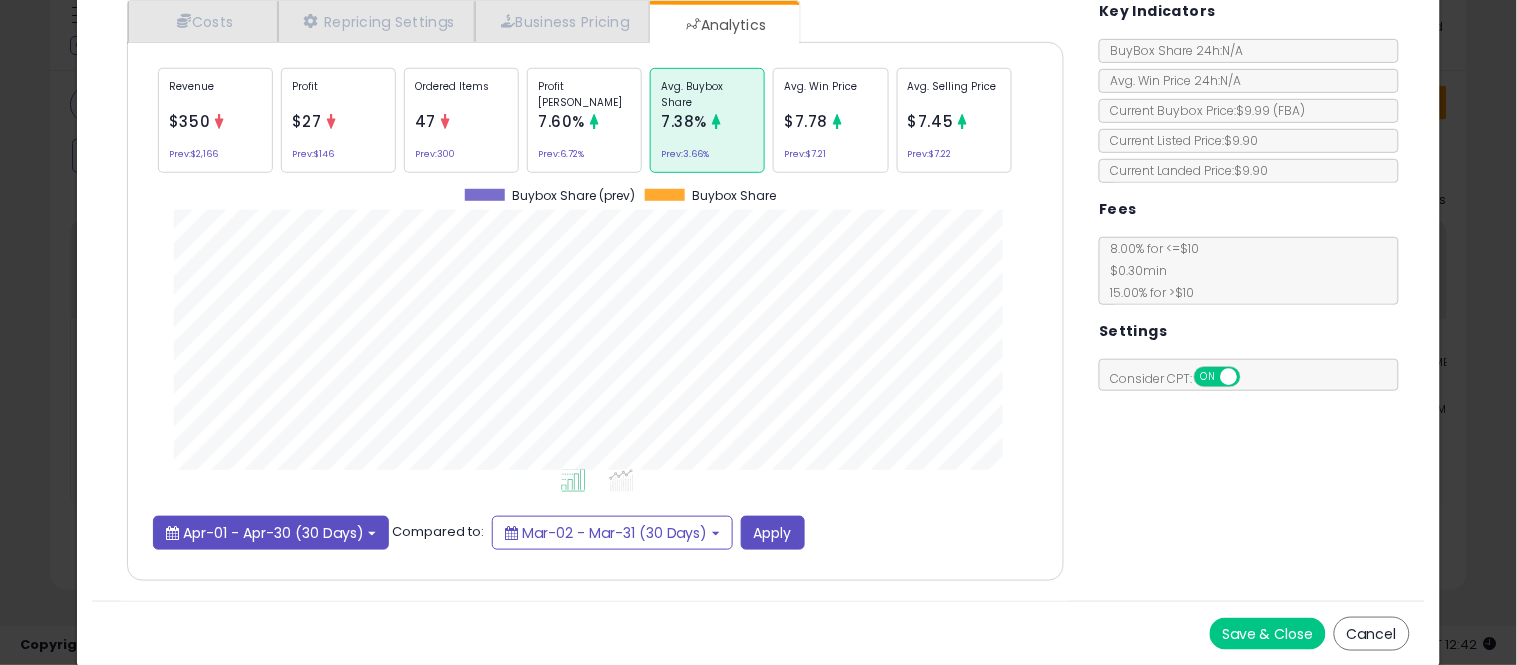 click on "Apr-01 - Apr-30 (30 Days)" at bounding box center [273, 533] 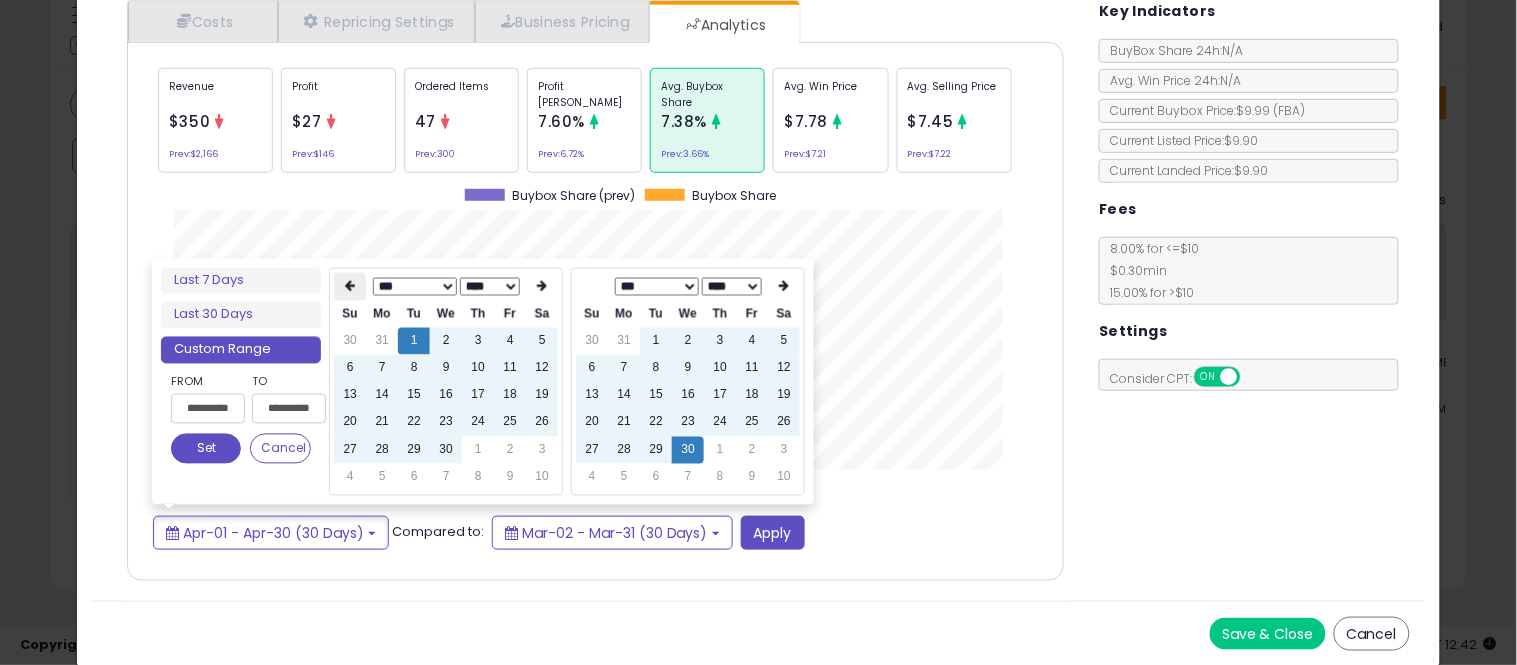 click at bounding box center (350, 286) 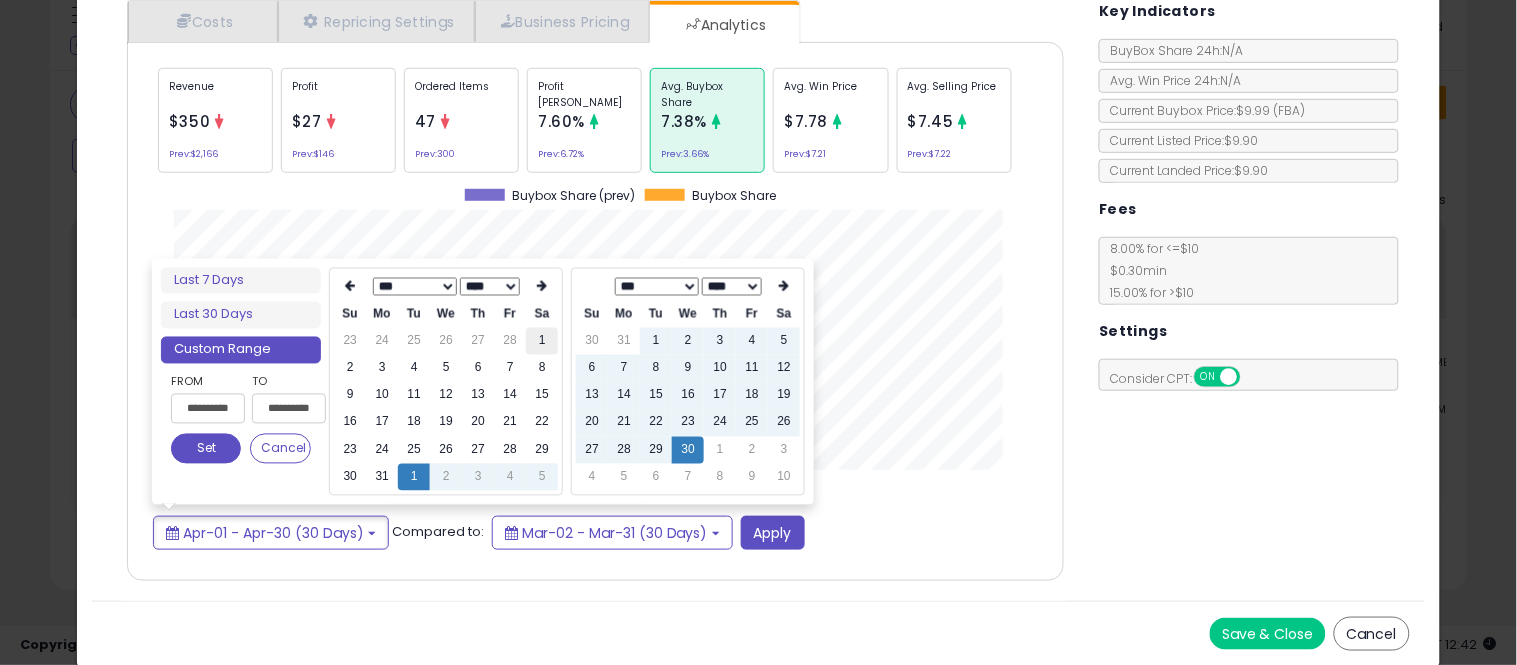 type on "**********" 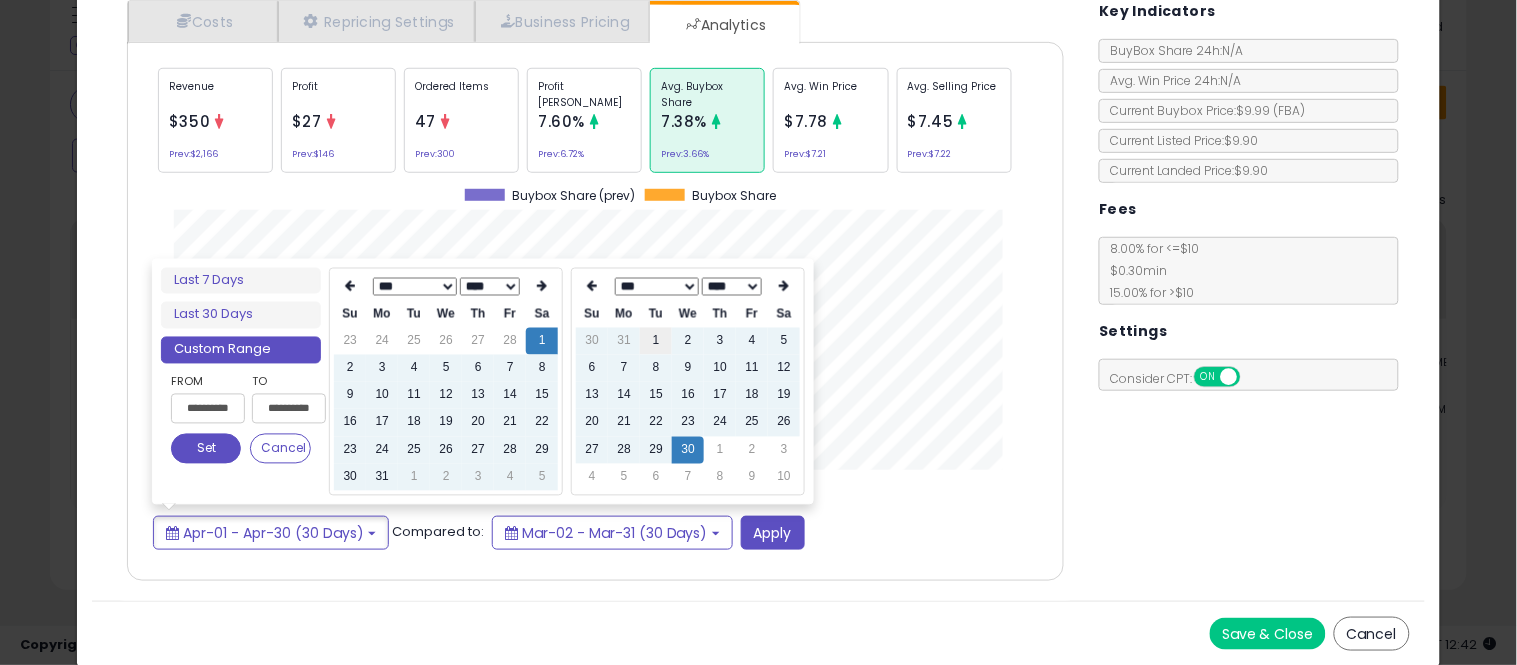 click on "1" at bounding box center [656, 341] 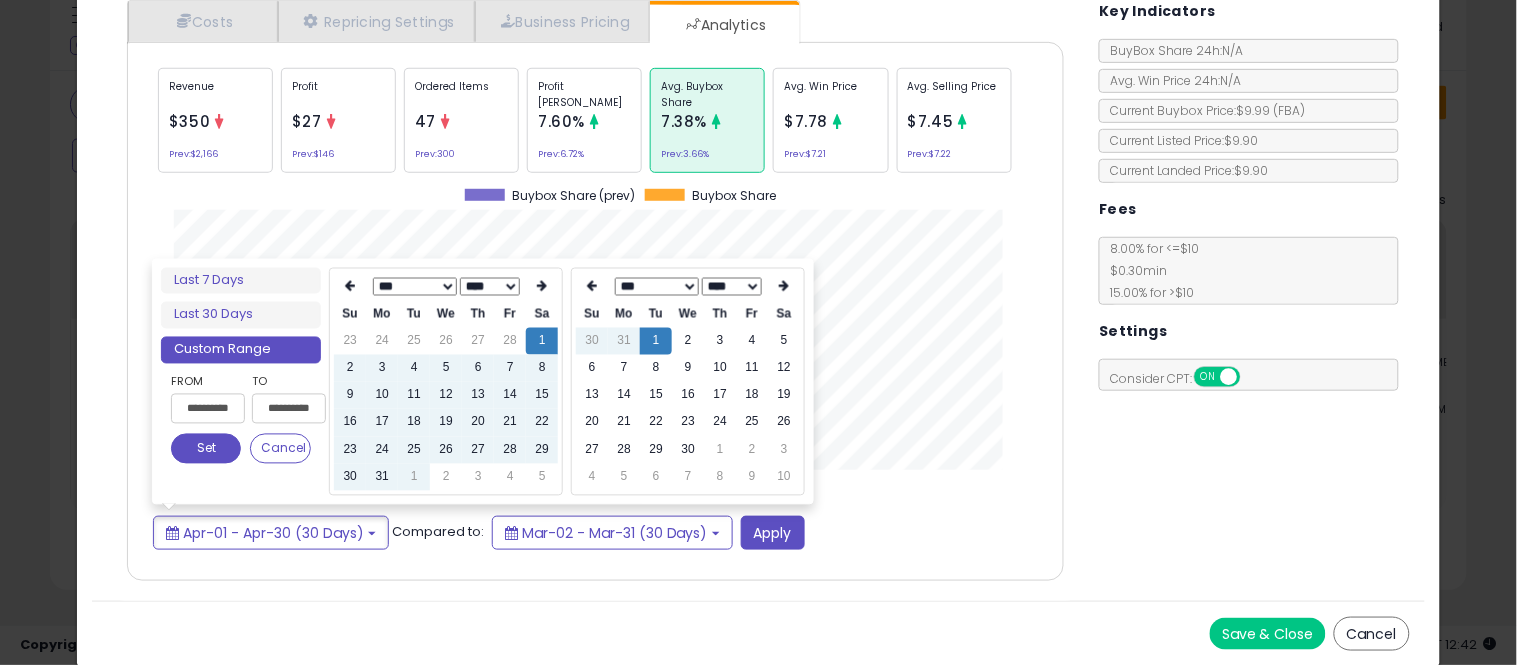 type on "**********" 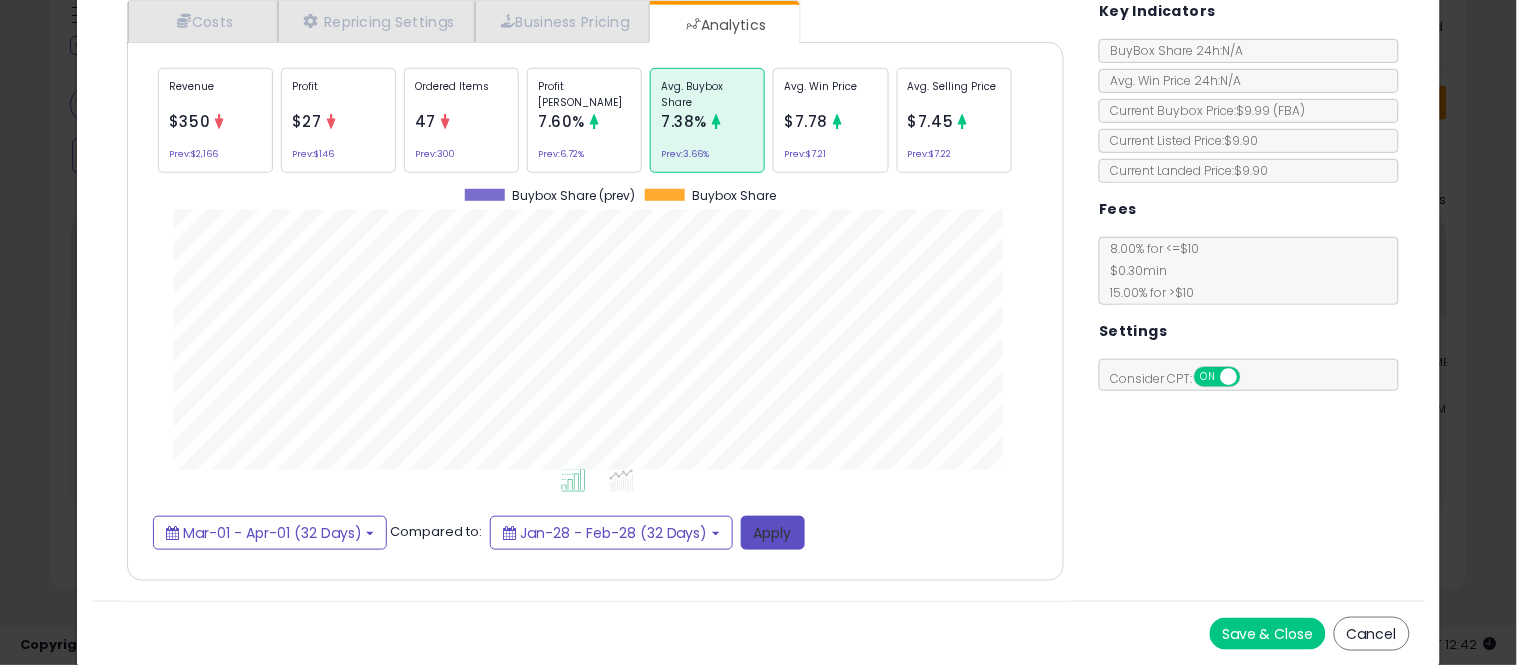 click on "Apply" at bounding box center [773, 533] 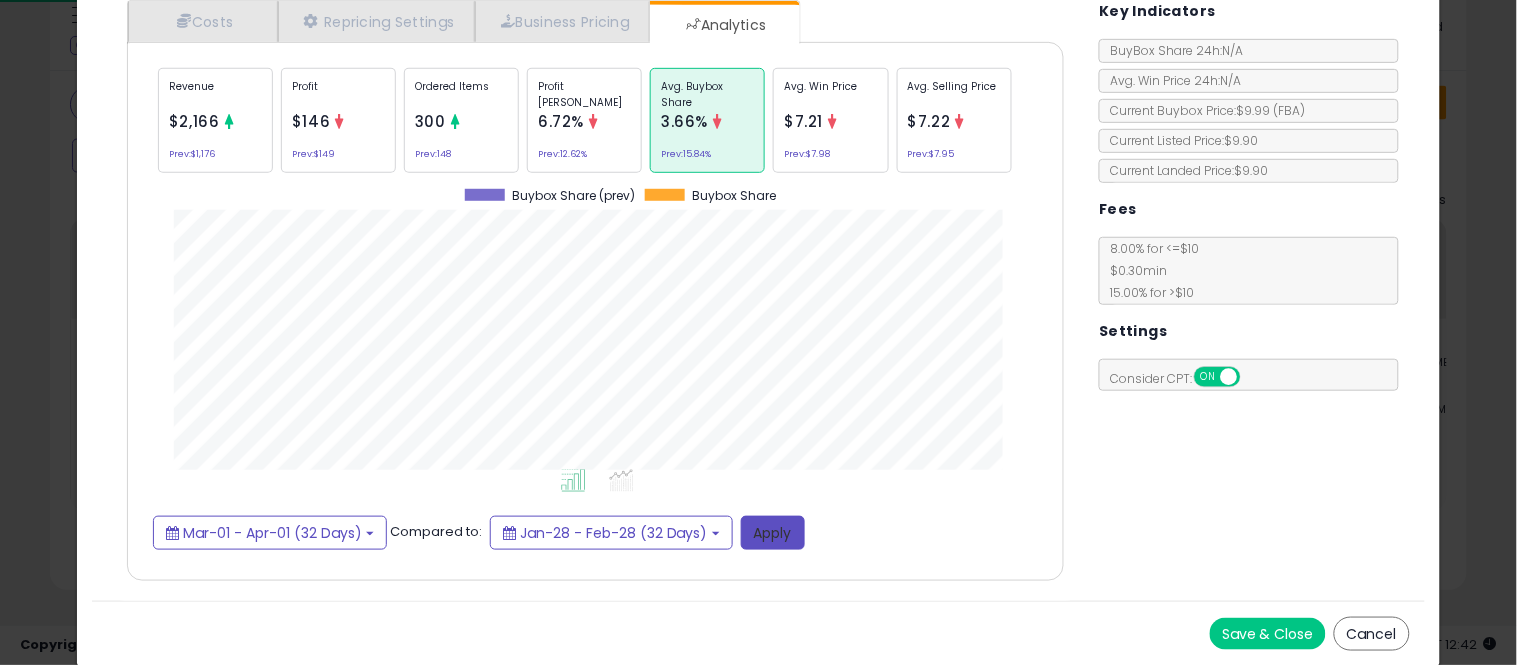 scroll, scrollTop: 999384, scrollLeft: 999033, axis: both 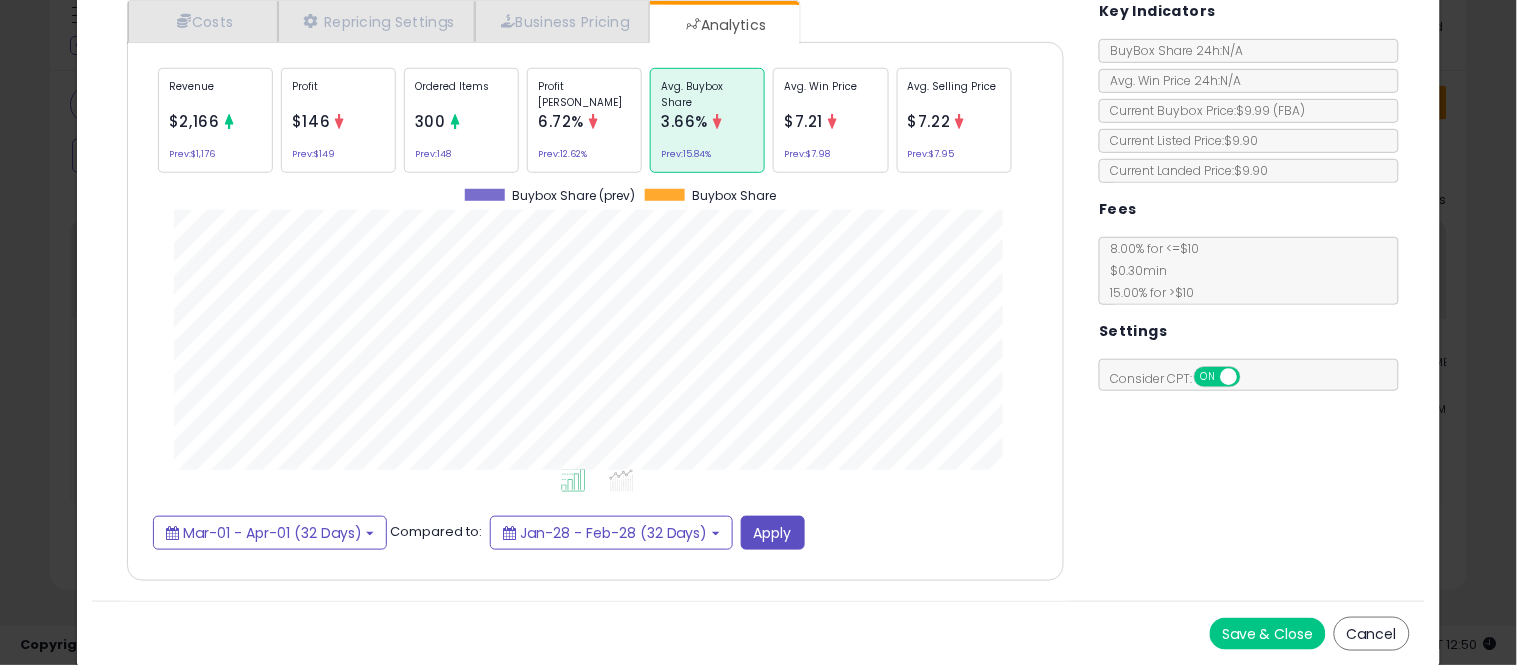 click on "× Close
Hollywood Fashion Secrets Fashion Tape Strips, Double-Sided Tape for Clothes, Clear Adhesive Strips for Wardrobe Malfunctions, 36 ct
ASIN:  B01FWDHKPC
|
SKU:  G-QKD-060524-3.43-178
FBA
JG.3 ×
24/4 DM: bo
Repricing:
ON   OFF" 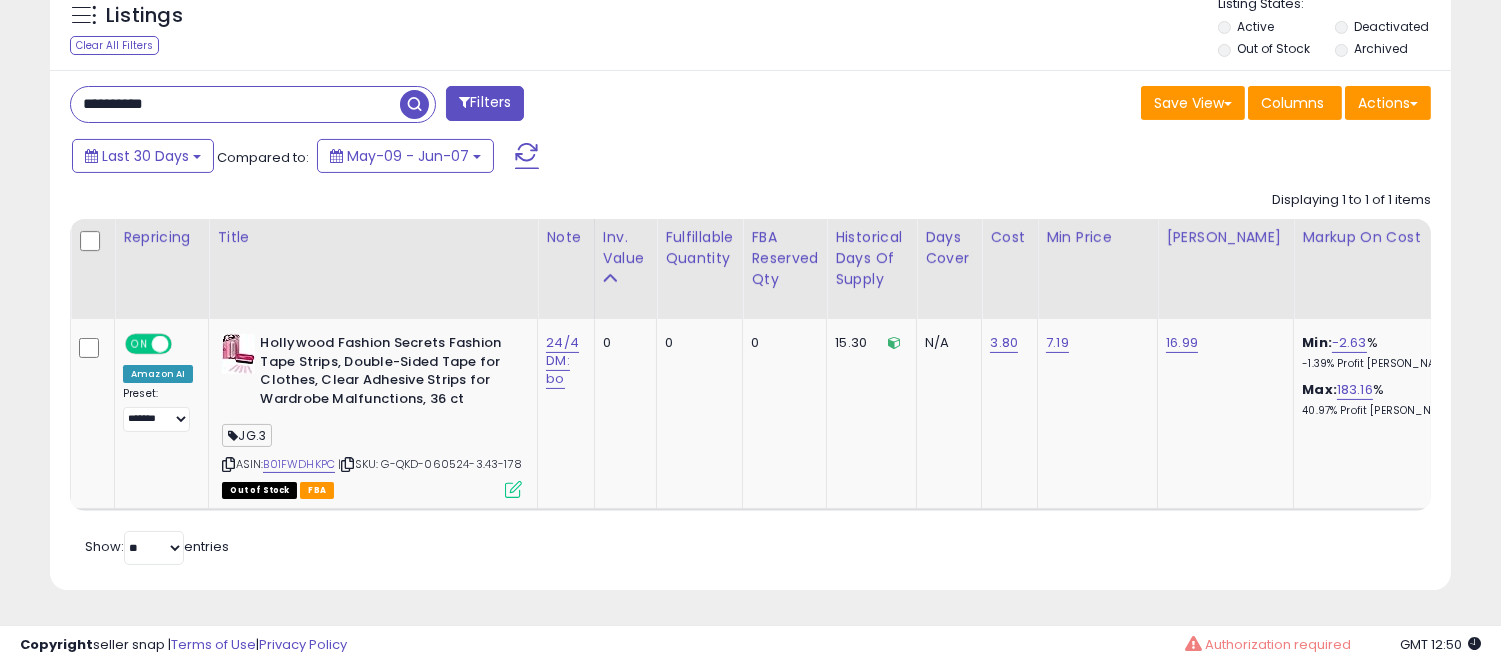 scroll, scrollTop: 410, scrollLeft: 812, axis: both 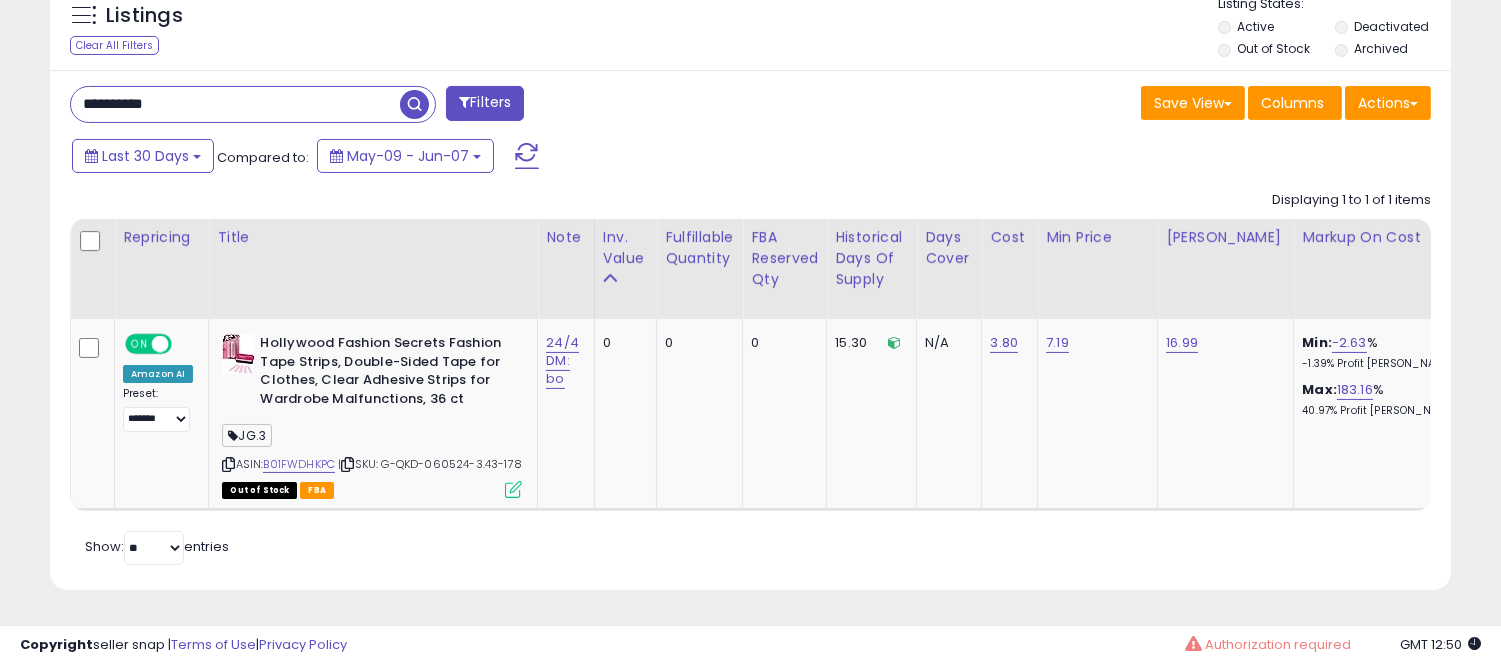 click on "**********" at bounding box center [235, 104] 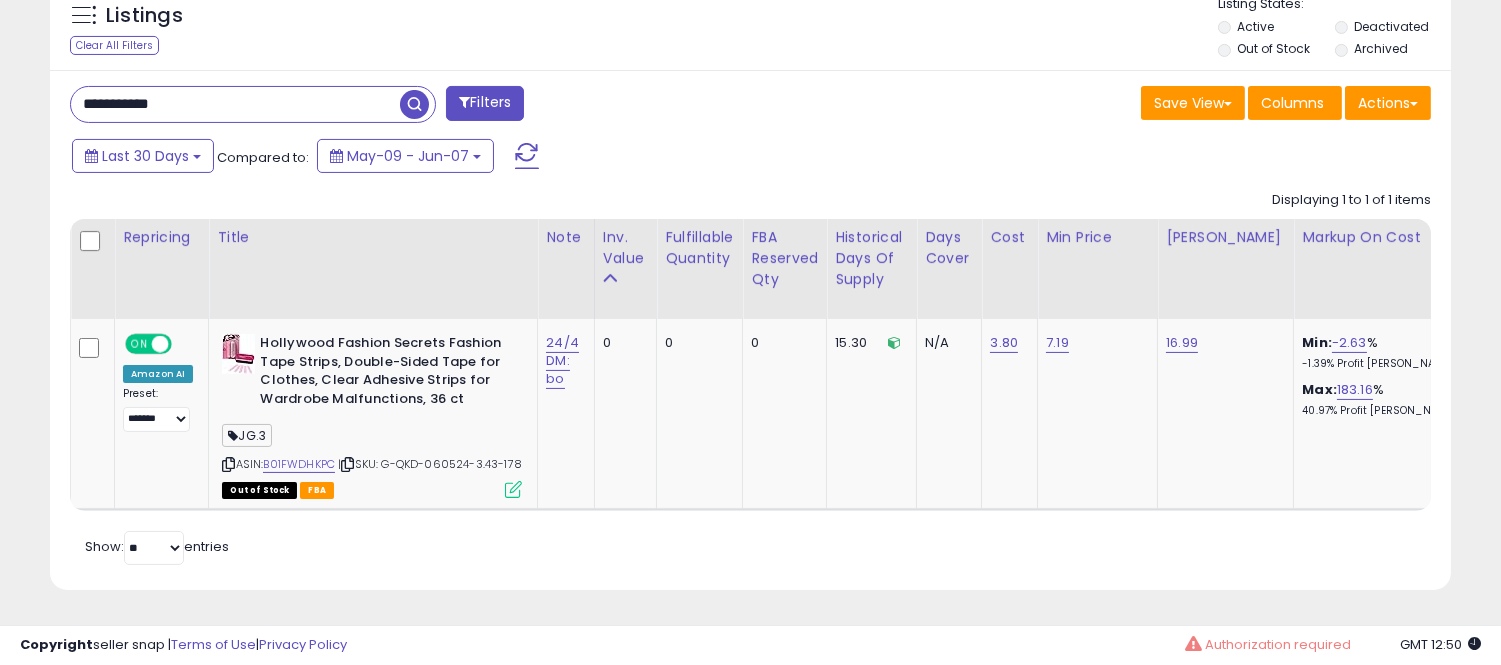 click on "**********" at bounding box center [235, 104] 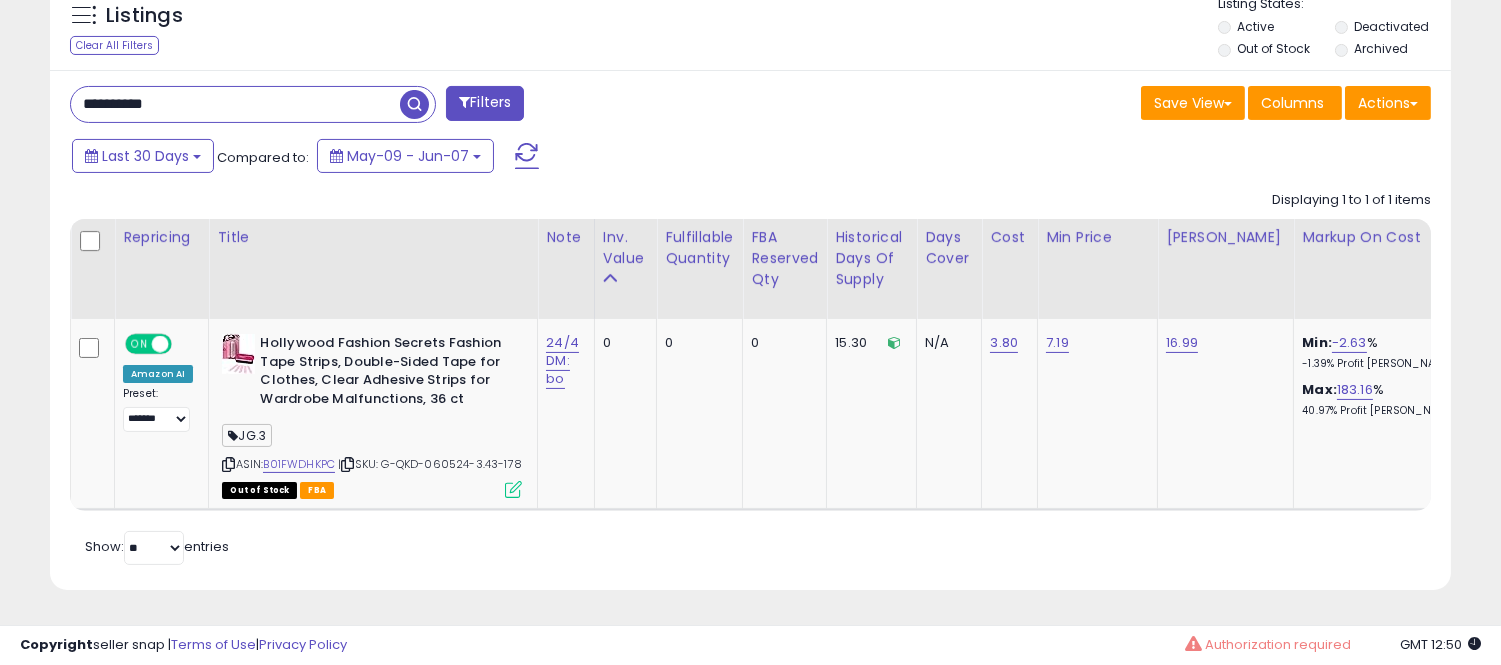 type on "**********" 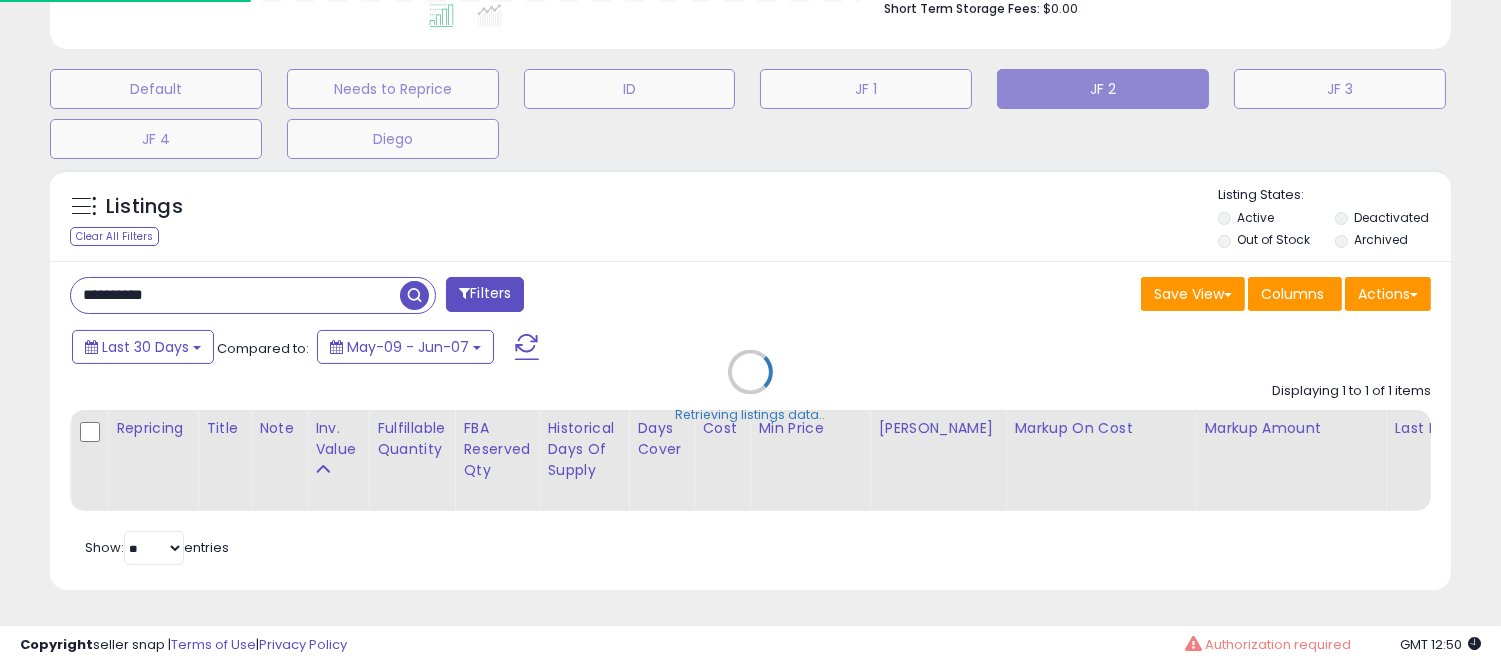 scroll, scrollTop: 999590, scrollLeft: 999178, axis: both 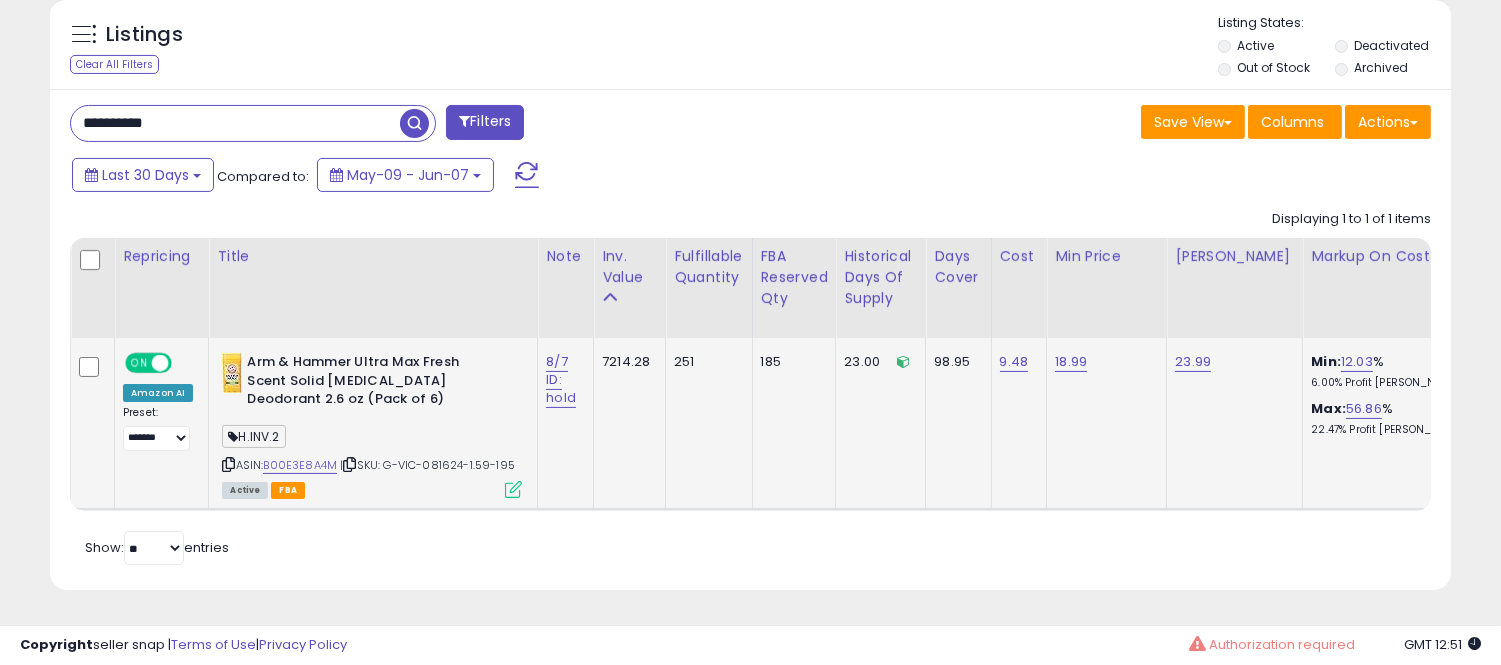 click on "18.99" 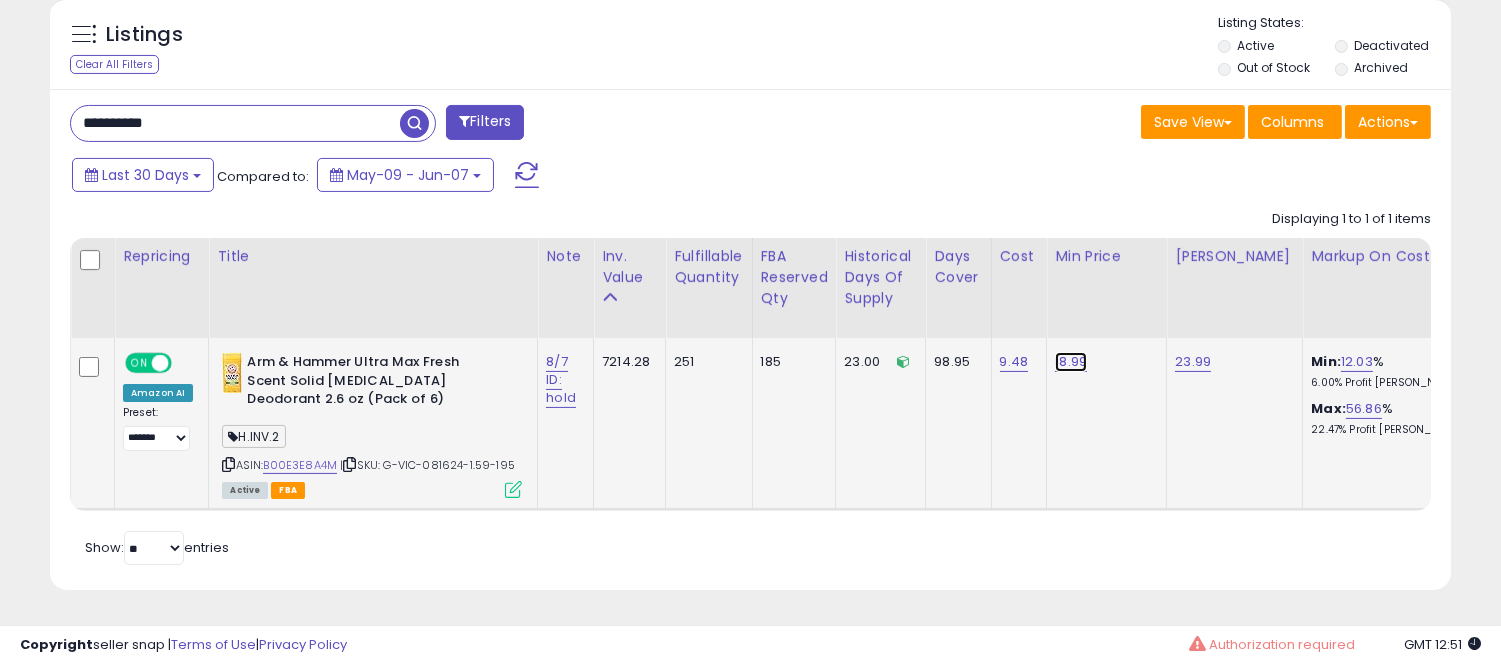 click on "18.99" at bounding box center (1071, 362) 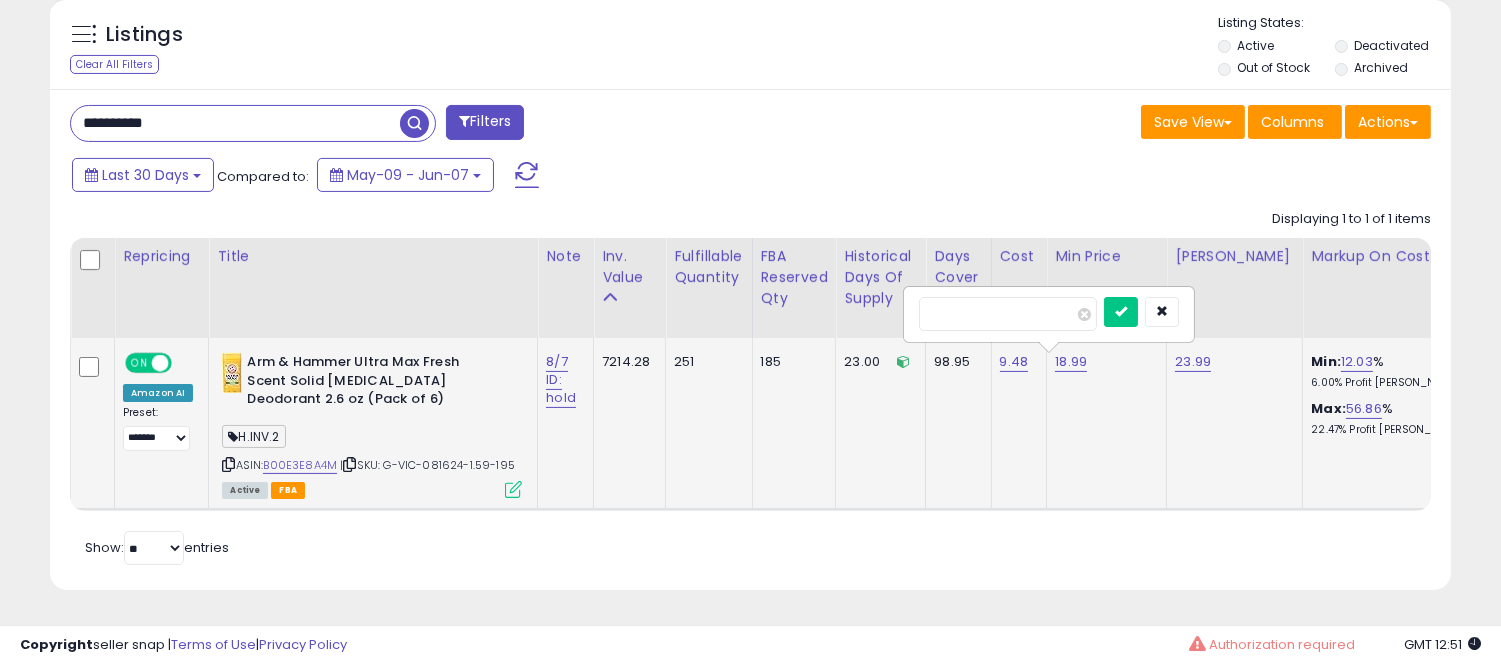 click on "*****" at bounding box center [1008, 314] 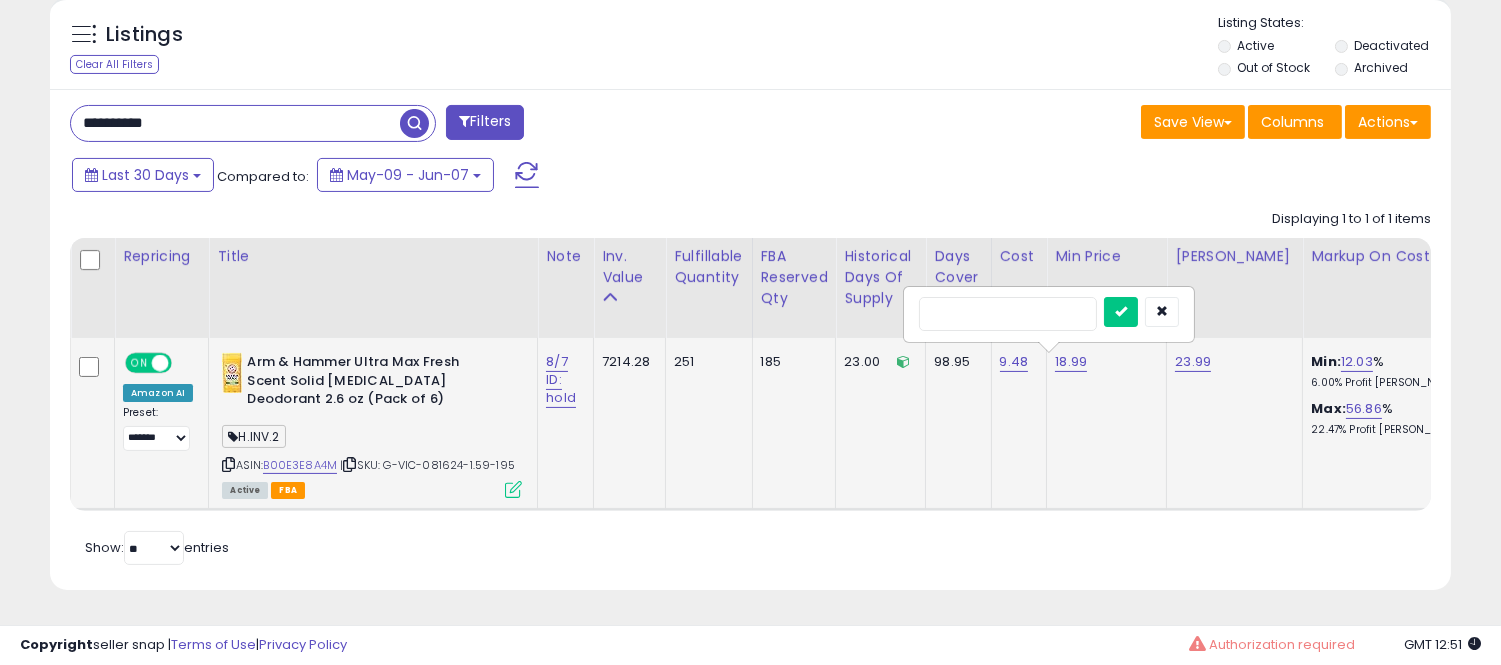 click at bounding box center (1121, 312) 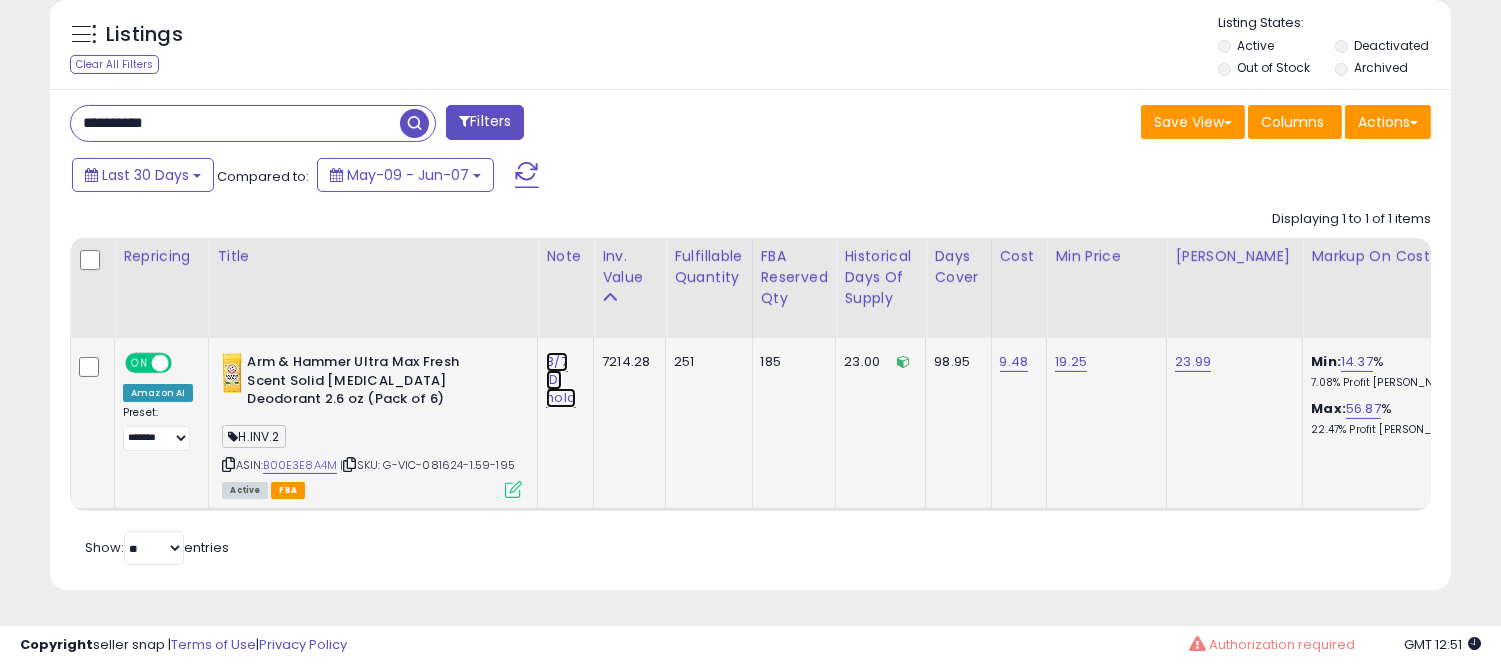 click on "8/7 ID: hold" at bounding box center [561, 380] 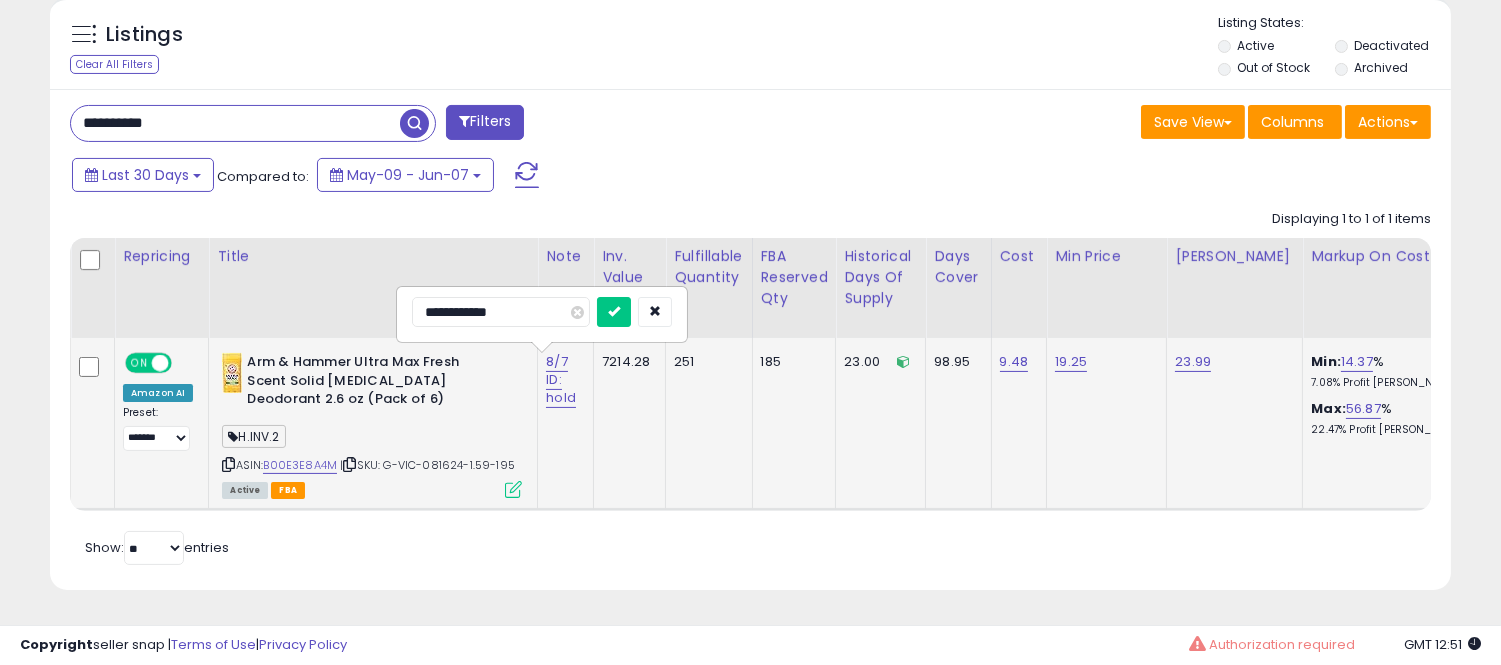 click on "**********" at bounding box center (501, 312) 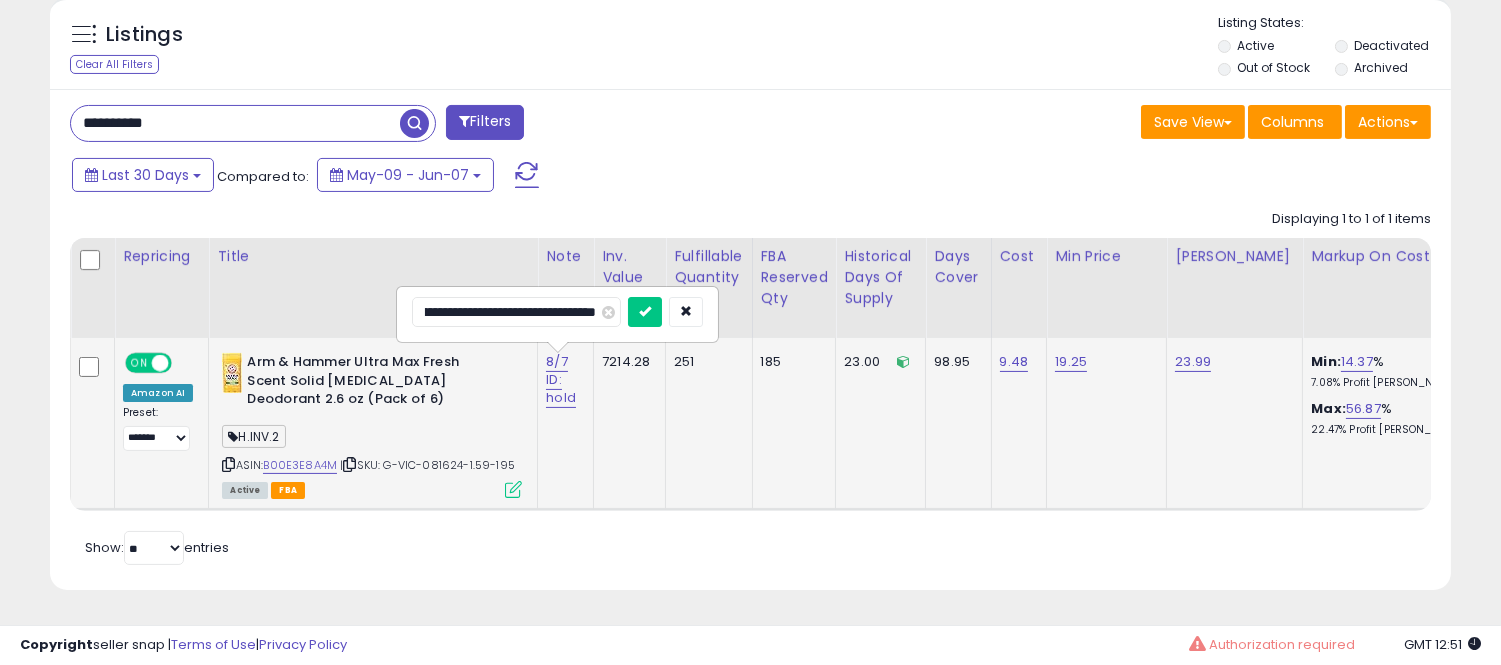 scroll, scrollTop: 0, scrollLeft: 320, axis: horizontal 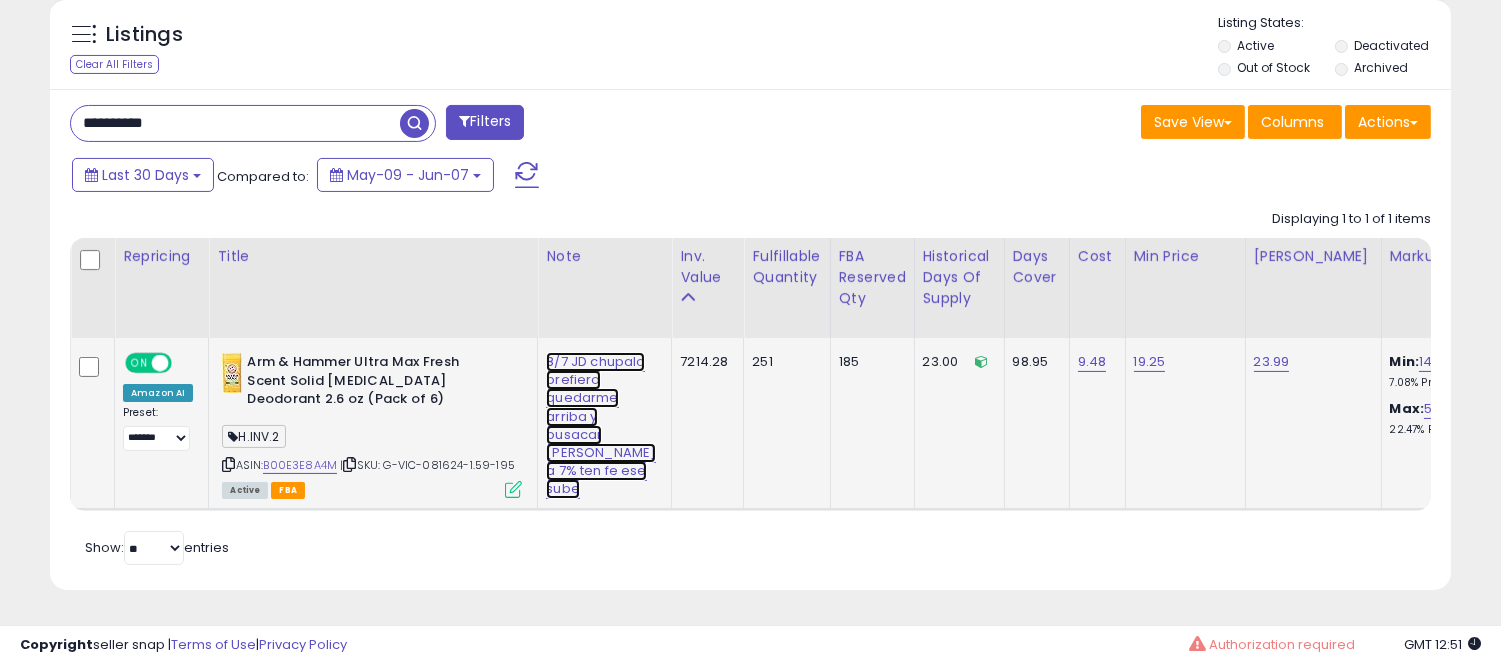 click on "8/7 JD chupalo prefiero quedarme arriba y busacar [PERSON_NAME] a 7% ten fe ese sube" at bounding box center [601, 425] 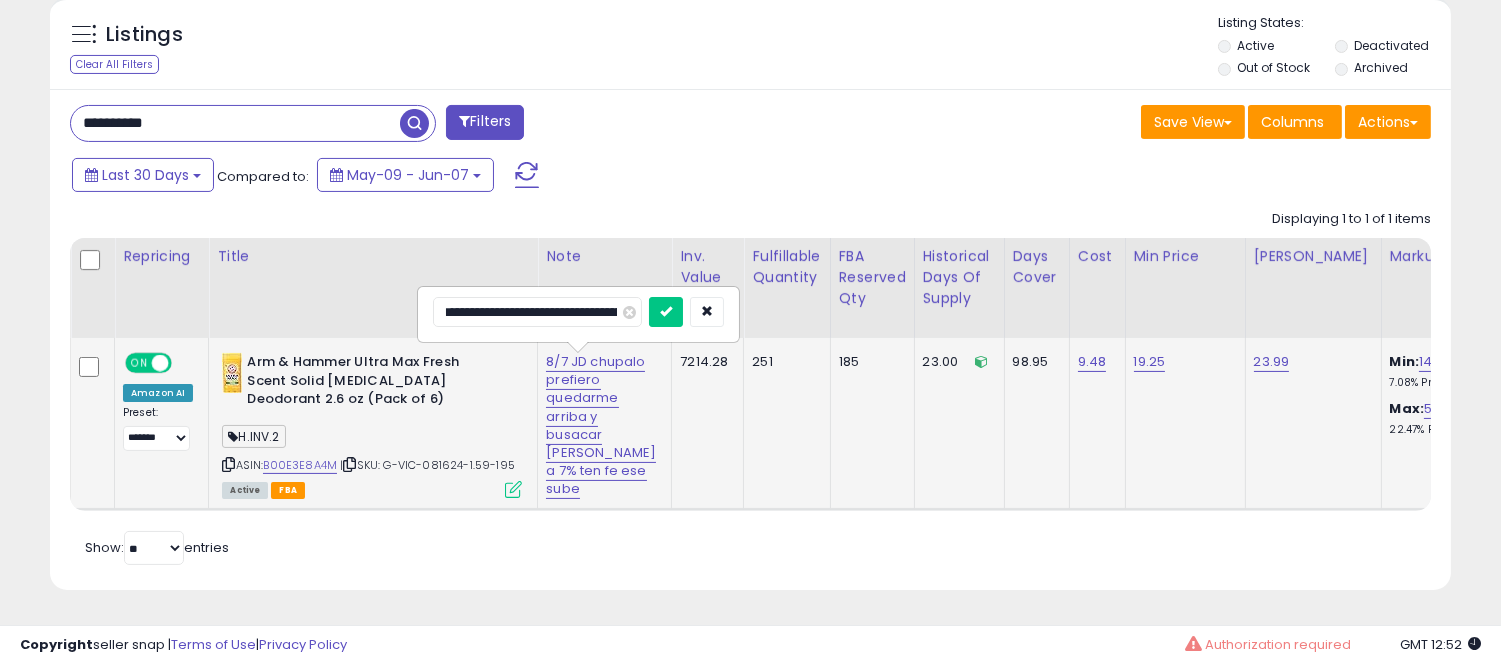 scroll, scrollTop: 0, scrollLeft: 0, axis: both 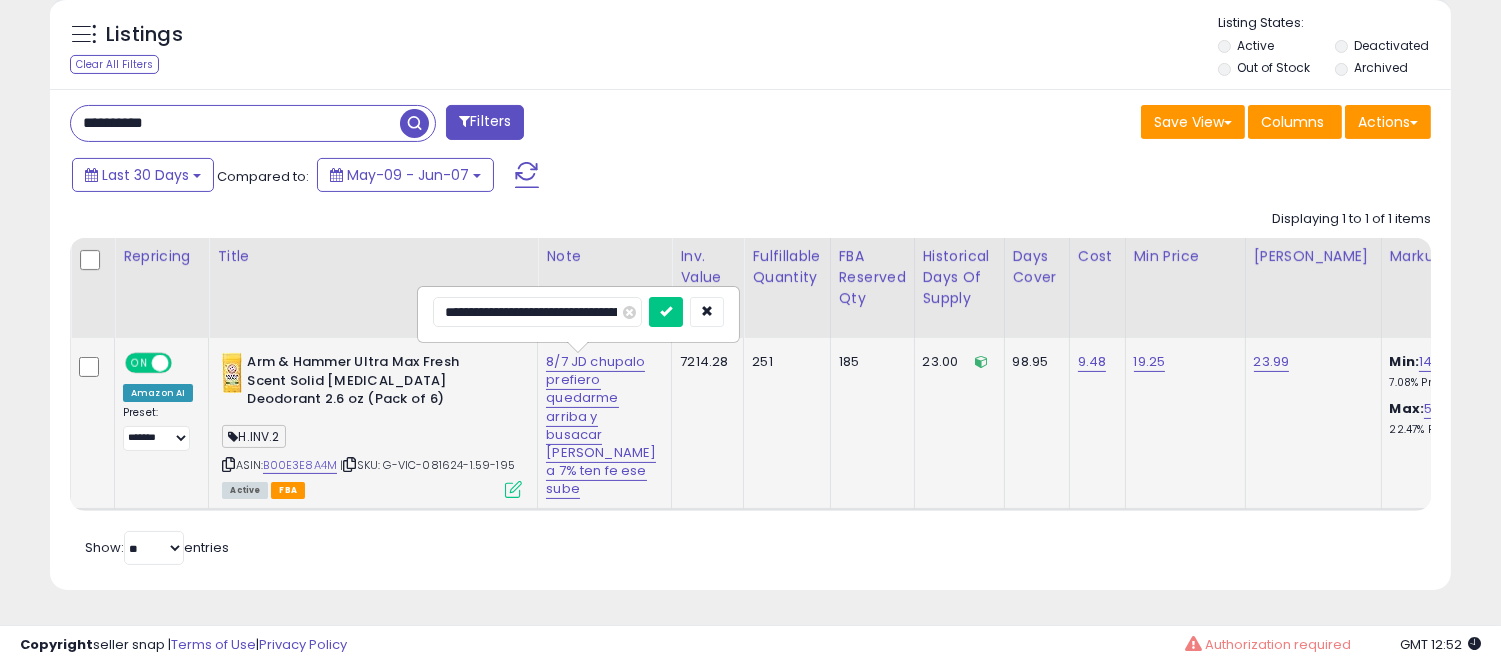 click on "**********" at bounding box center [537, 312] 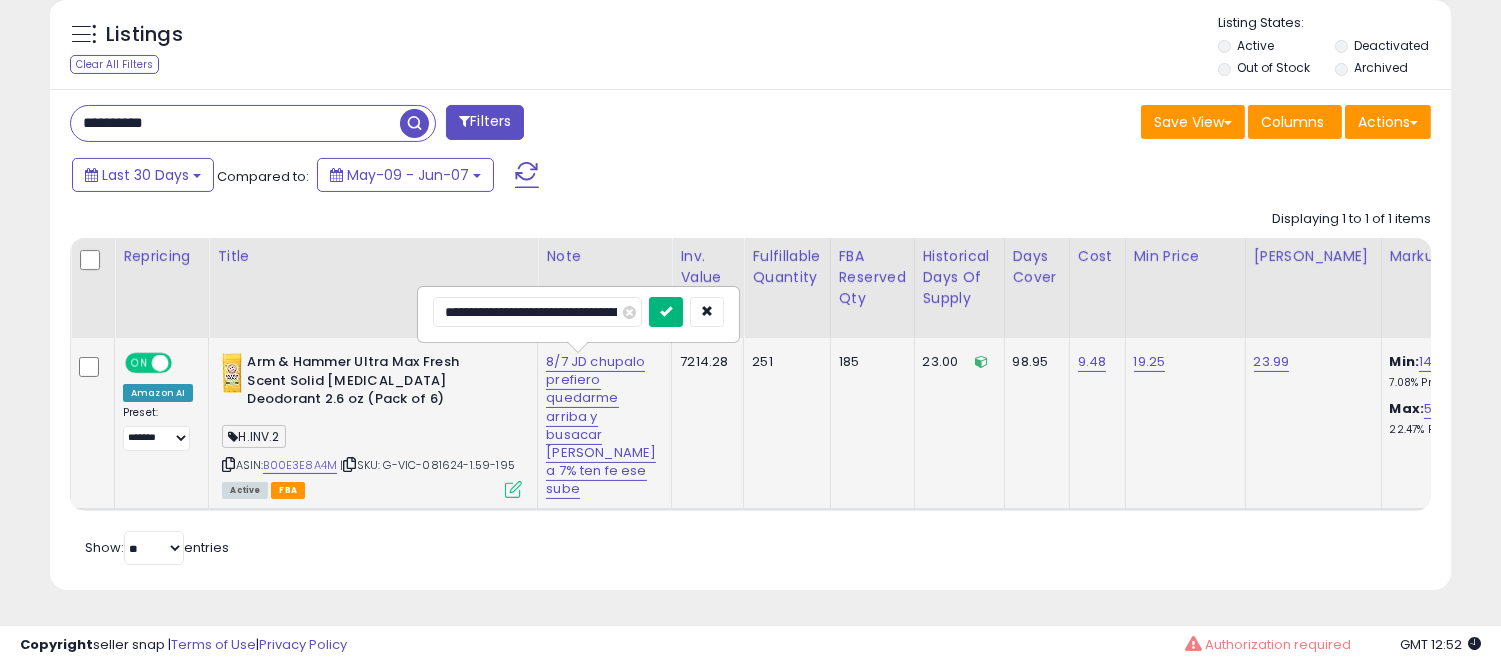 type on "**********" 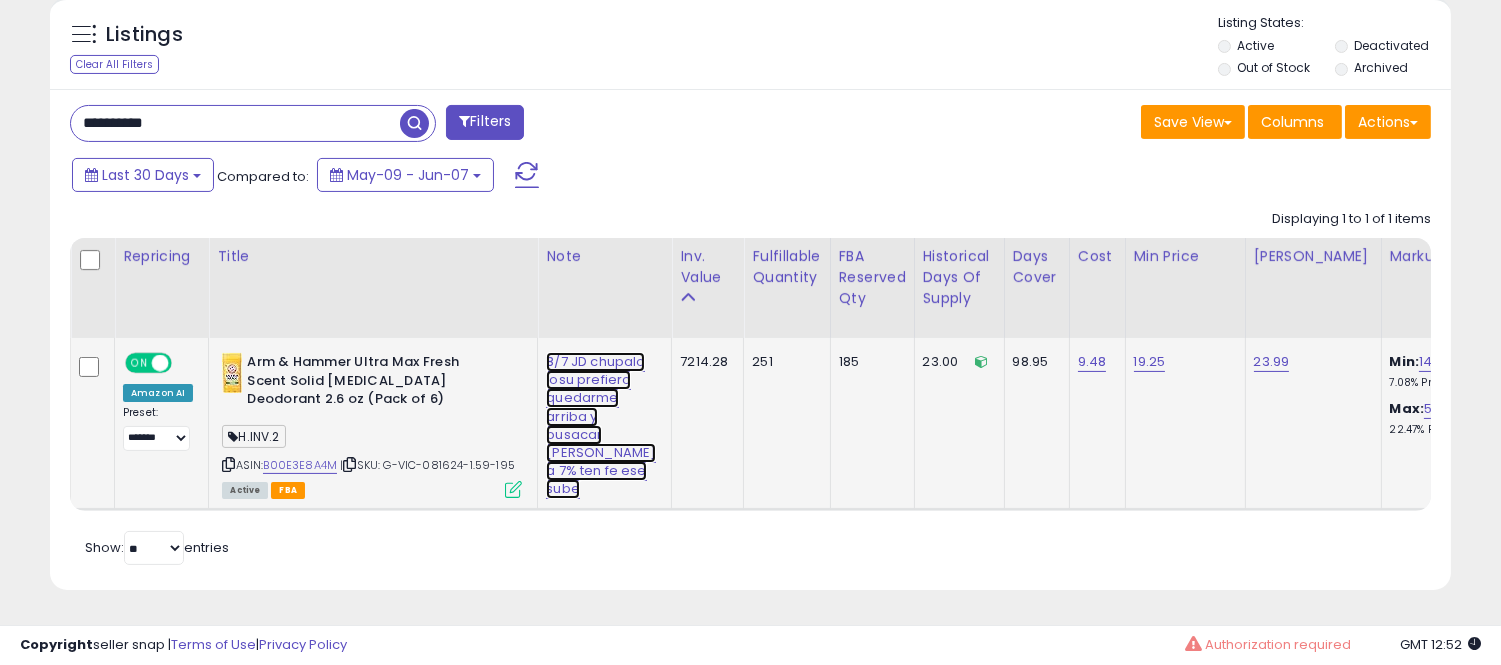 click on "8/7 JD chupalo iosu prefiero quedarme arriba y busacar [PERSON_NAME] a 7% ten fe ese sube" at bounding box center (601, 425) 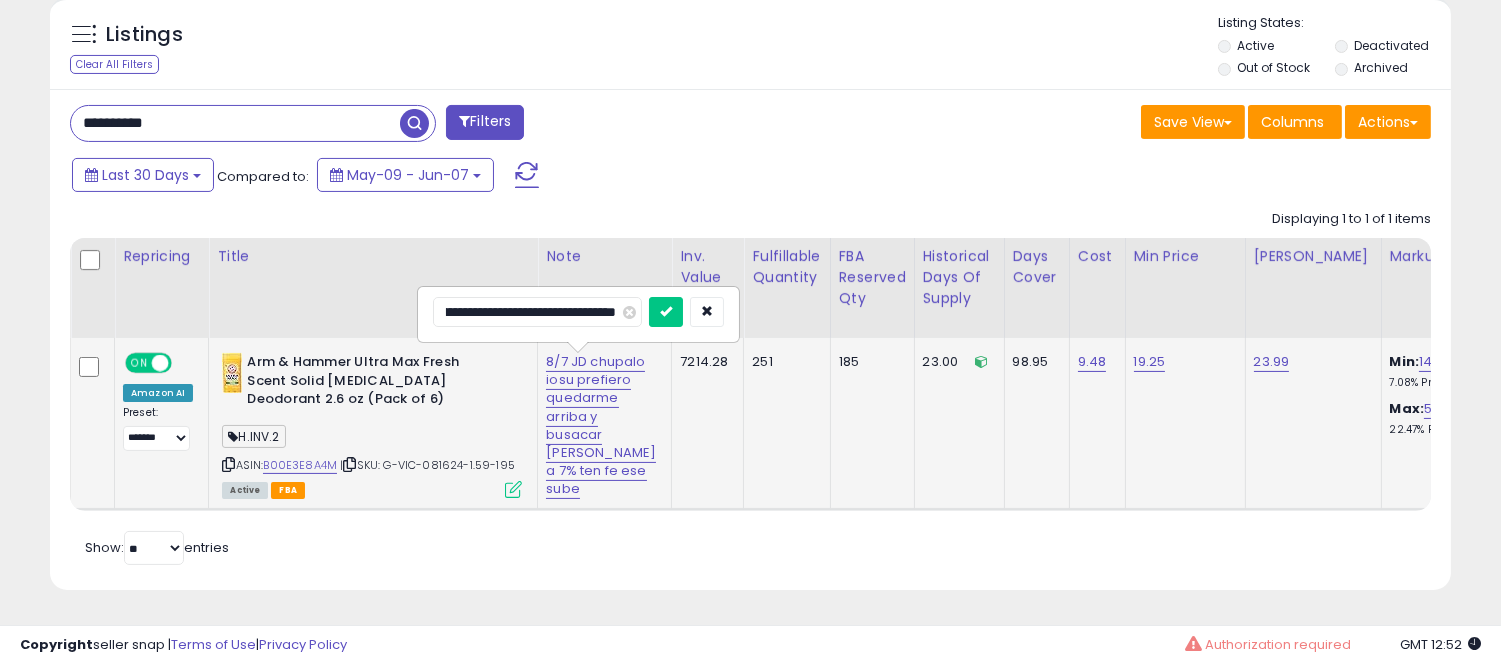 scroll, scrollTop: 0, scrollLeft: 250, axis: horizontal 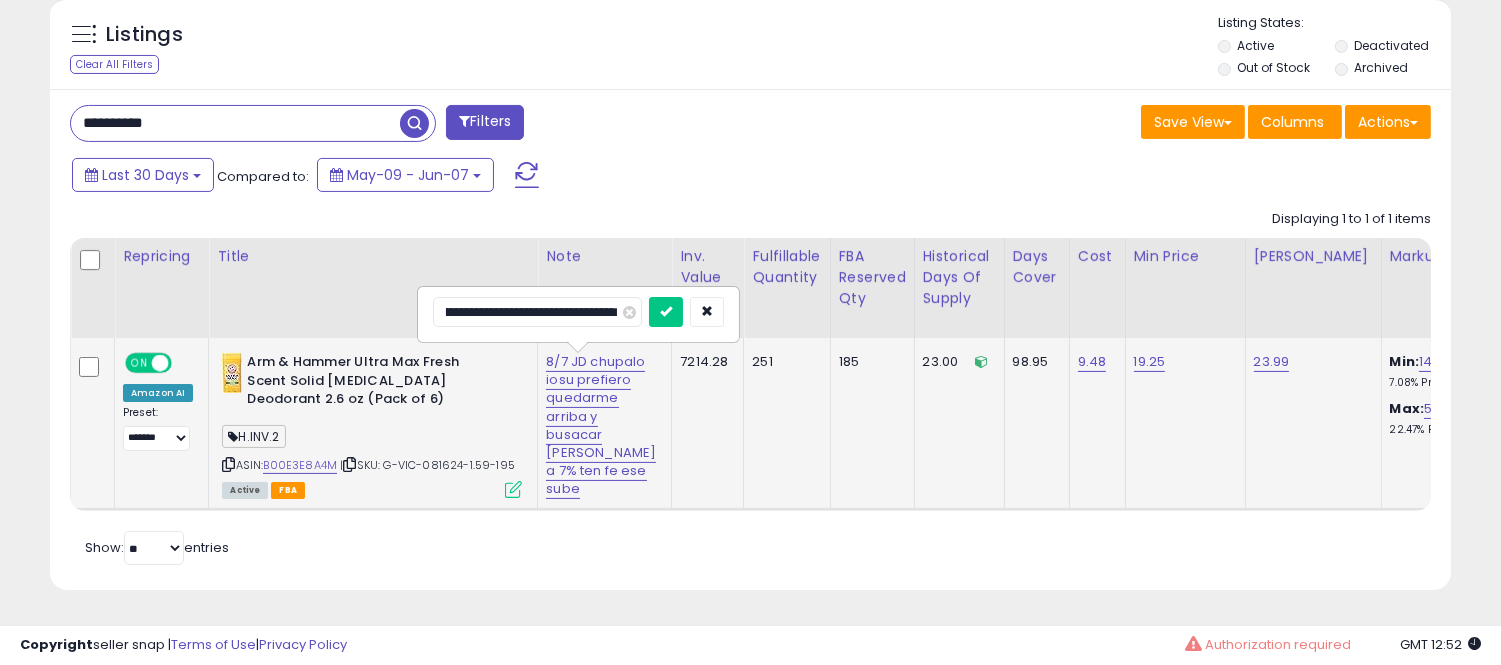 click on "**********" at bounding box center (537, 312) 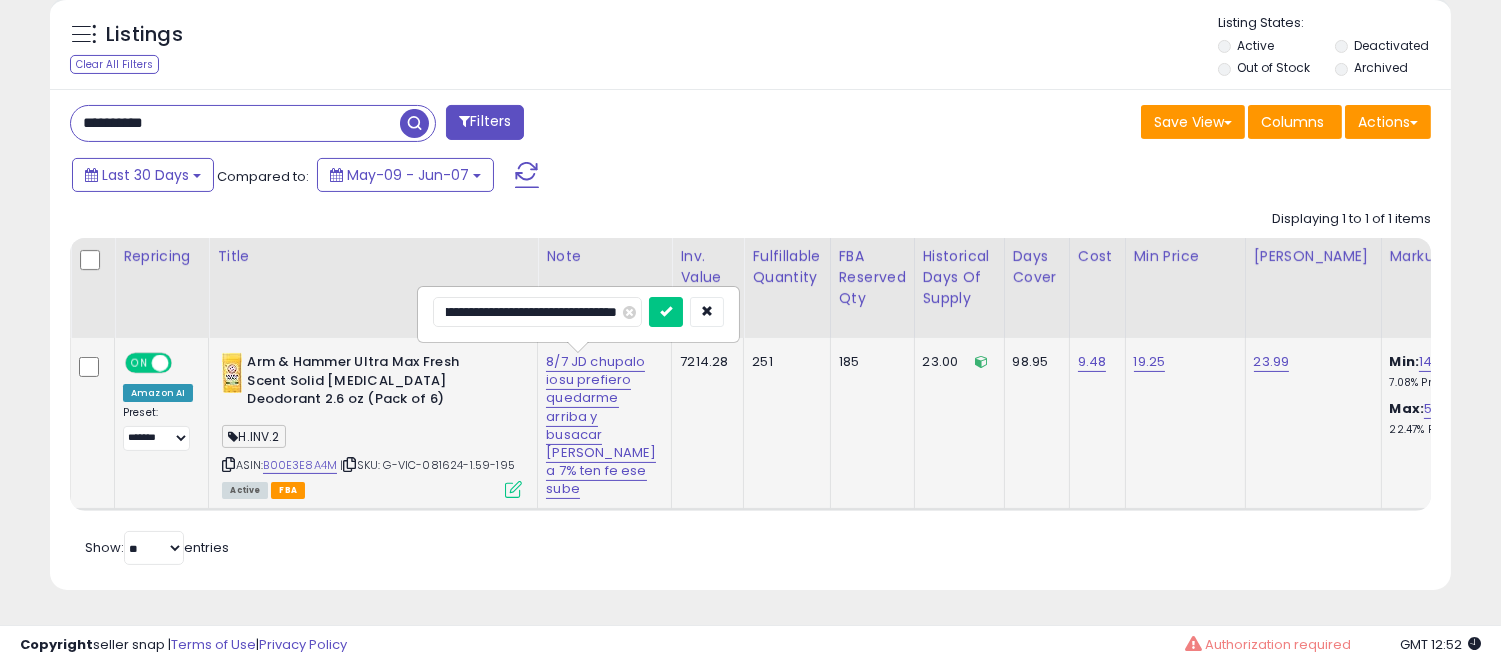 click at bounding box center (666, 312) 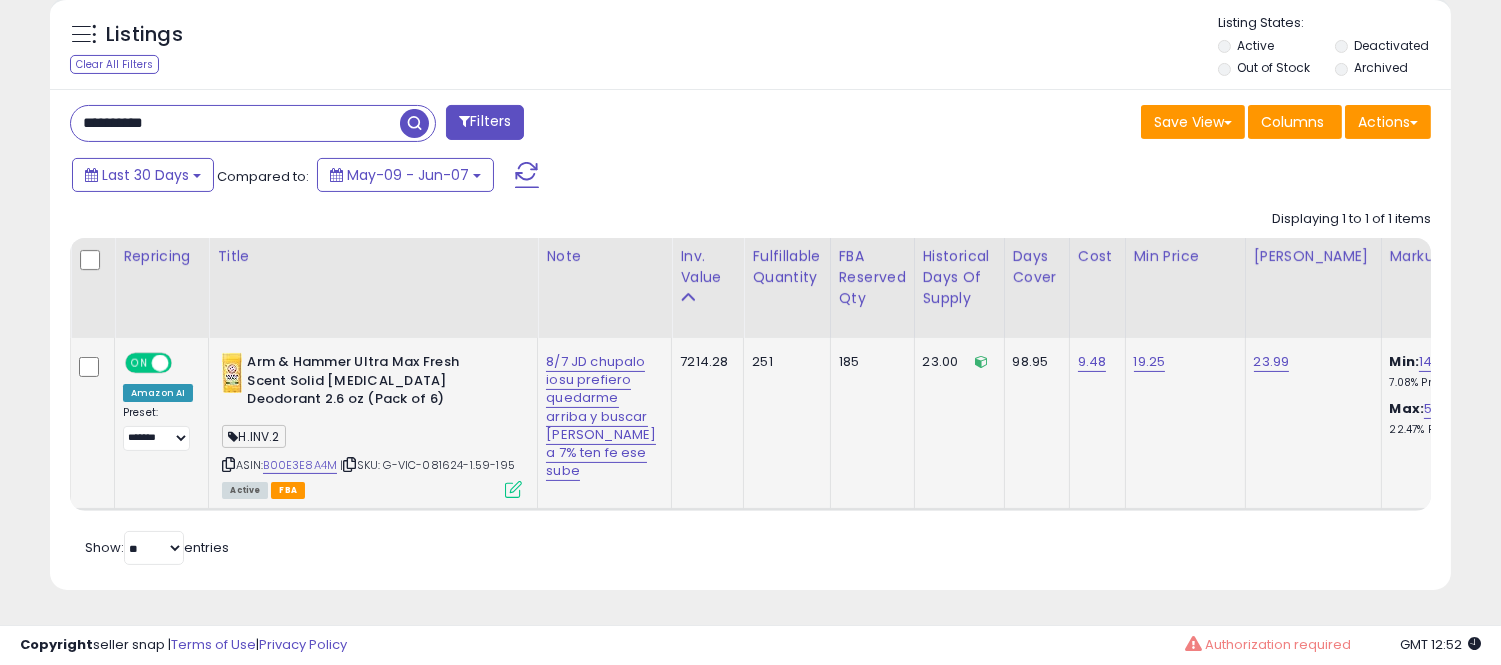 click on "251" 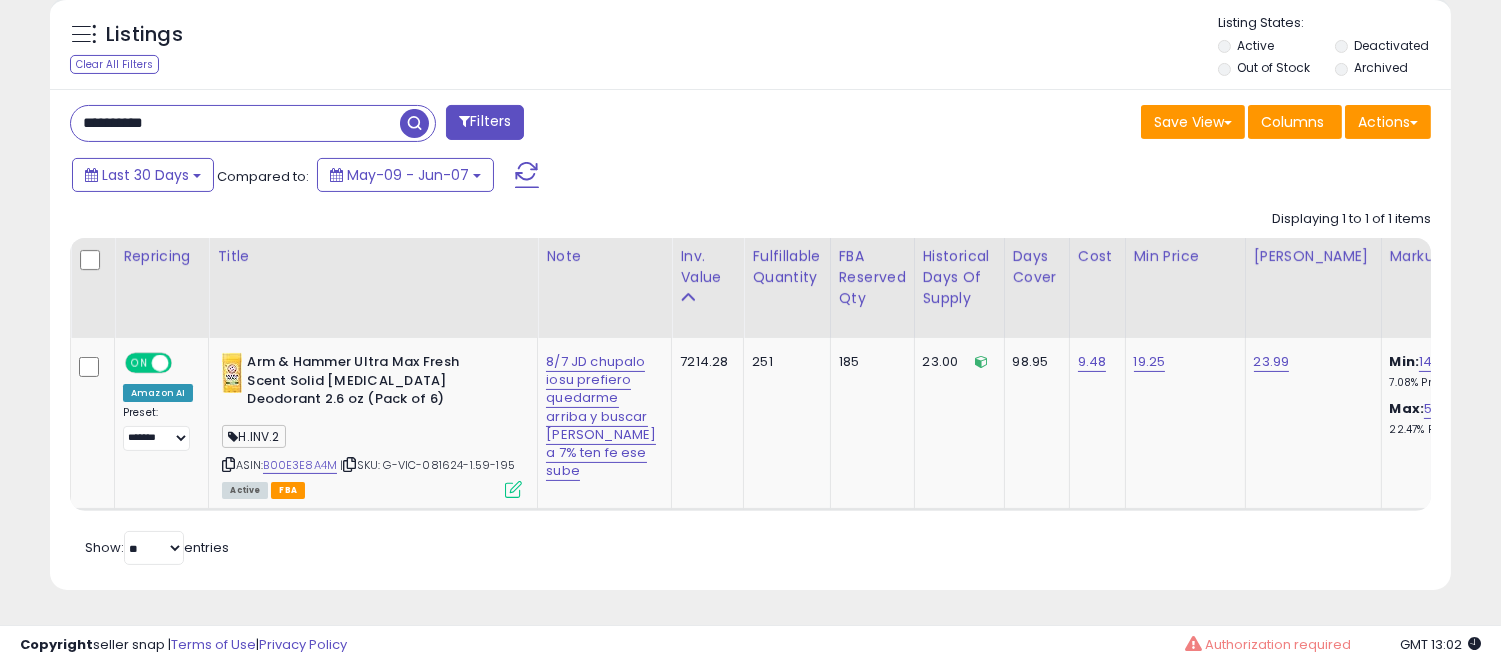 click on "**********" at bounding box center [235, 123] 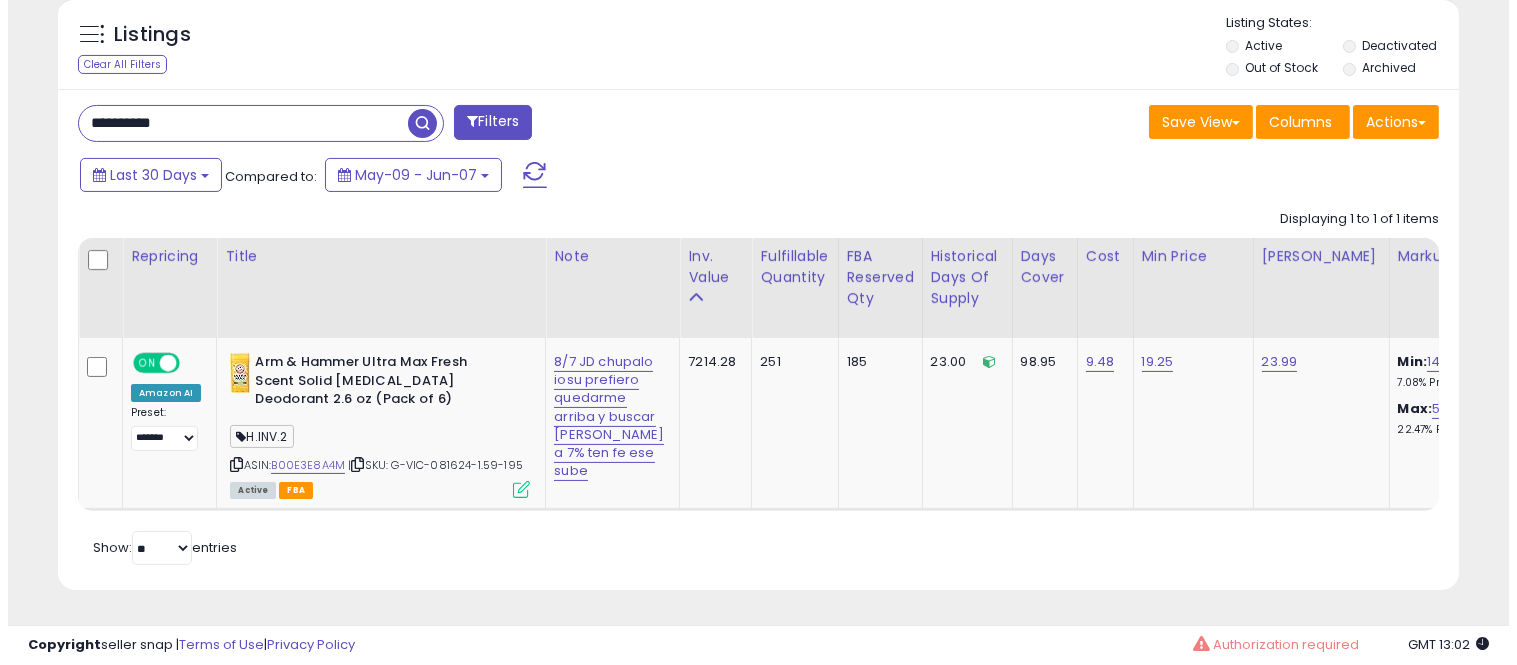 scroll, scrollTop: 578, scrollLeft: 0, axis: vertical 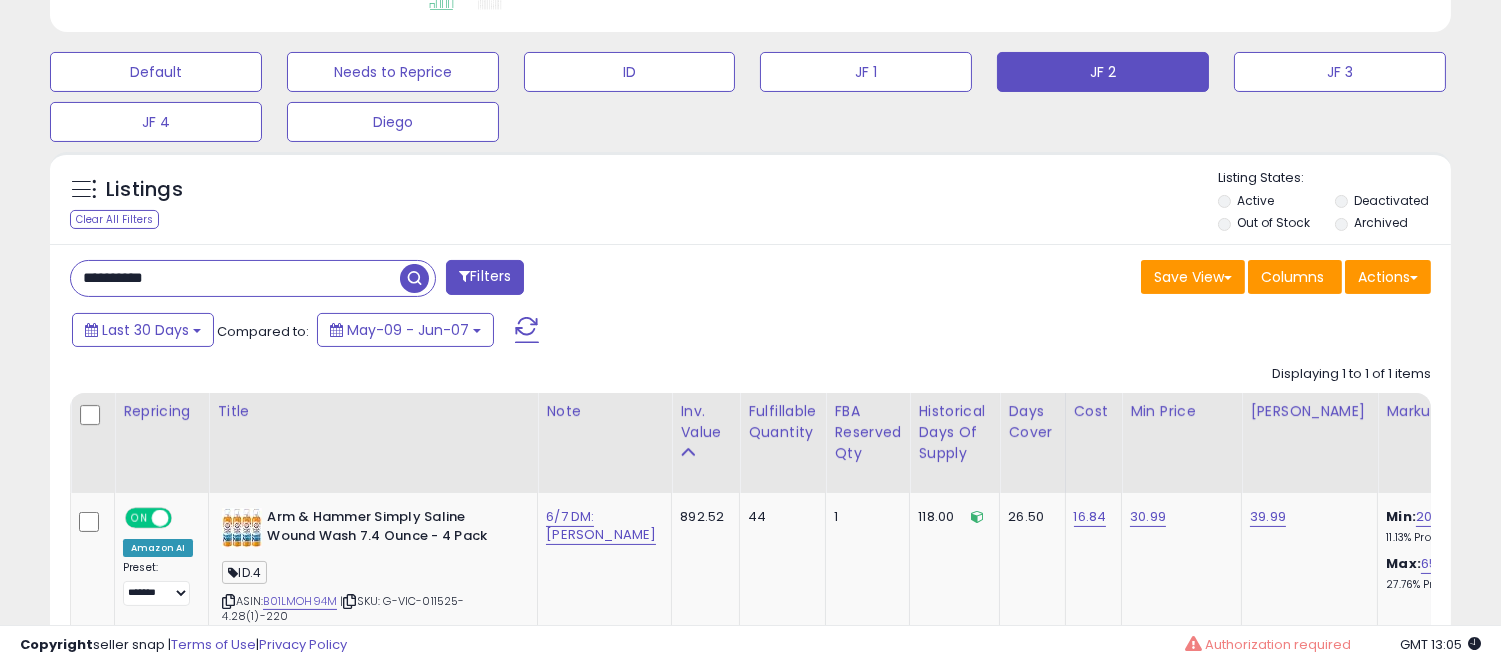 click on "**********" at bounding box center [235, 278] 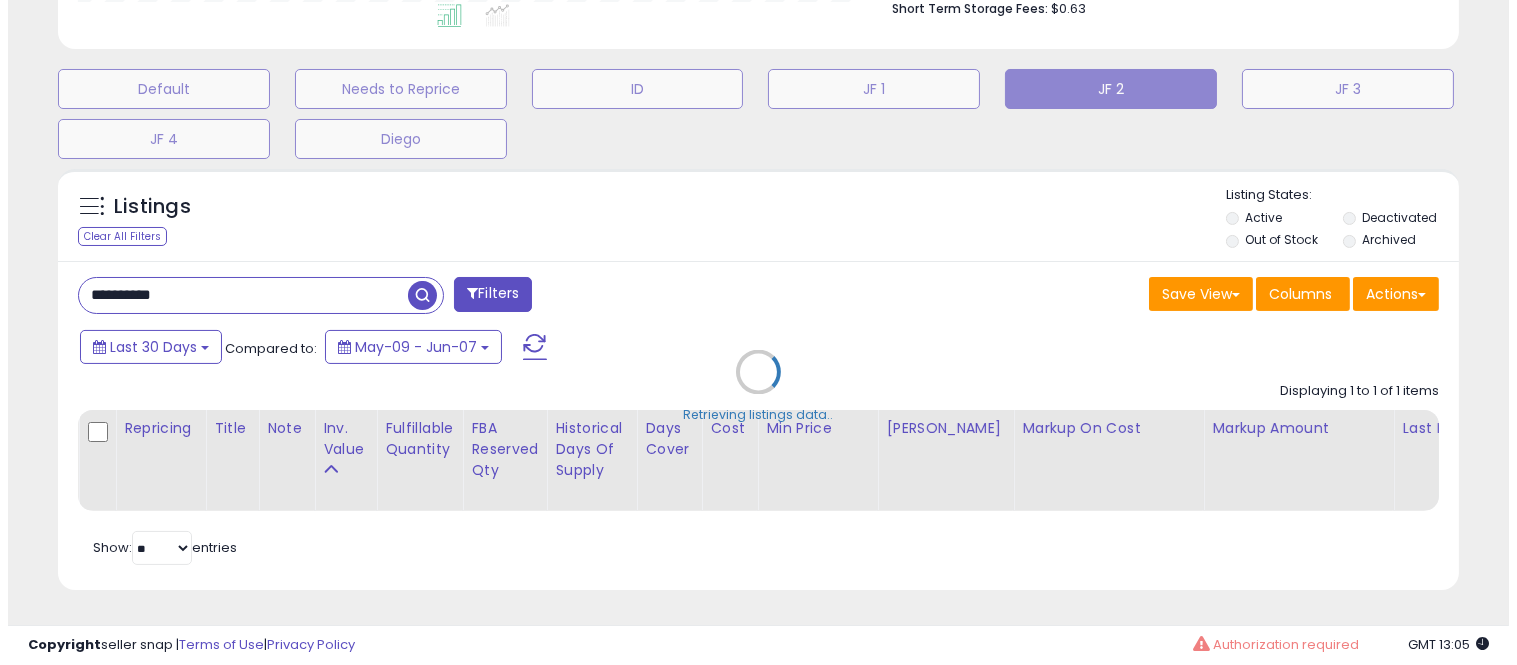 scroll, scrollTop: 999590, scrollLeft: 999178, axis: both 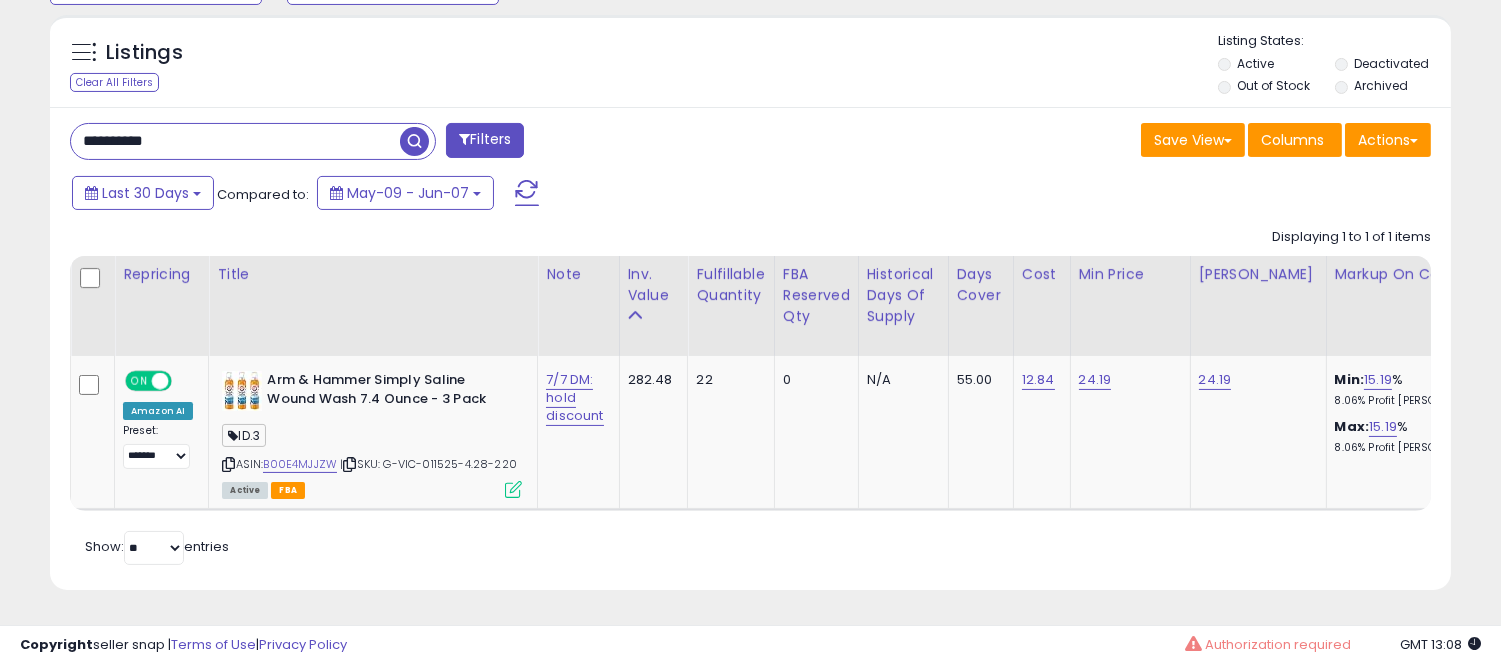 click on "**********" at bounding box center [235, 141] 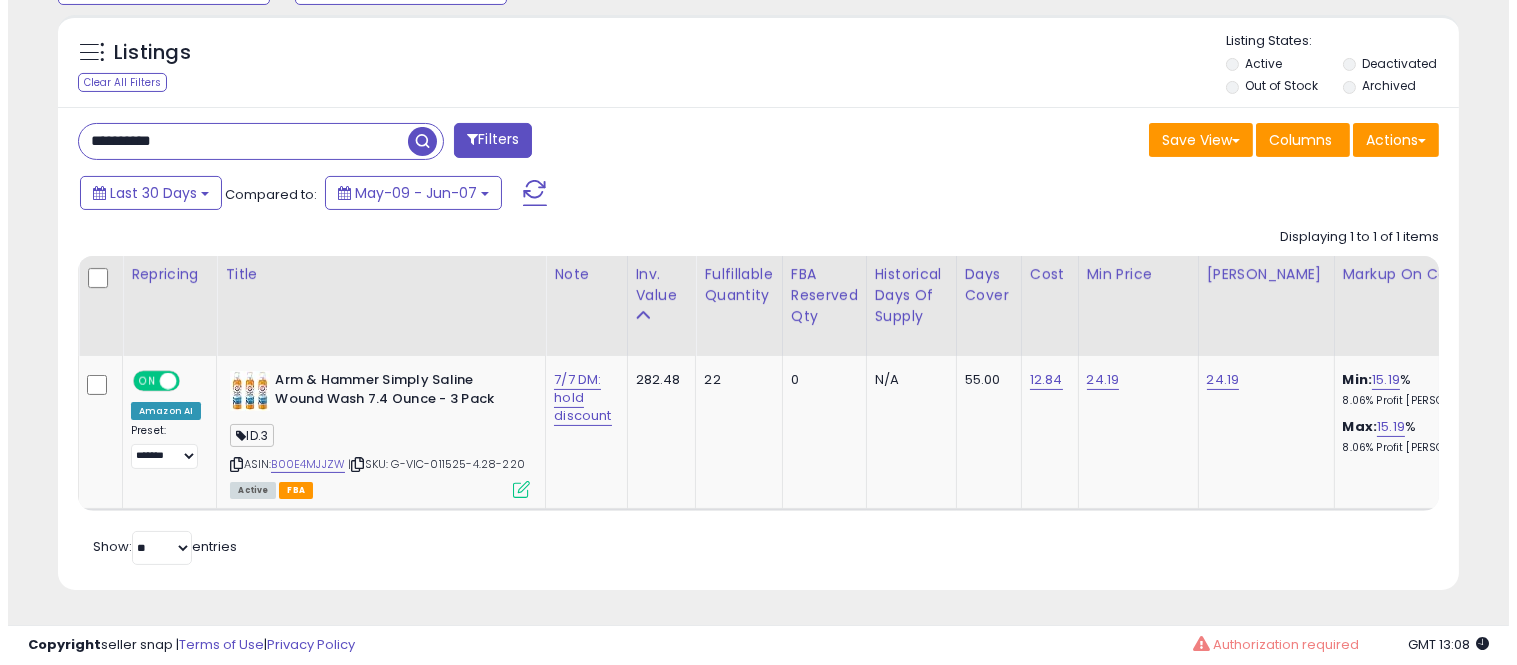 scroll, scrollTop: 578, scrollLeft: 0, axis: vertical 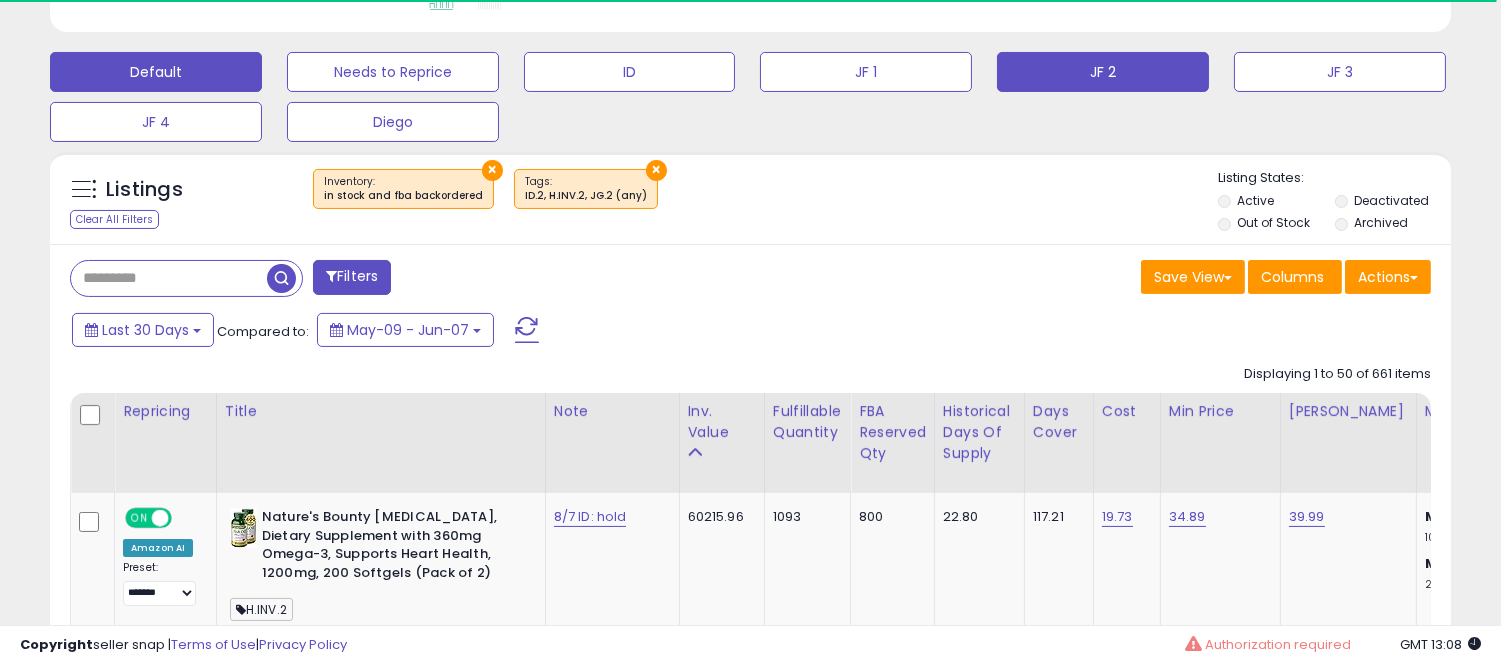 click on "Default" at bounding box center [156, 72] 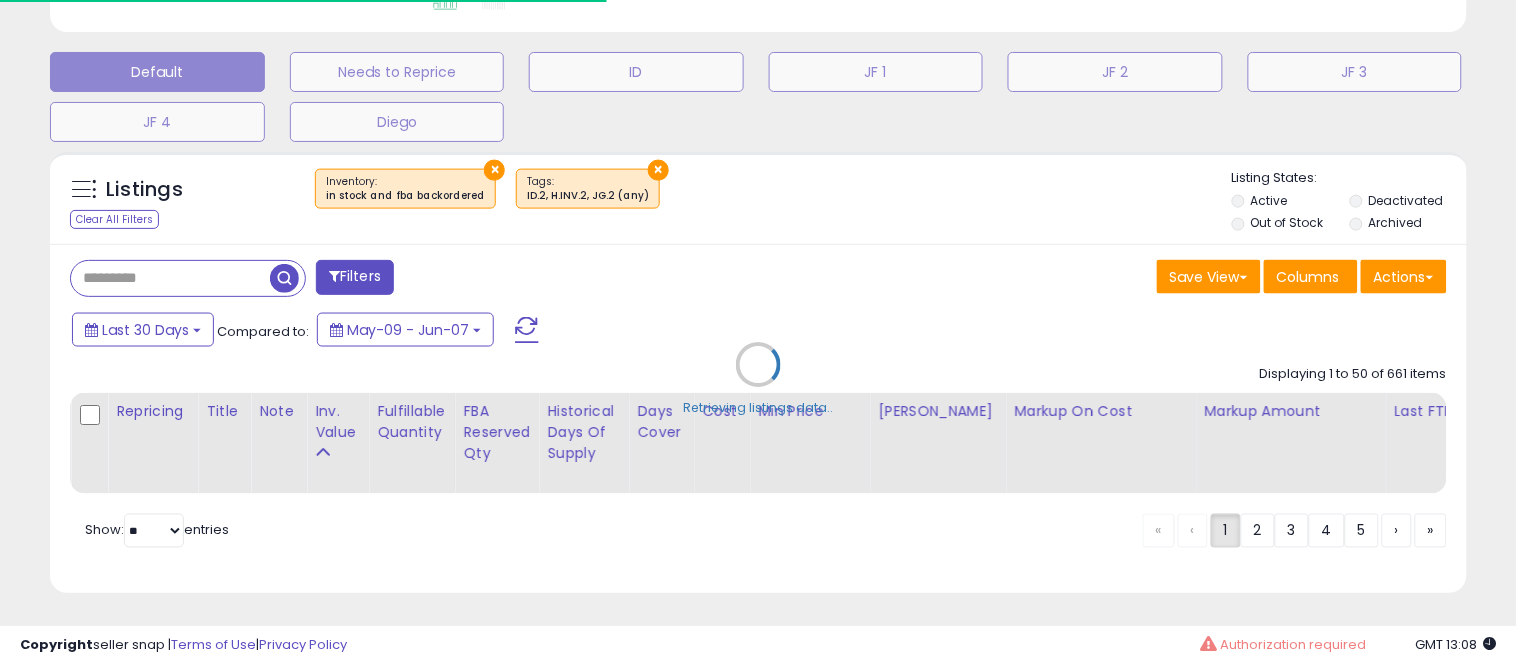 scroll, scrollTop: 999590, scrollLeft: 999178, axis: both 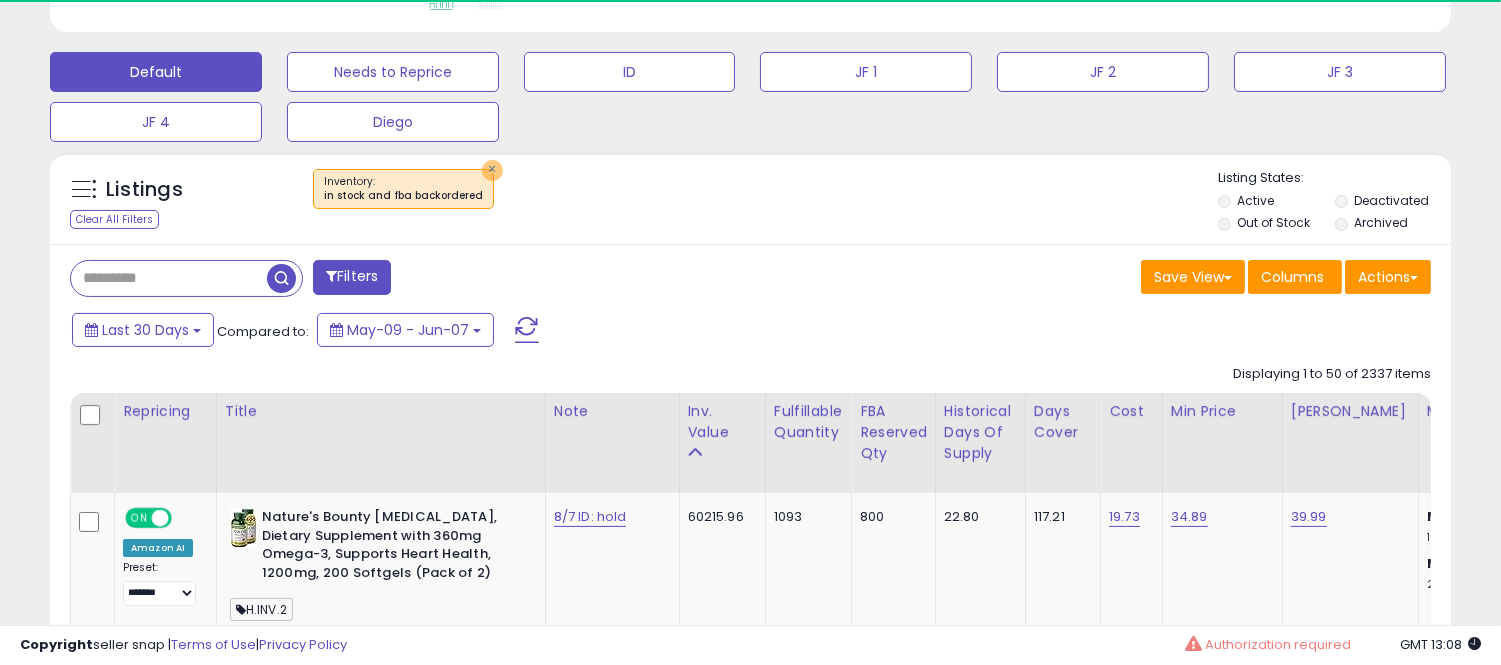 click on "×" at bounding box center (492, 170) 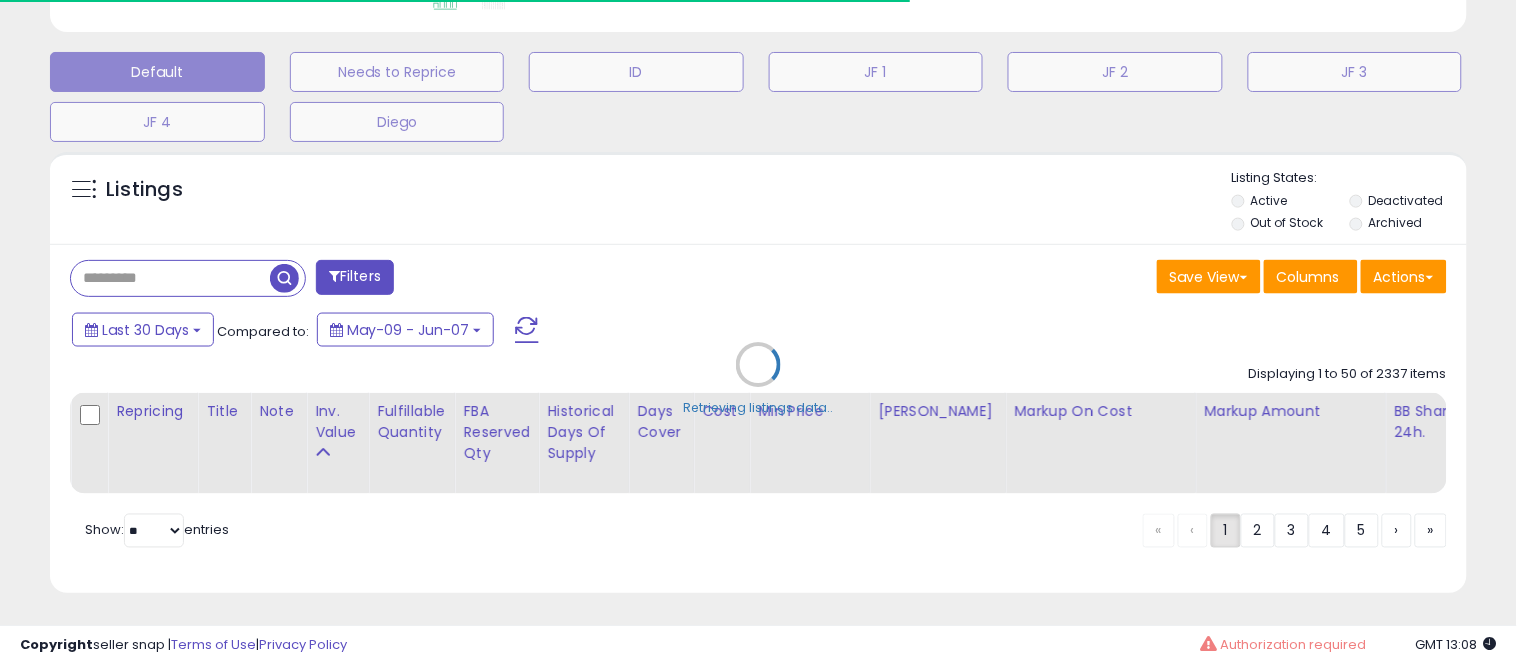 scroll, scrollTop: 999590, scrollLeft: 999178, axis: both 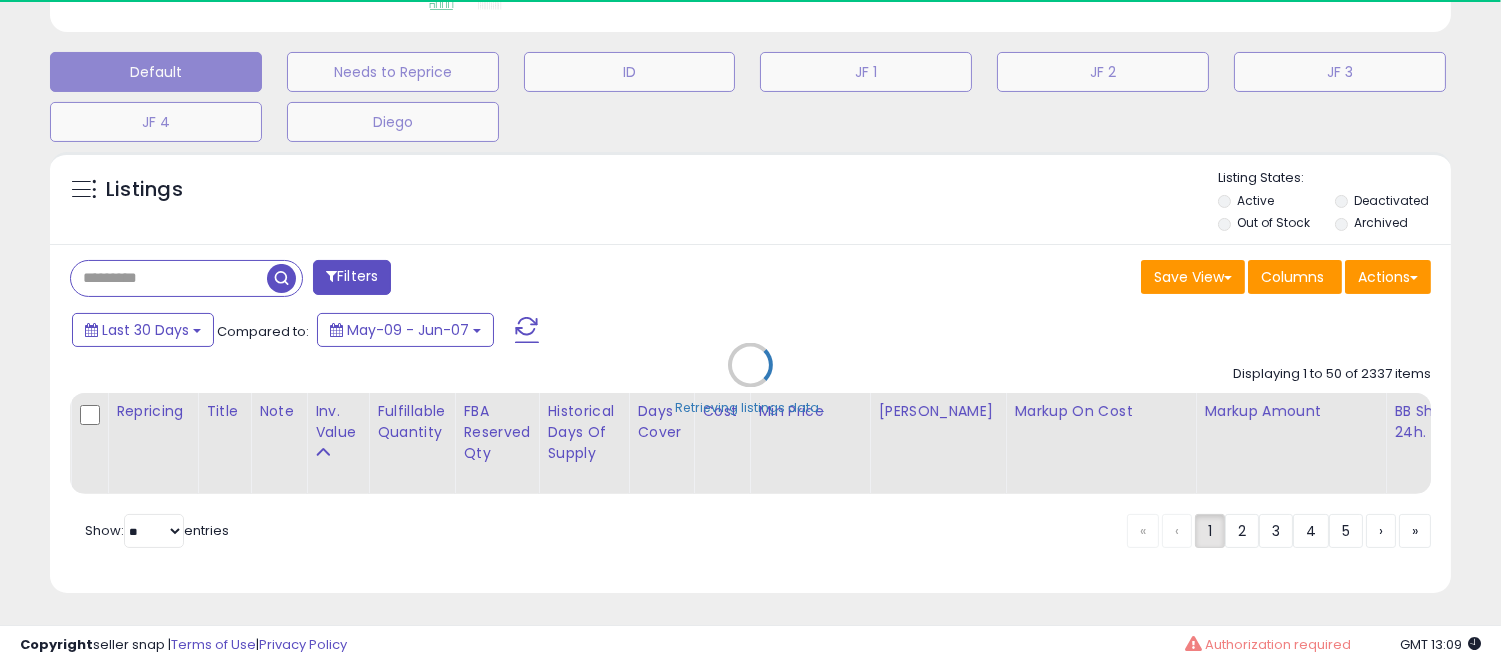 click on "Retrieving listings data.." at bounding box center (750, 380) 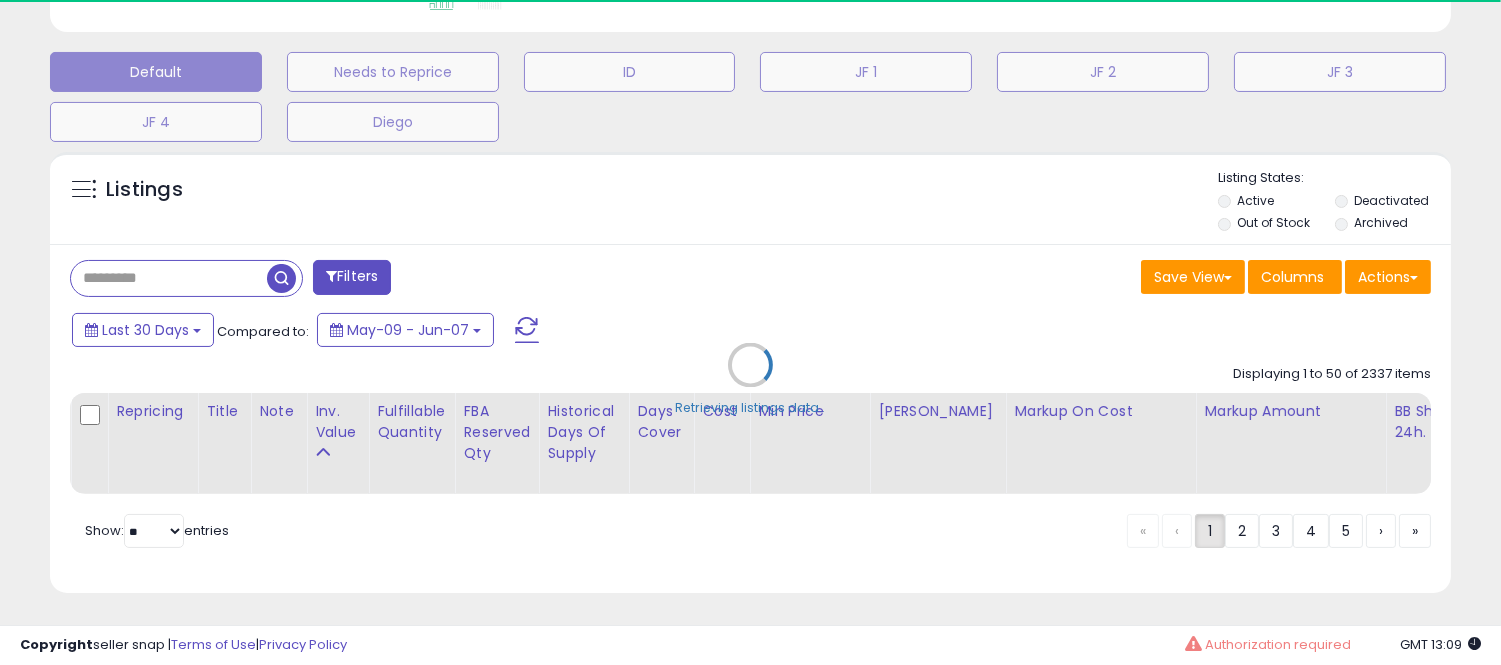 scroll, scrollTop: 999590, scrollLeft: 999188, axis: both 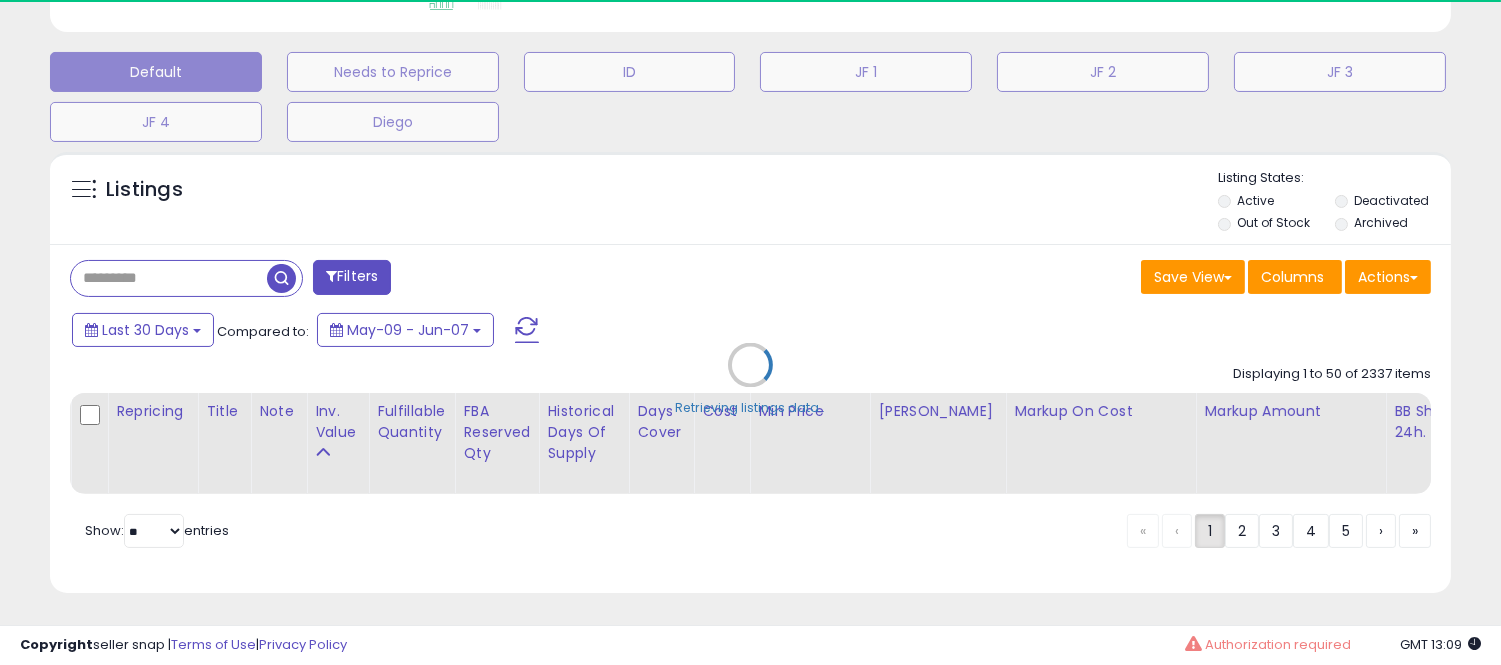 click on "Retrieving listings data.." at bounding box center [750, 380] 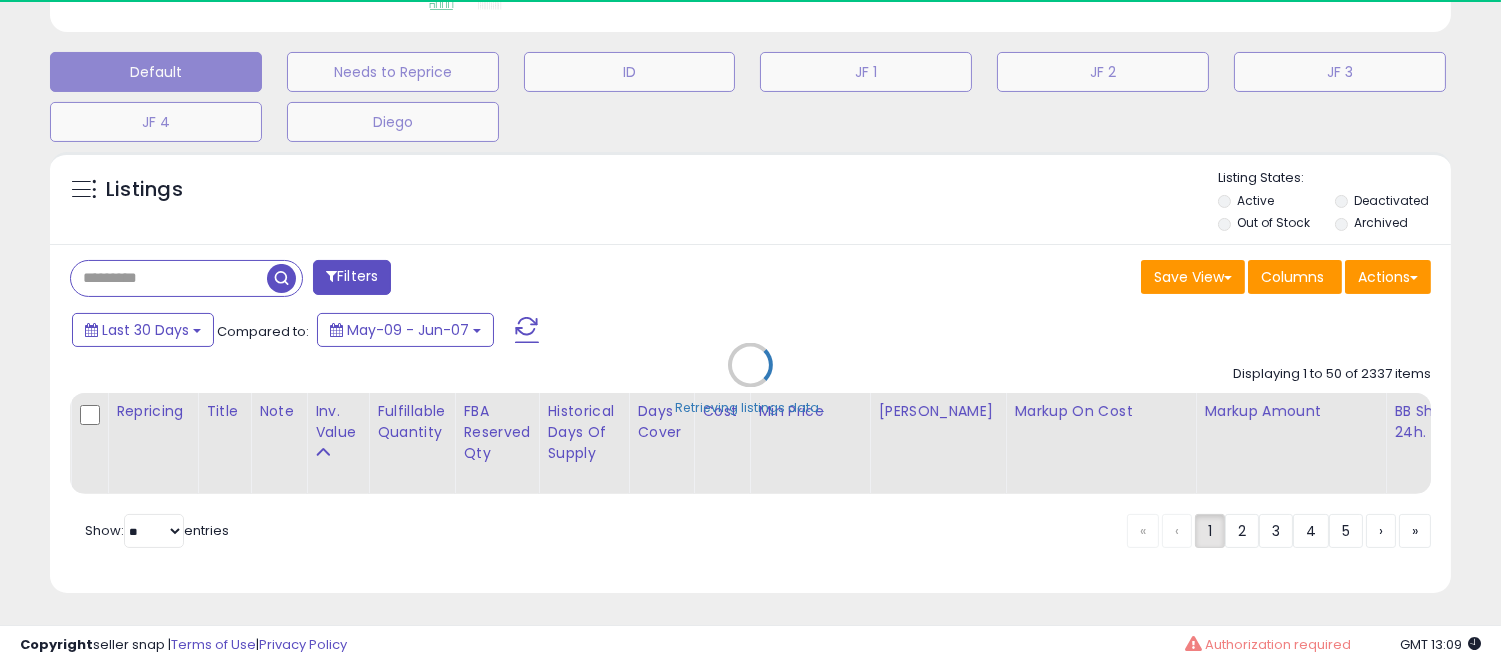 click on "Retrieving listings data.." at bounding box center [750, 380] 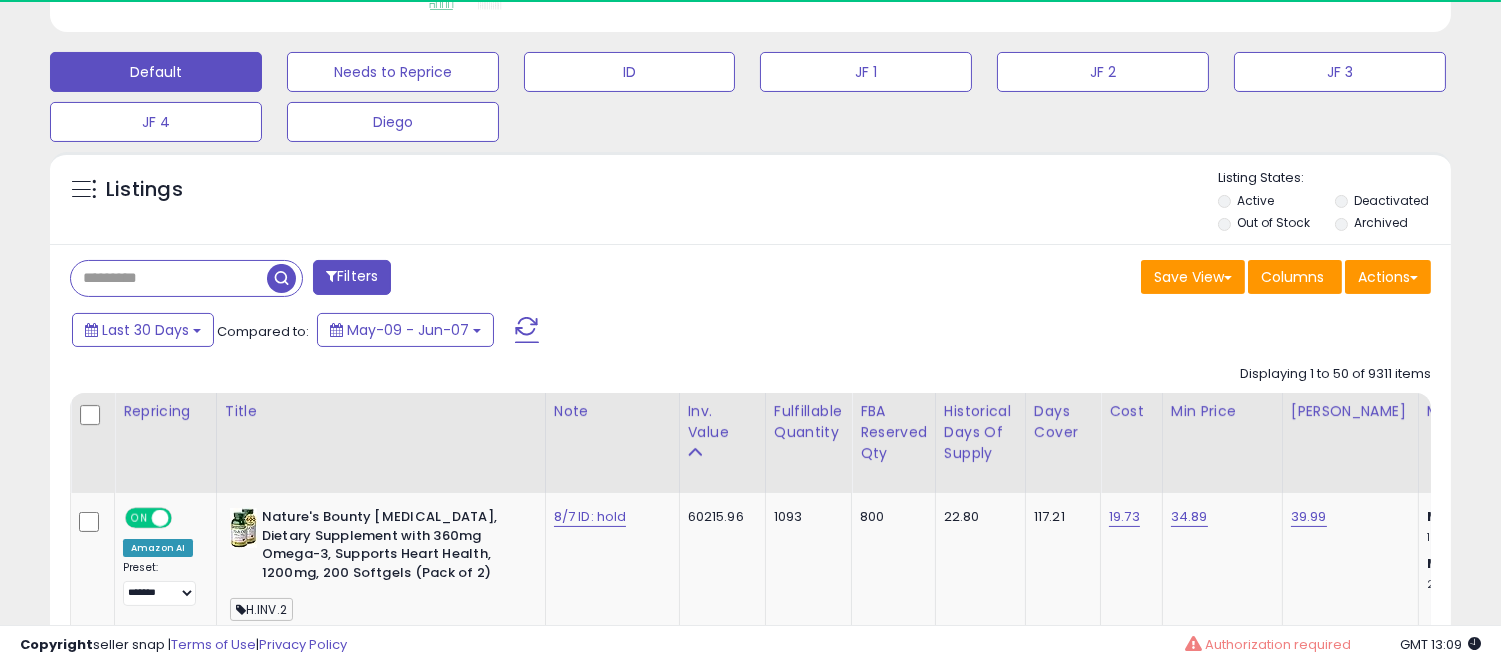 scroll, scrollTop: 999590, scrollLeft: 999188, axis: both 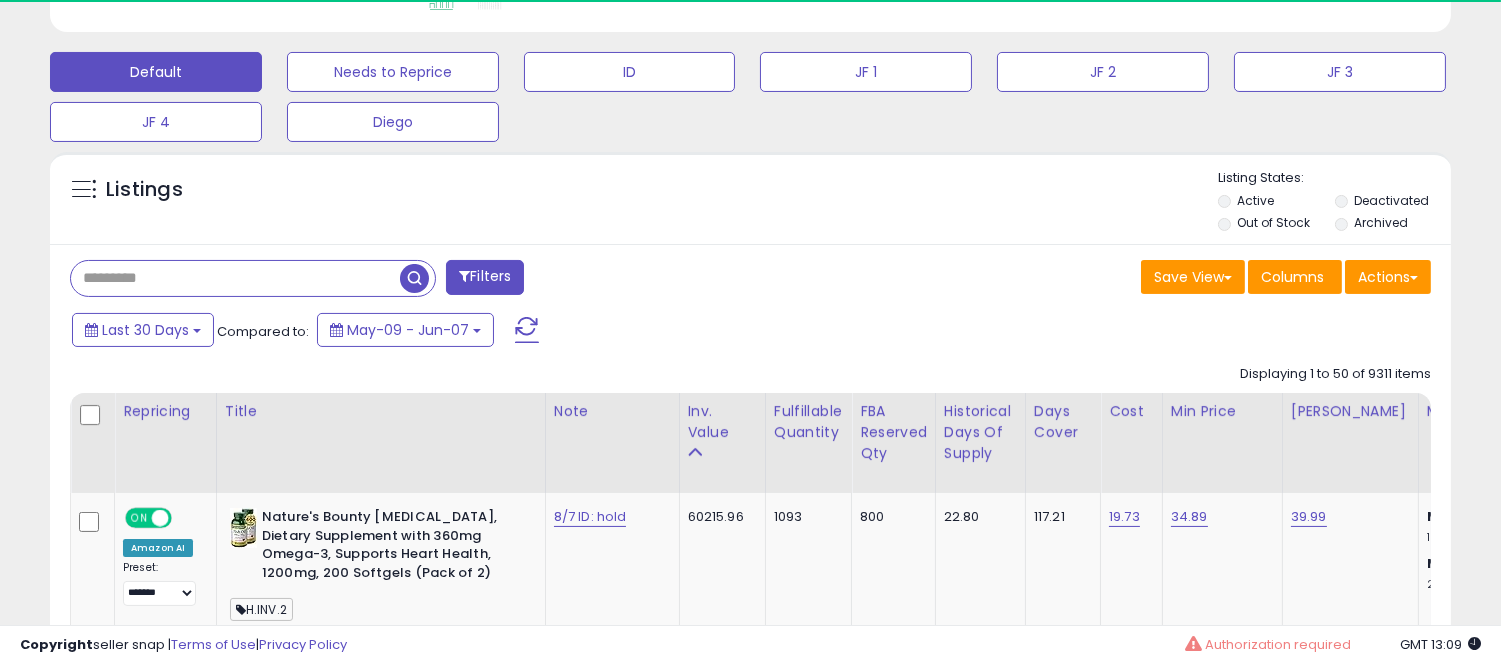 click at bounding box center (235, 278) 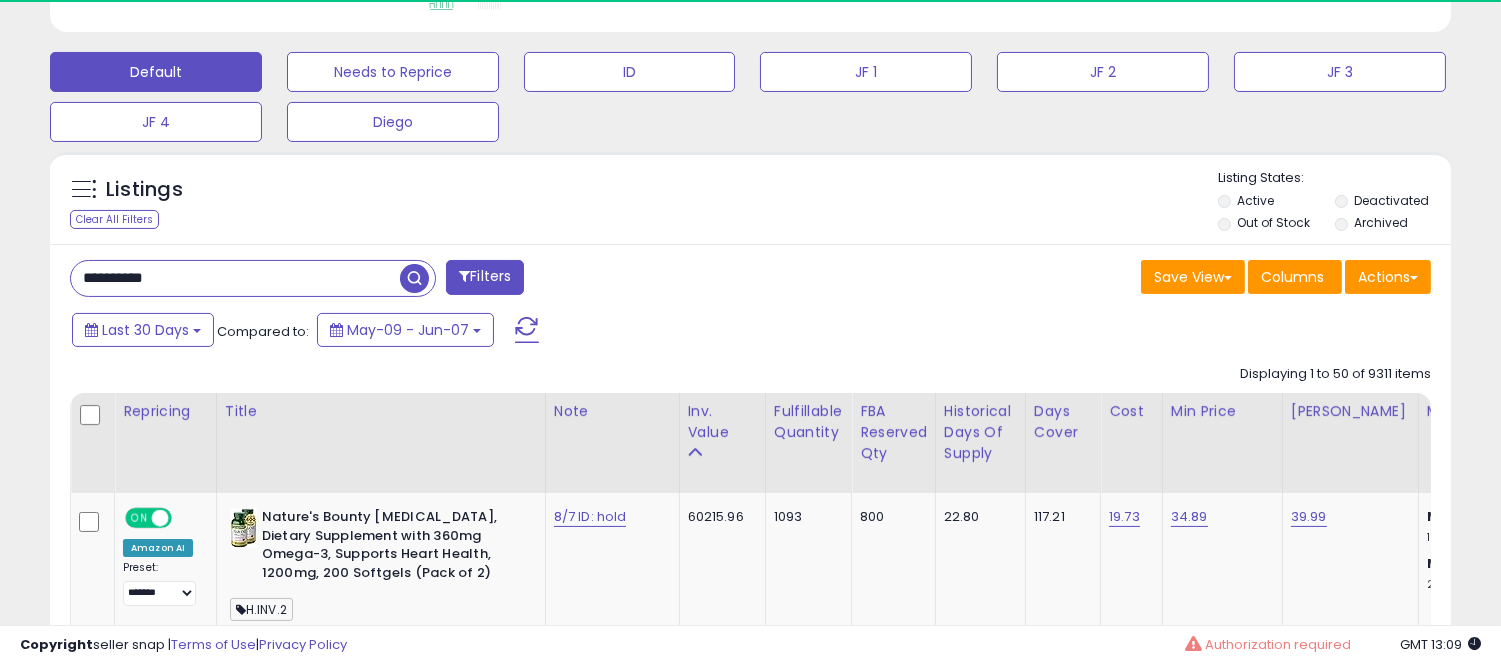 click at bounding box center (414, 278) 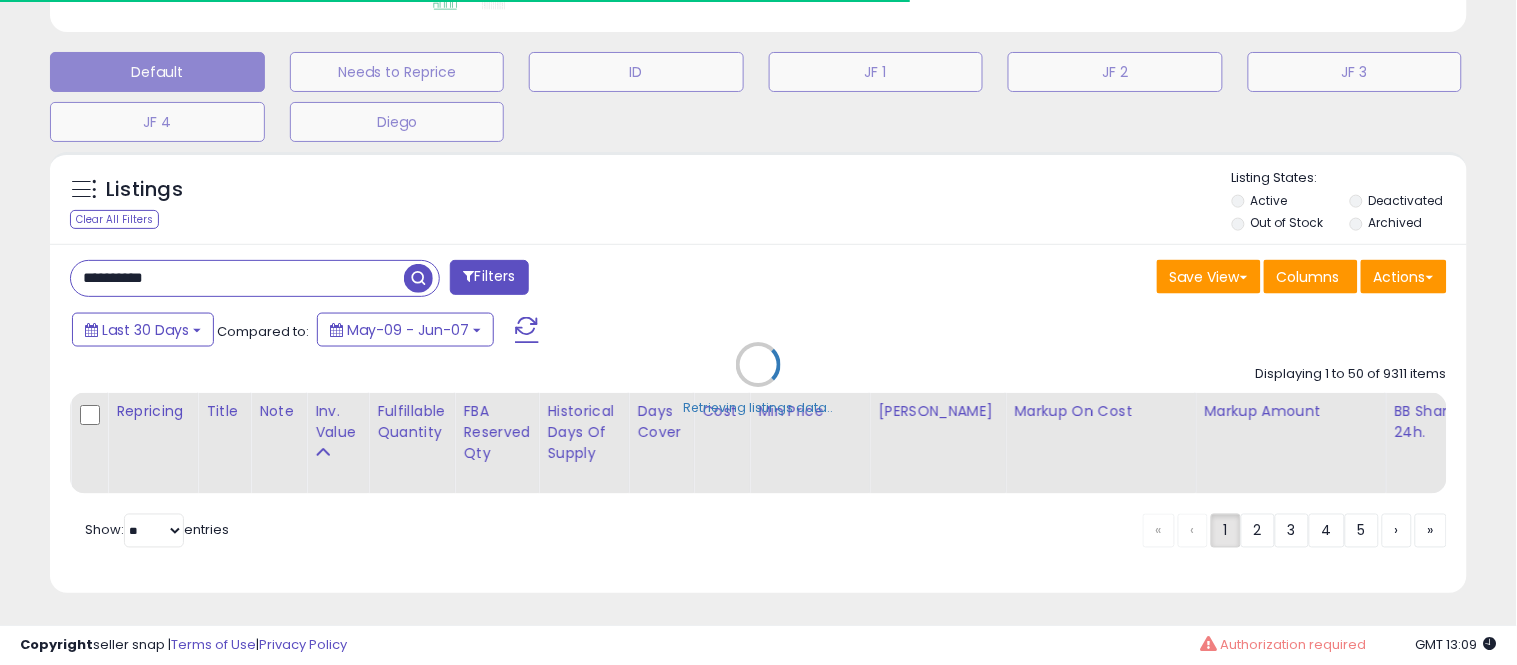 scroll, scrollTop: 999590, scrollLeft: 999178, axis: both 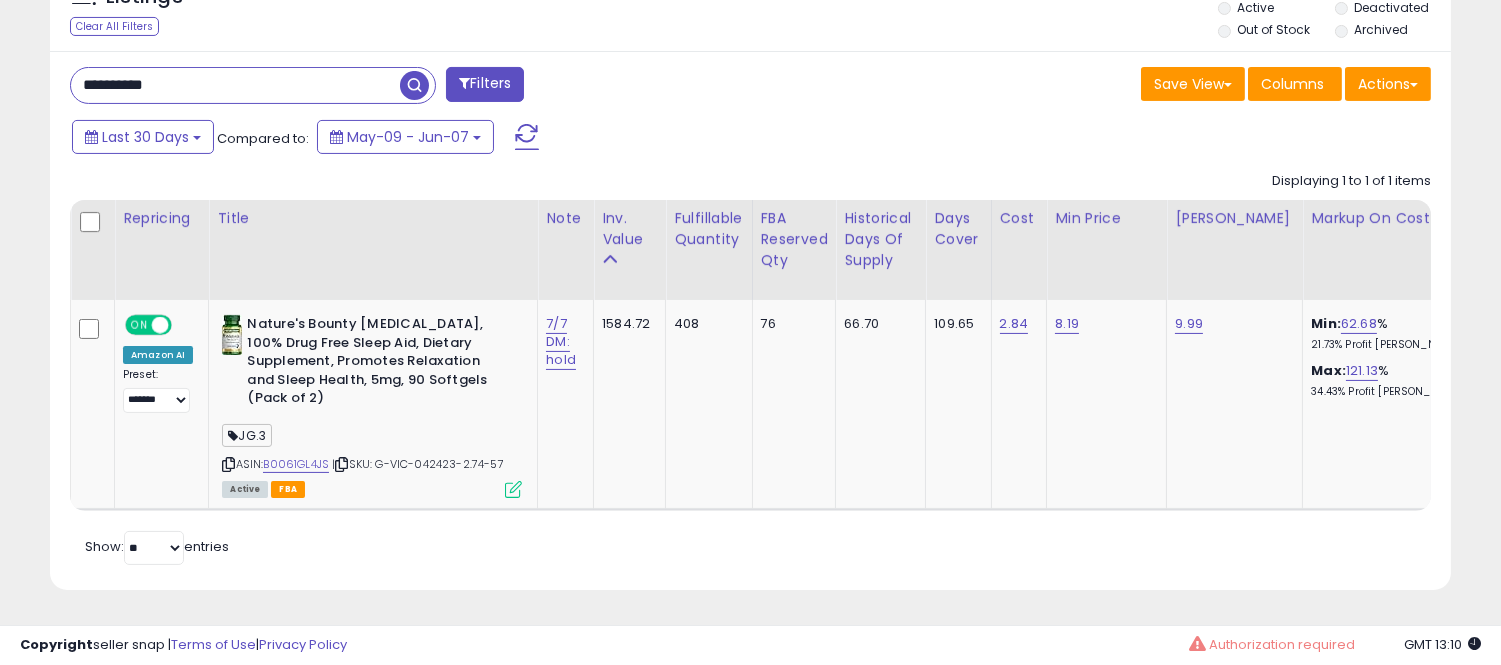 click on "**********" at bounding box center (235, 85) 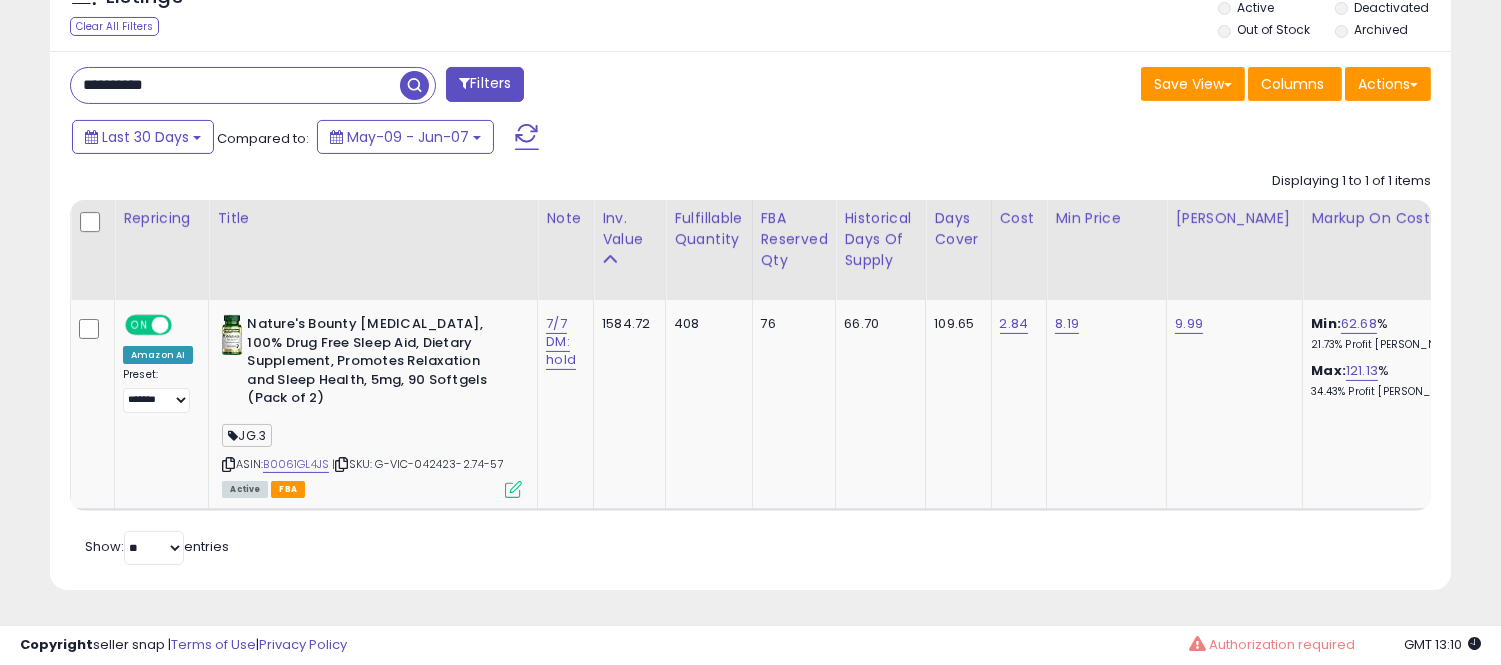 type on "**********" 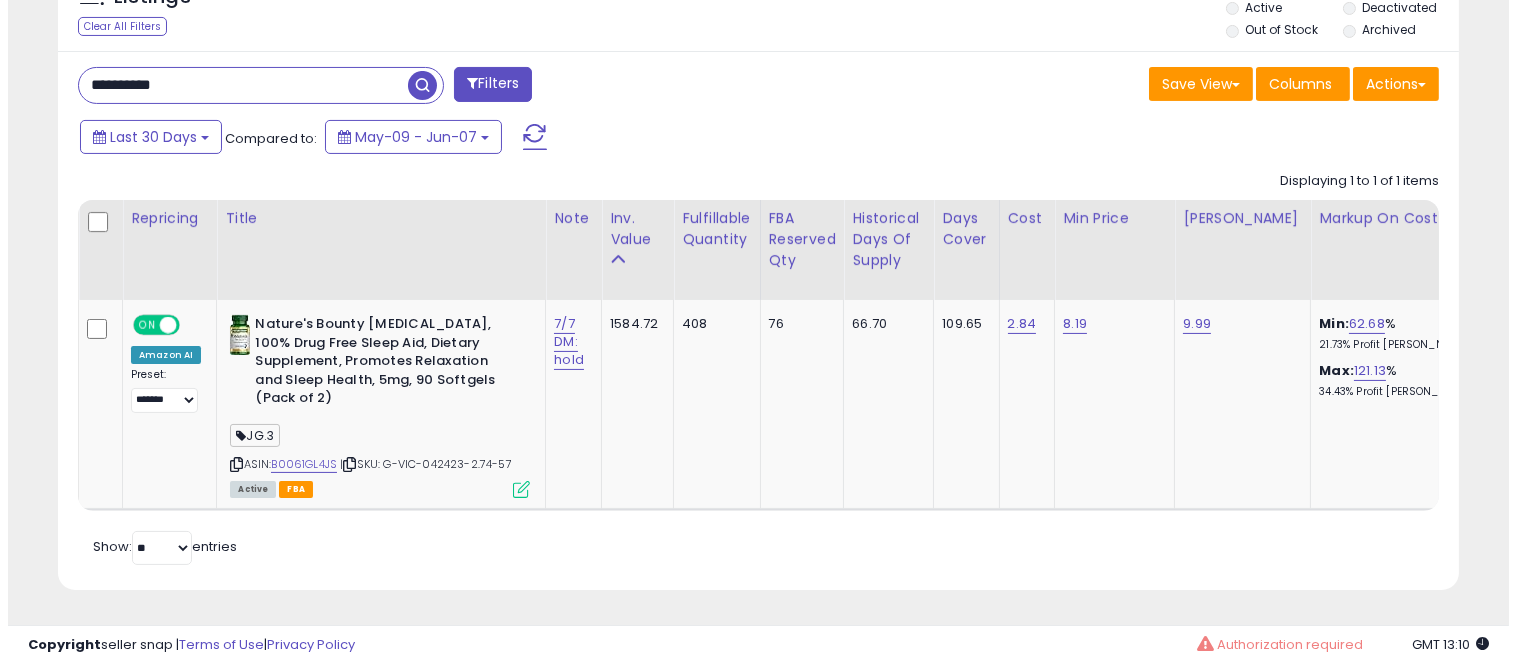 scroll, scrollTop: 578, scrollLeft: 0, axis: vertical 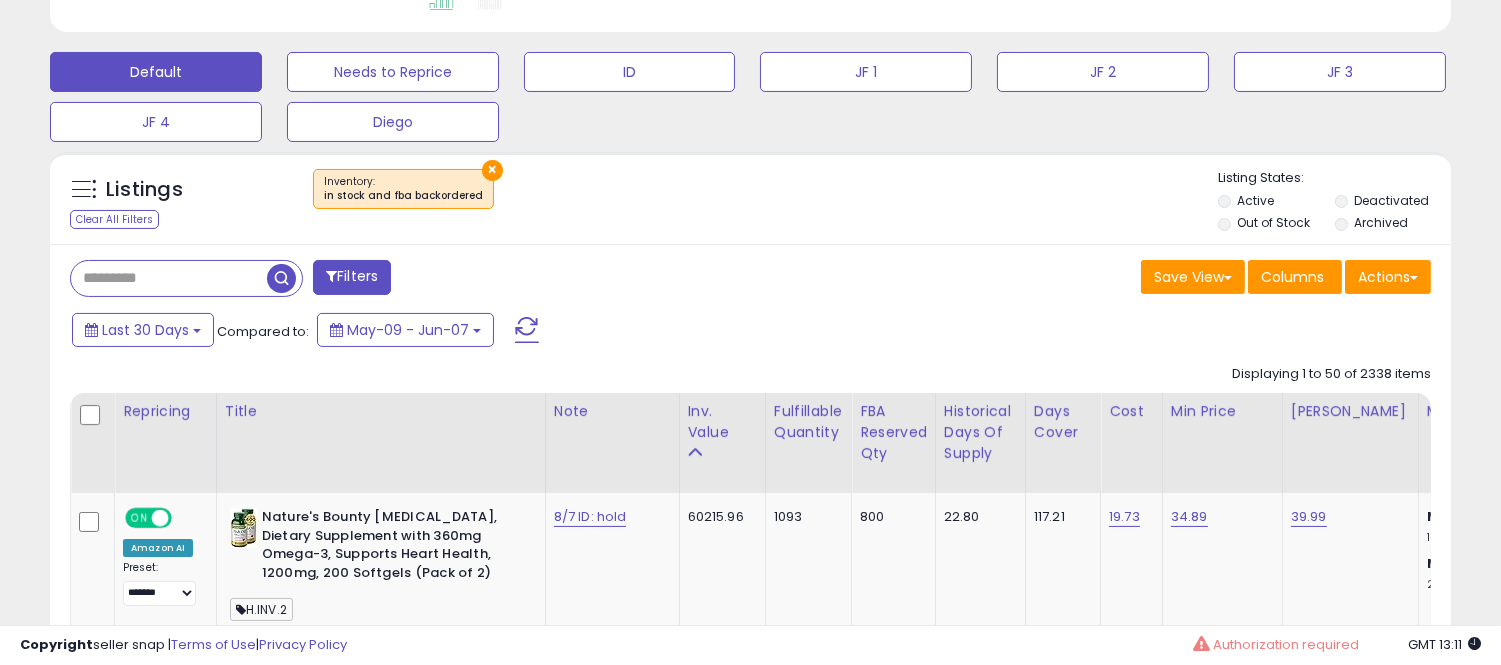 click at bounding box center [169, 278] 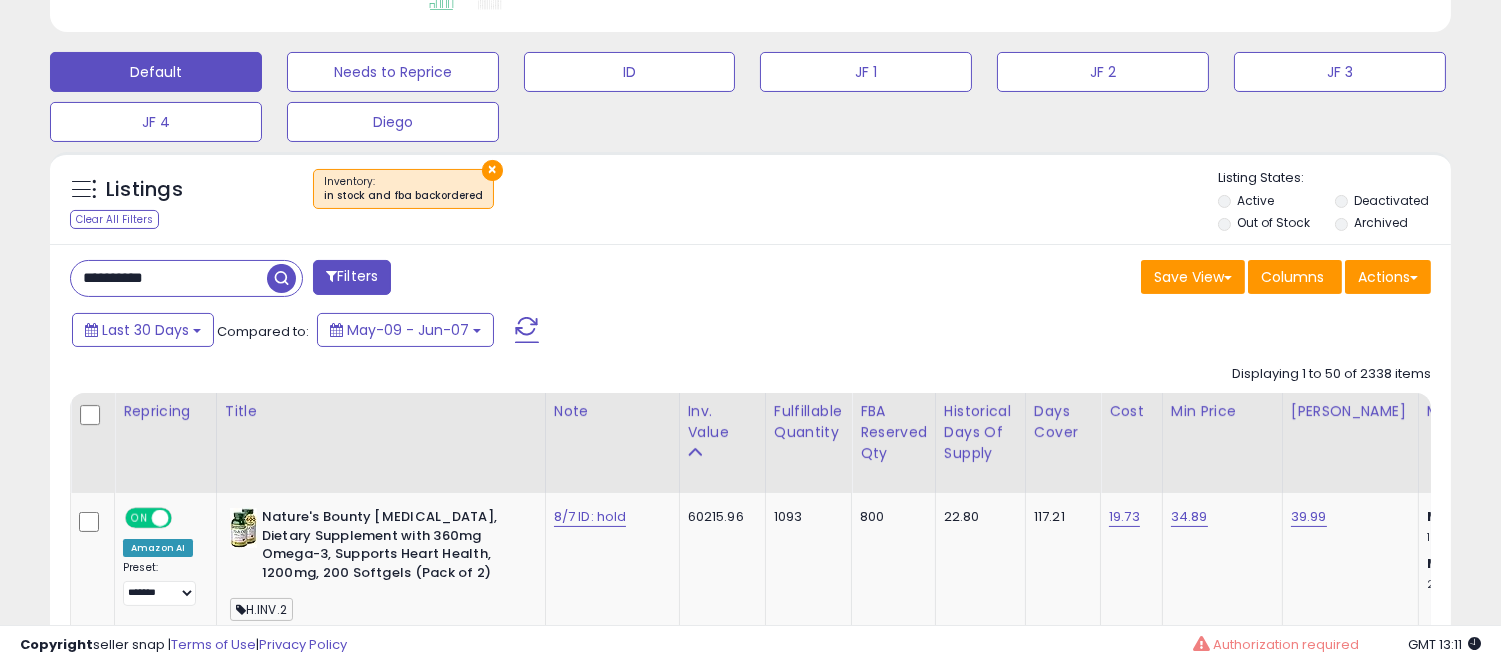 click at bounding box center (281, 278) 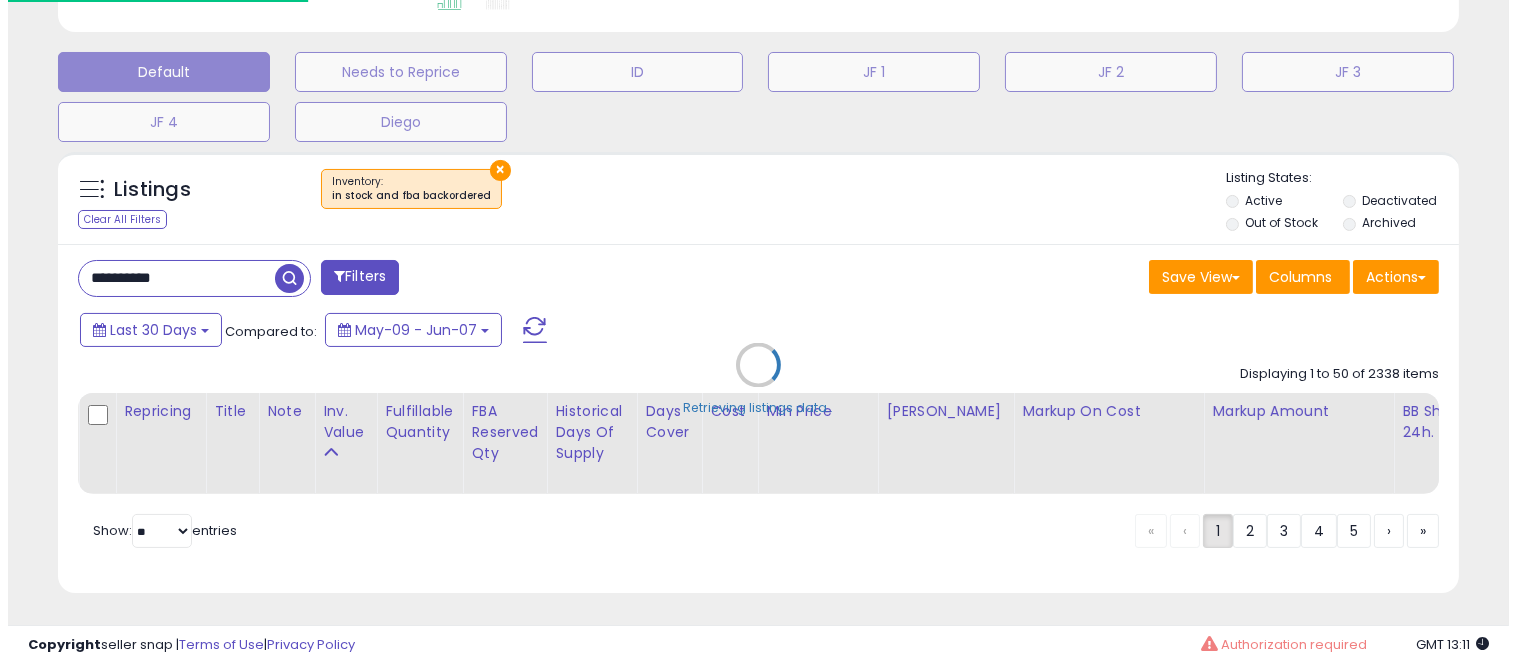 scroll, scrollTop: 999590, scrollLeft: 999178, axis: both 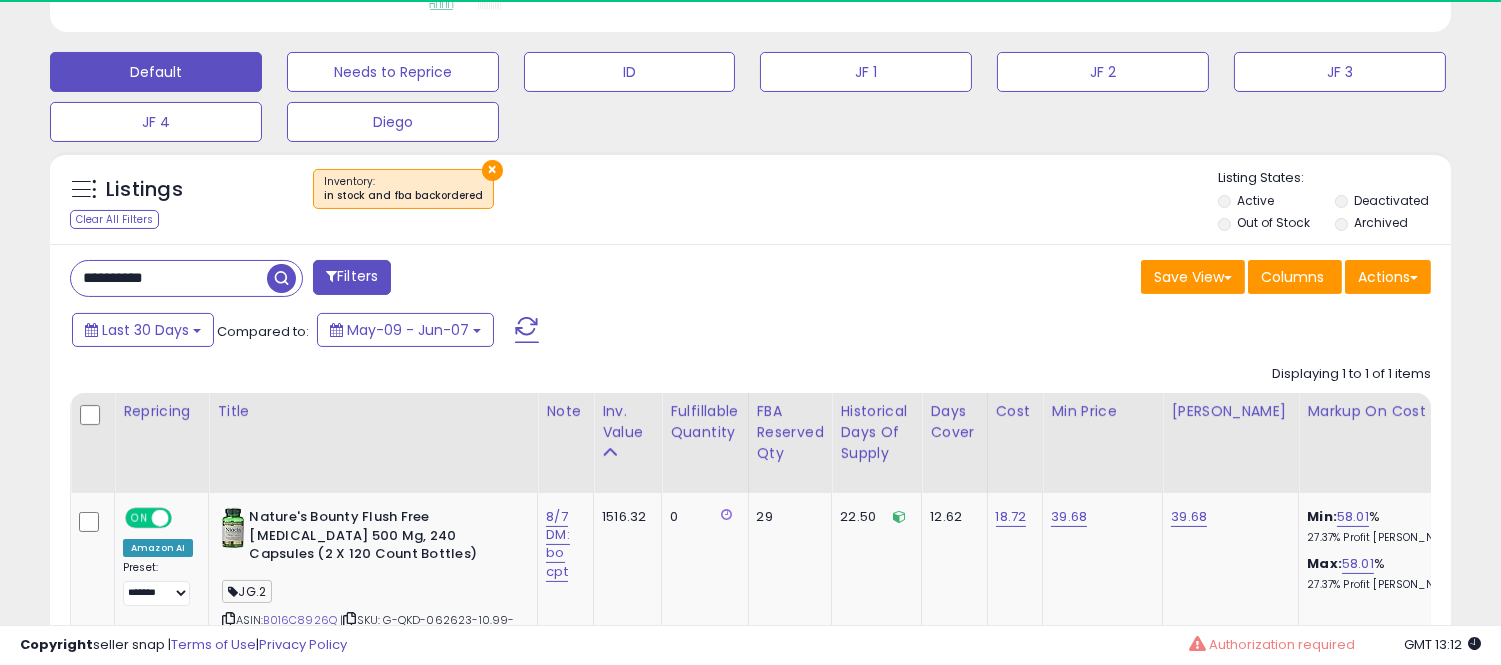 click on "**********" at bounding box center [169, 278] 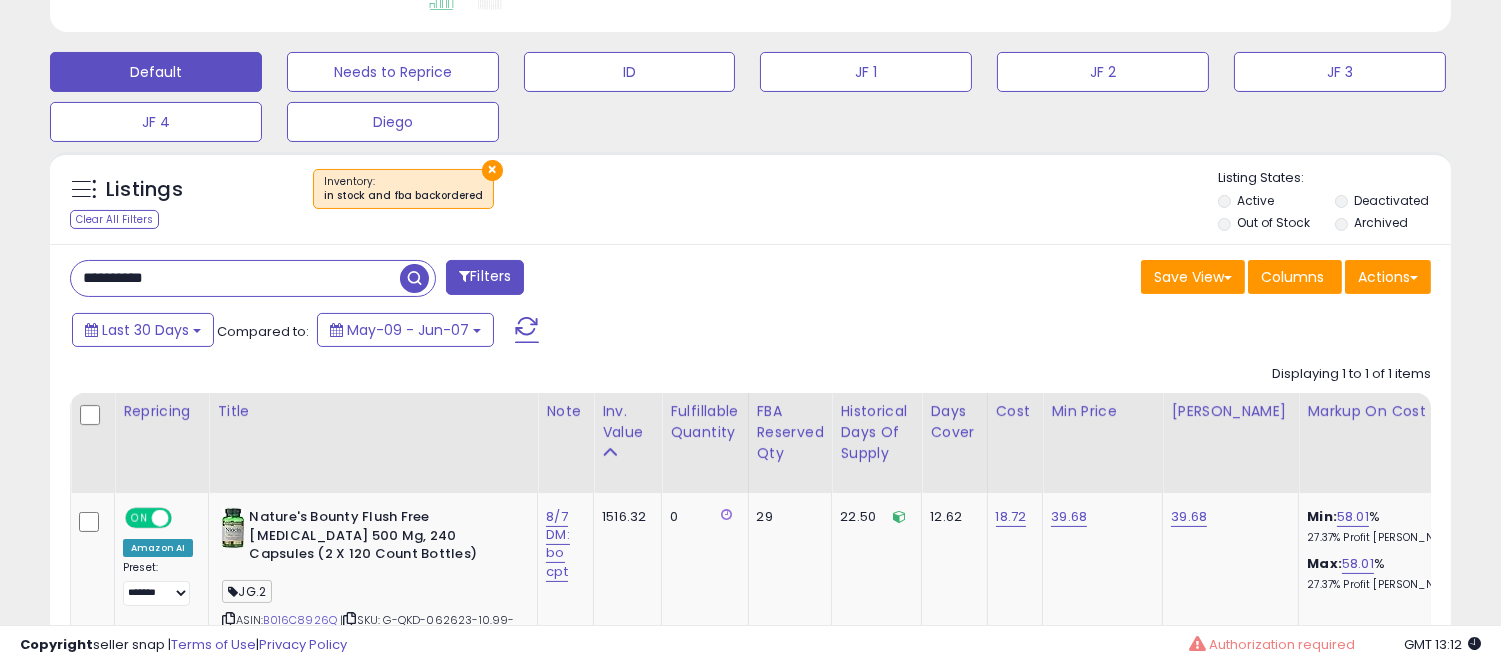 click on "**********" at bounding box center (235, 278) 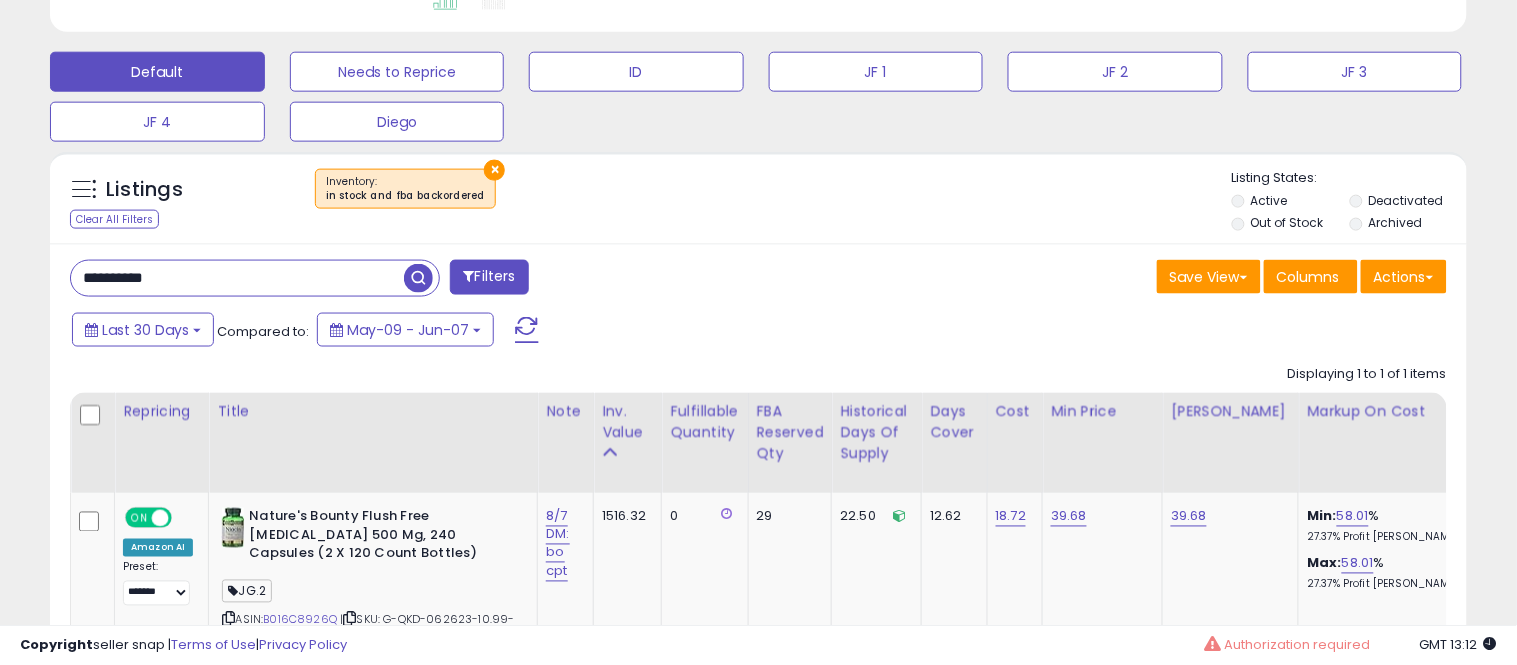 scroll, scrollTop: 999590, scrollLeft: 999178, axis: both 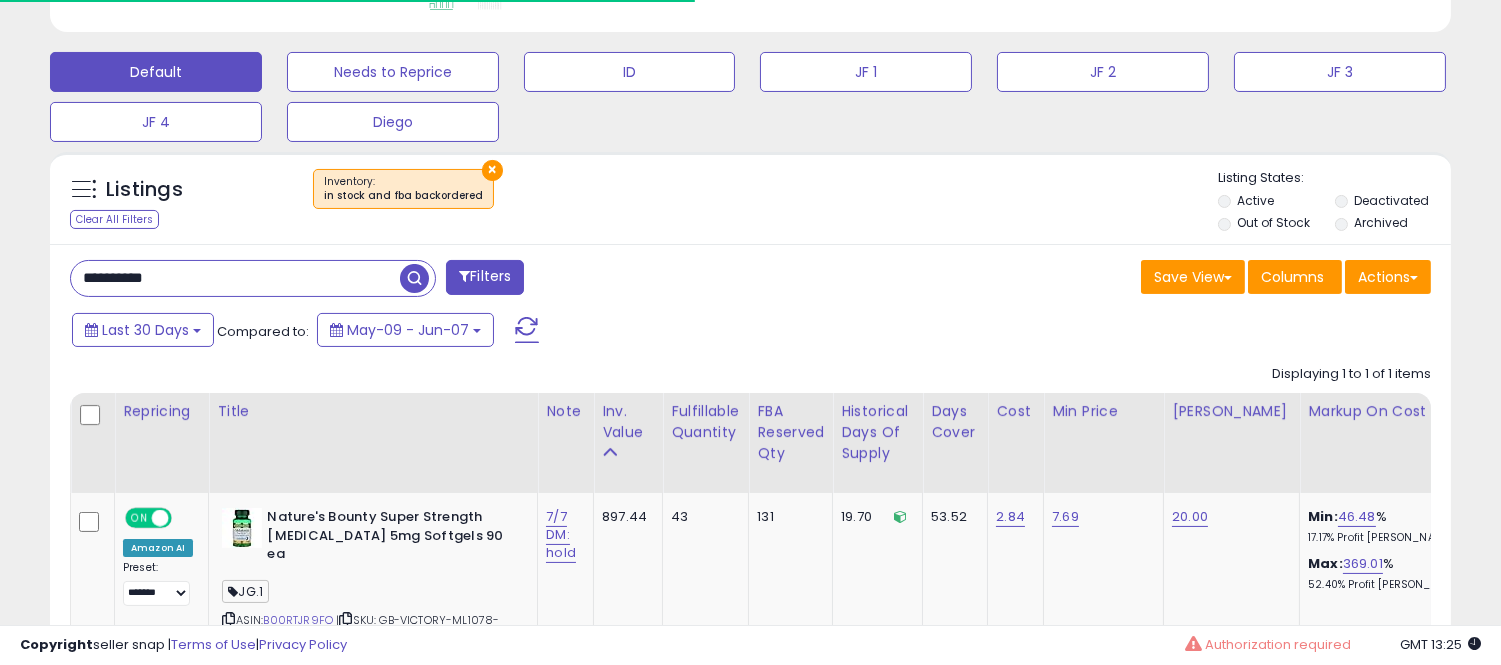 click on "**********" at bounding box center [235, 278] 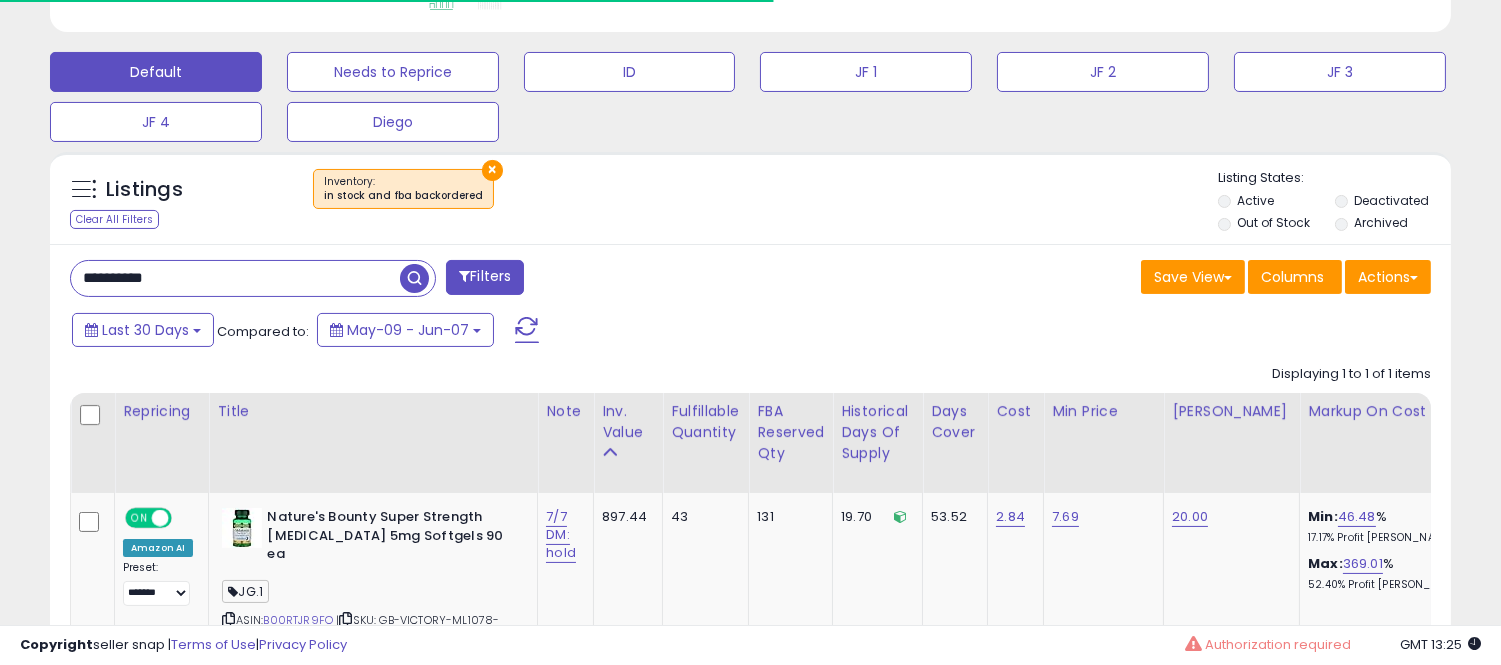 type on "**********" 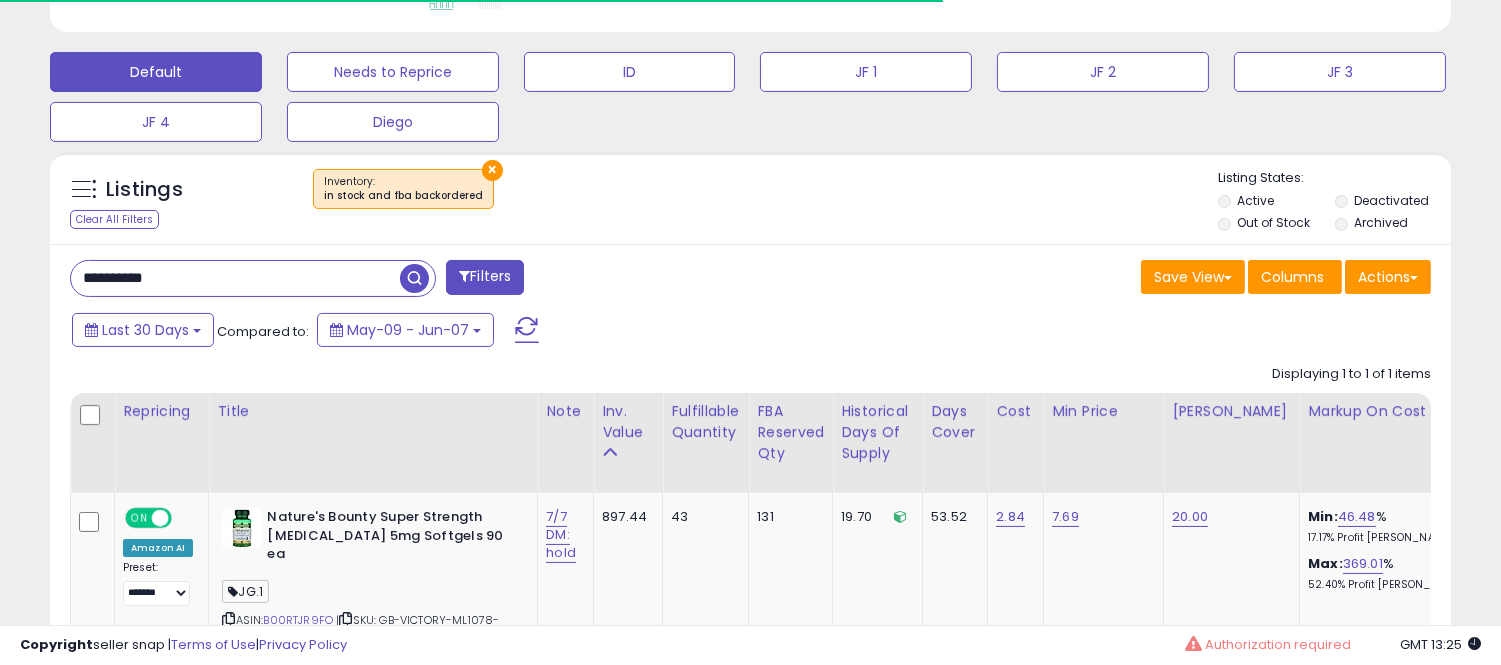 scroll, scrollTop: 999590, scrollLeft: 999178, axis: both 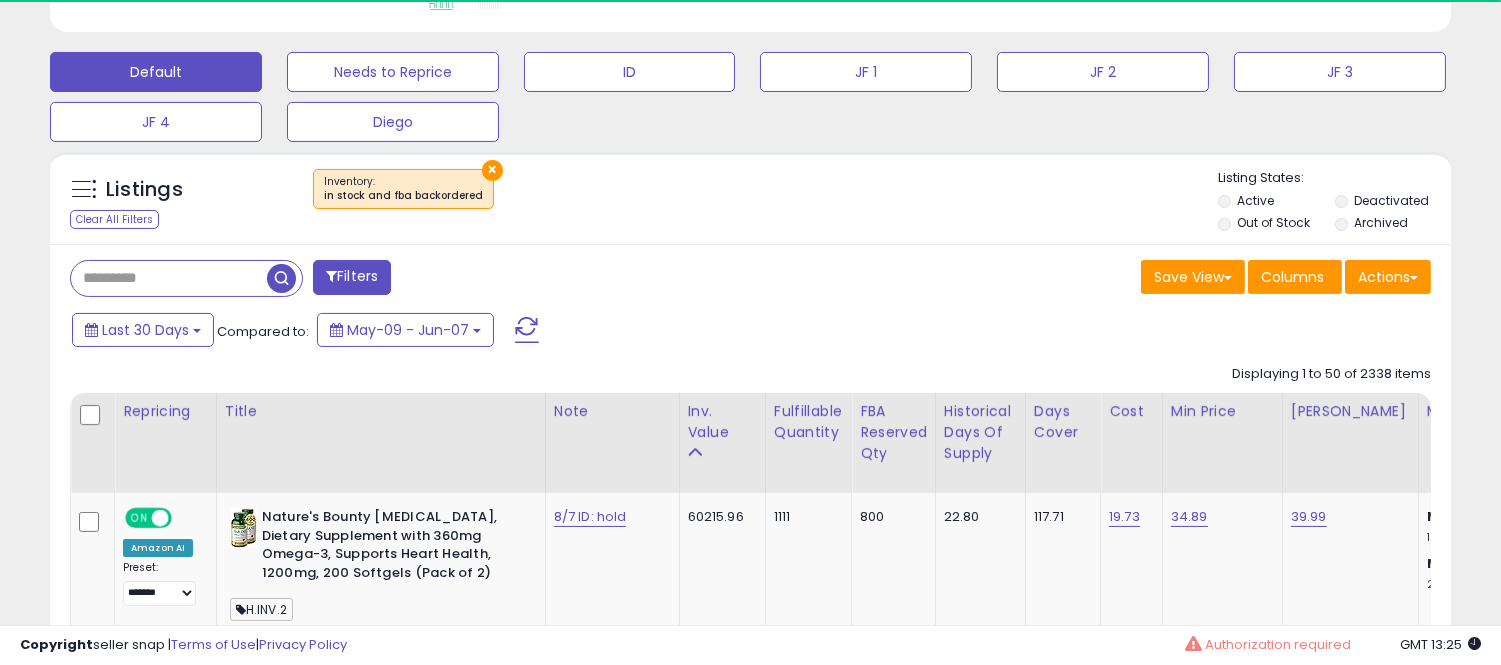 click at bounding box center [169, 278] 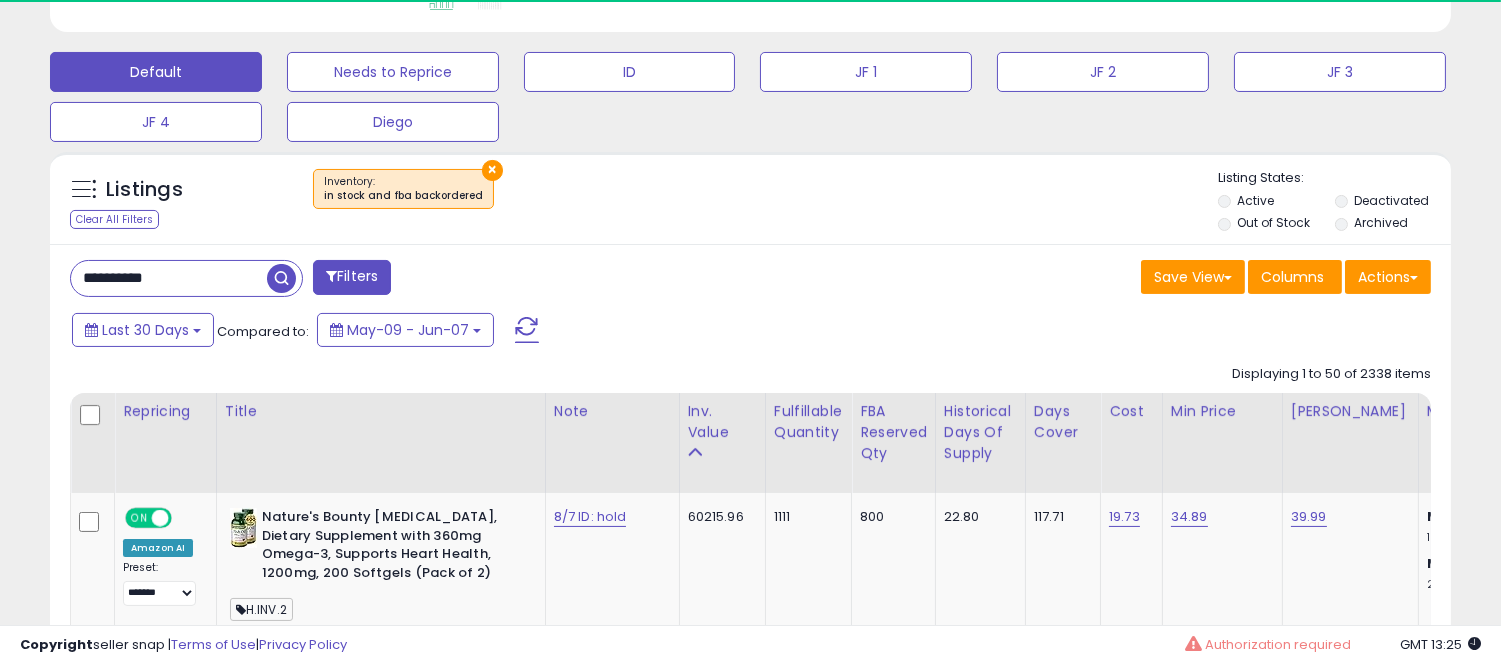 type on "**********" 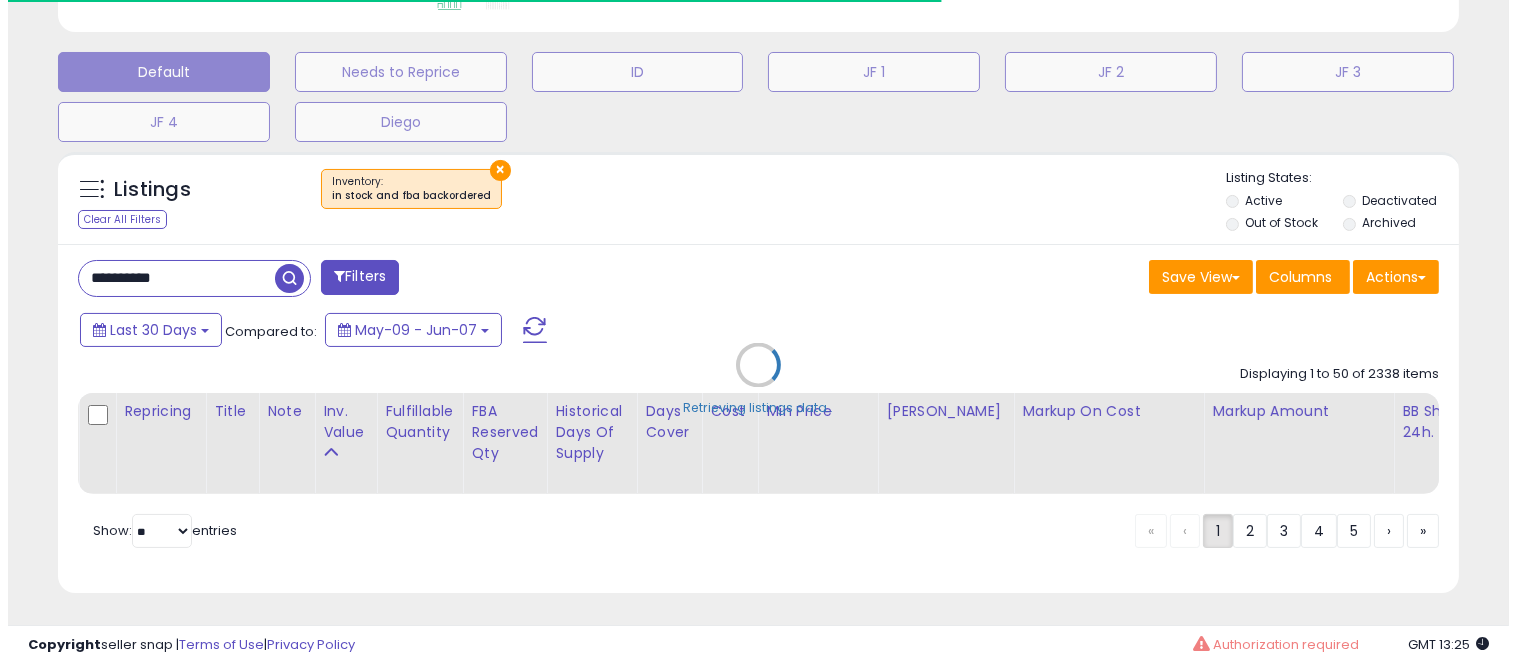 scroll, scrollTop: 999590, scrollLeft: 999178, axis: both 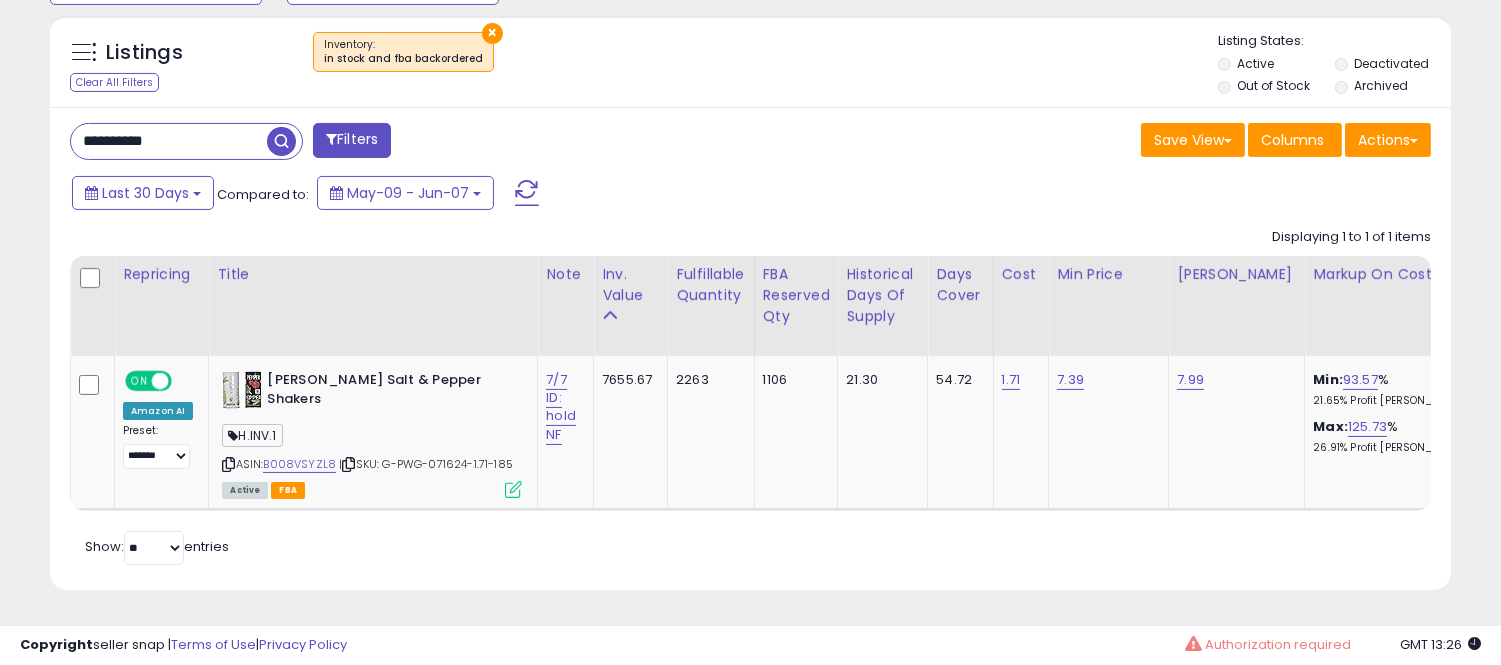 type 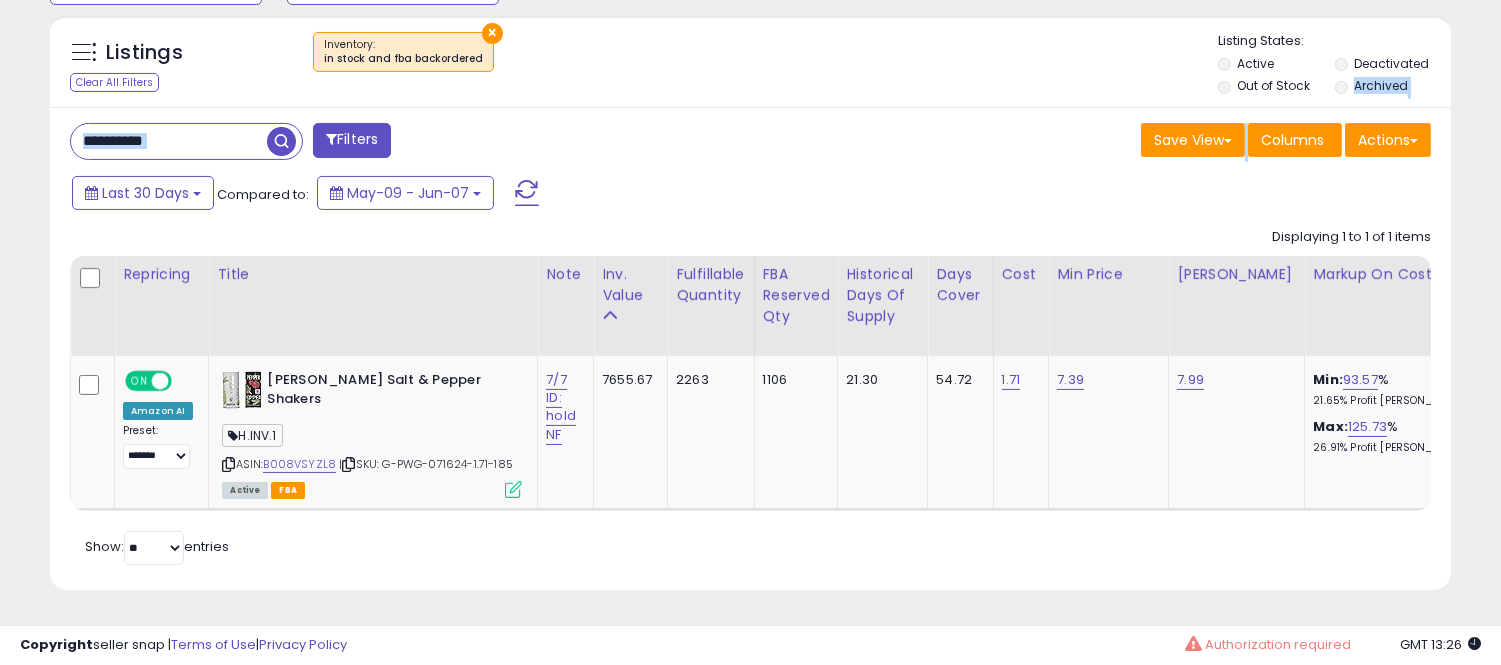 click on "**********" at bounding box center (403, 143) 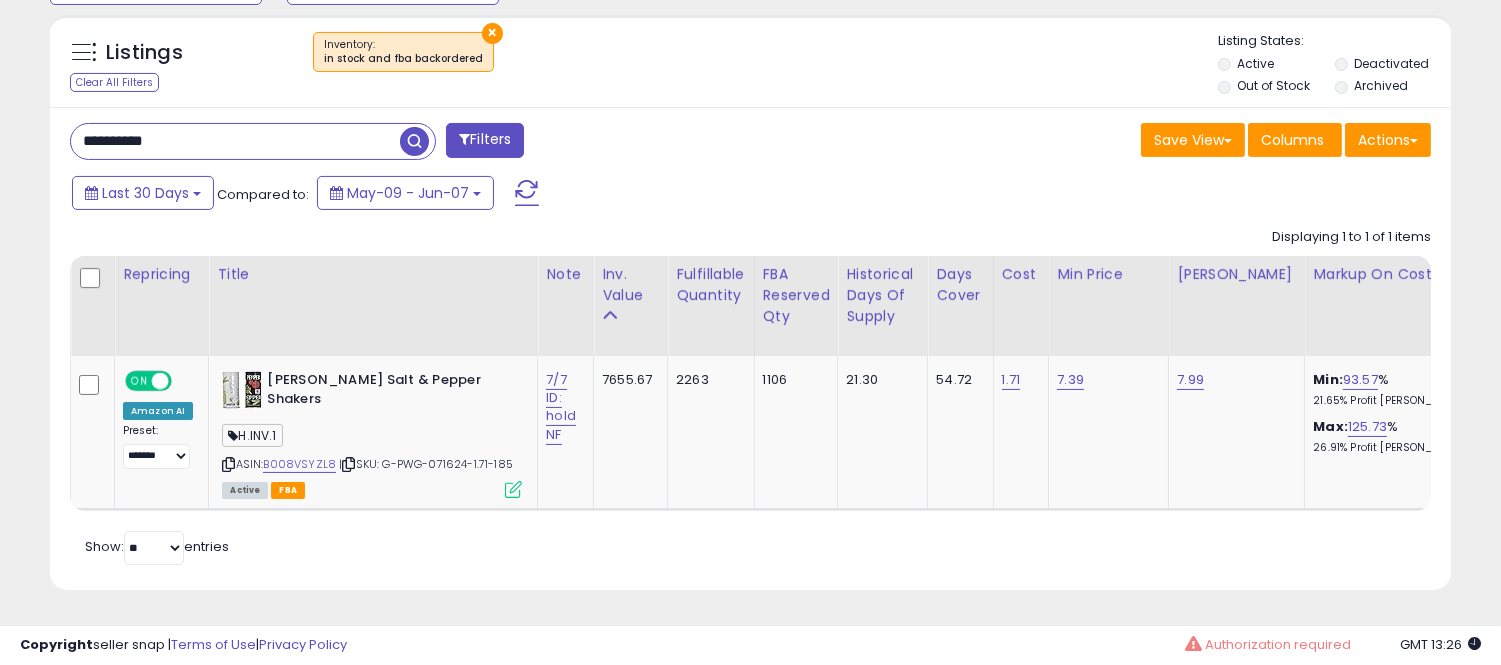 click on "**********" at bounding box center [235, 141] 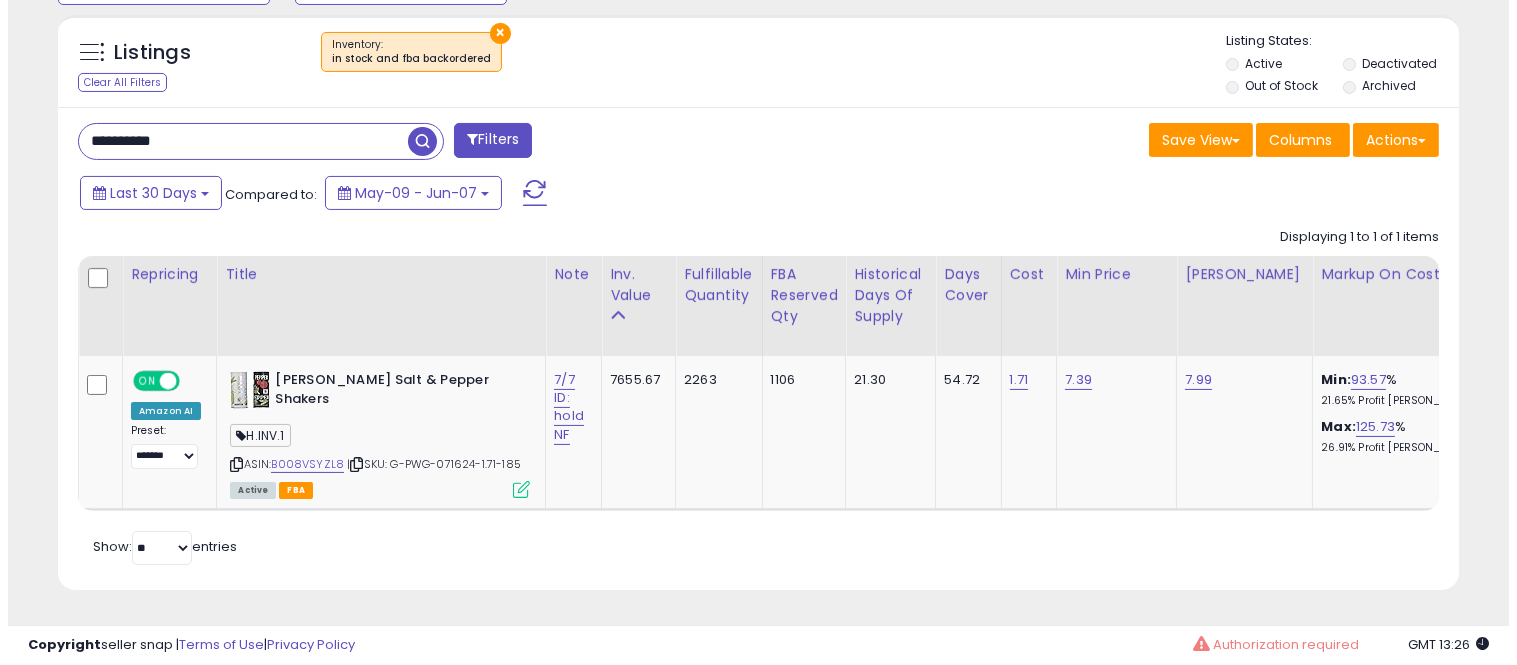 scroll, scrollTop: 578, scrollLeft: 0, axis: vertical 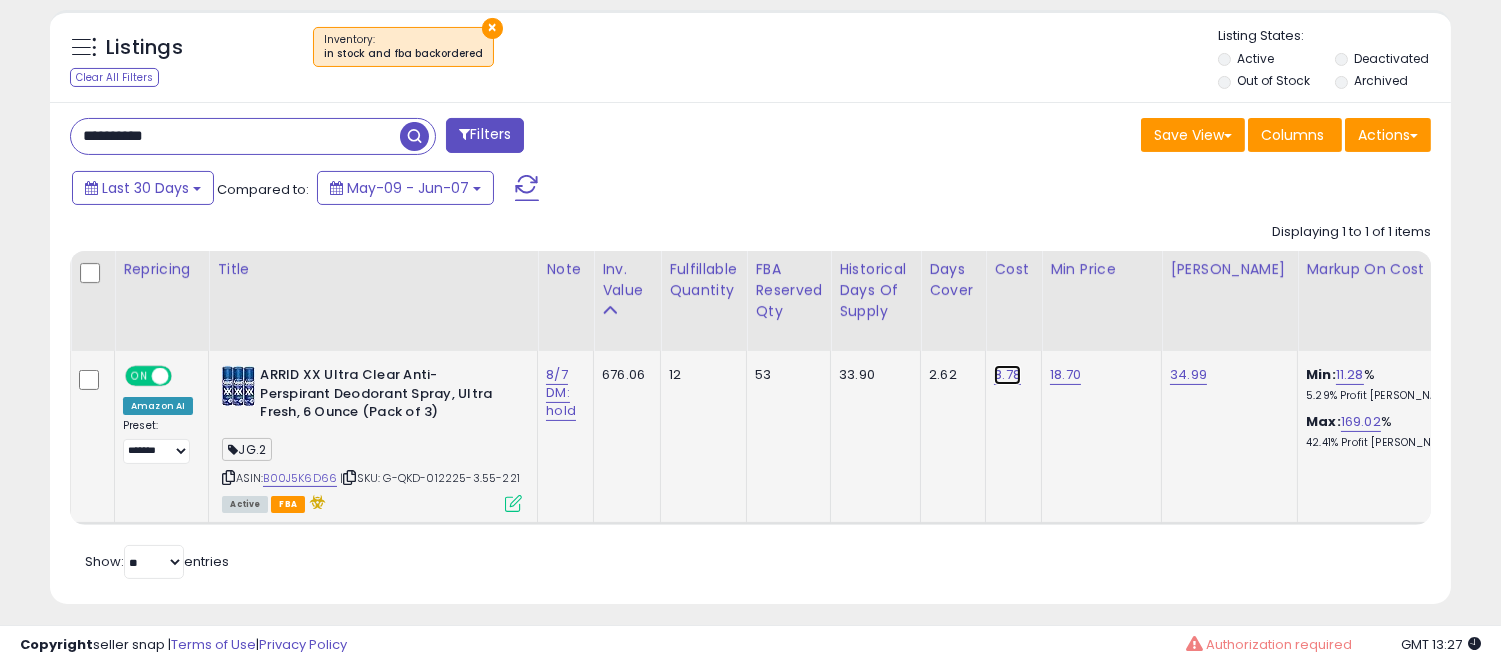 click on "8.78" at bounding box center (1007, 375) 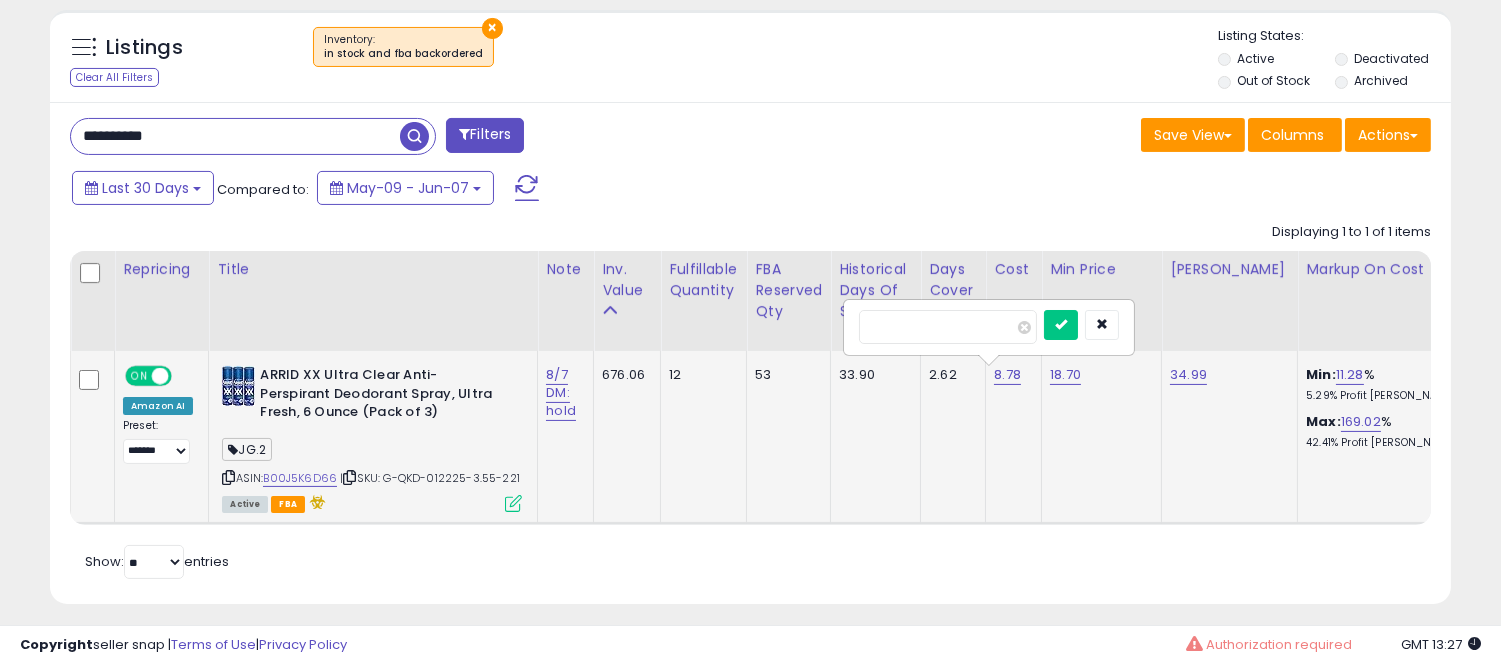 click on "****" at bounding box center [948, 327] 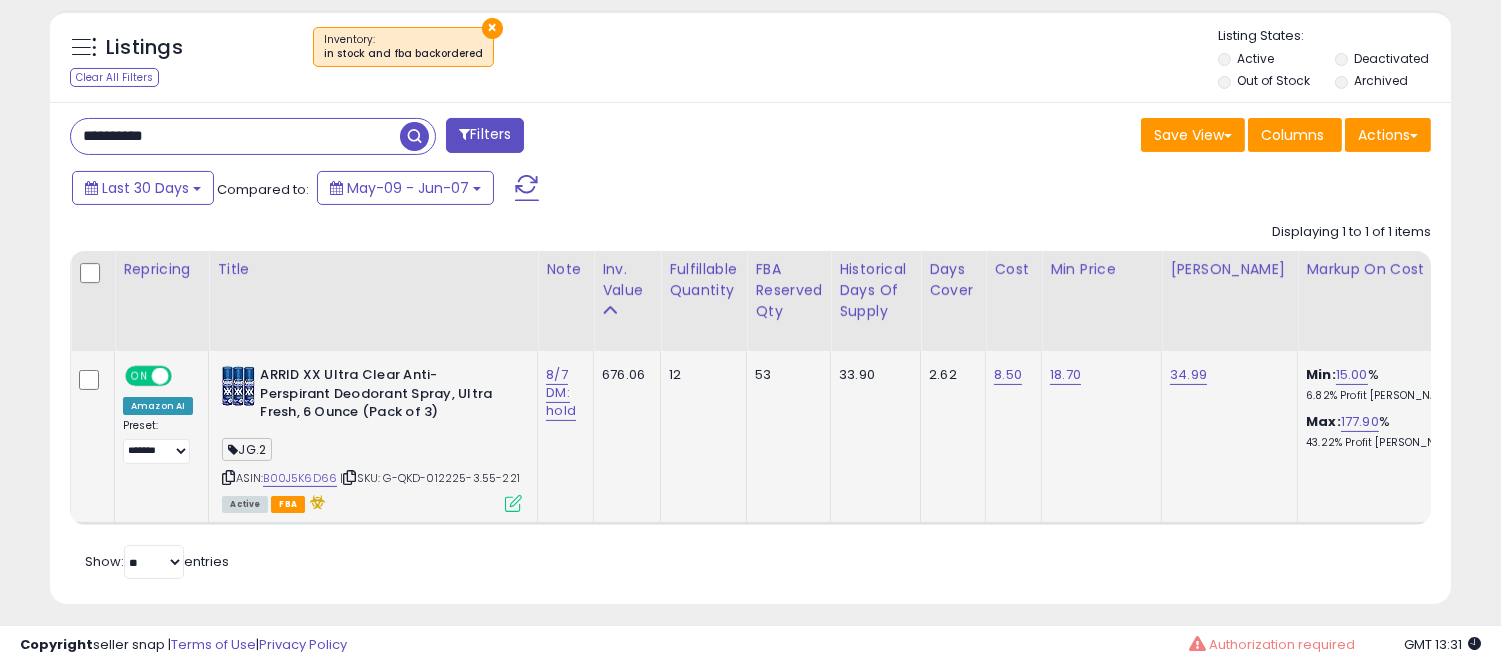 click on "**********" at bounding box center [235, 136] 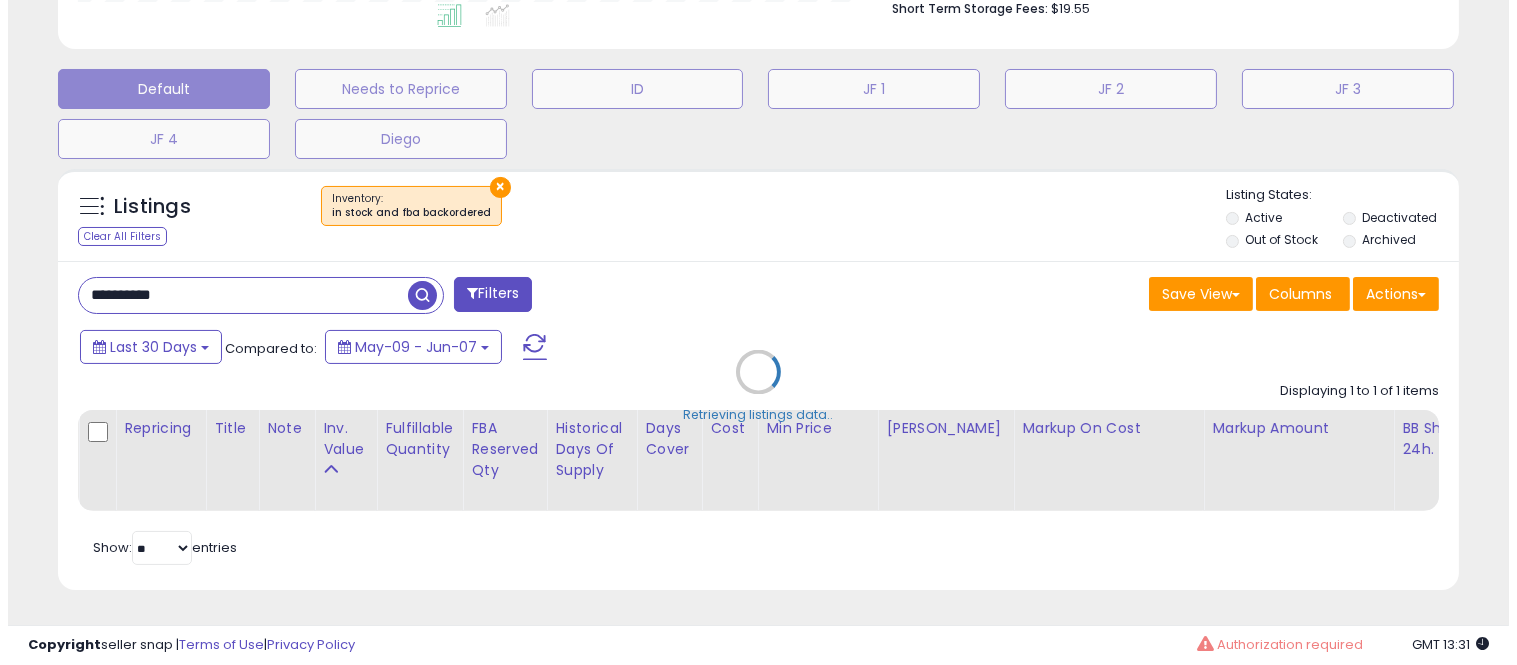 scroll, scrollTop: 578, scrollLeft: 0, axis: vertical 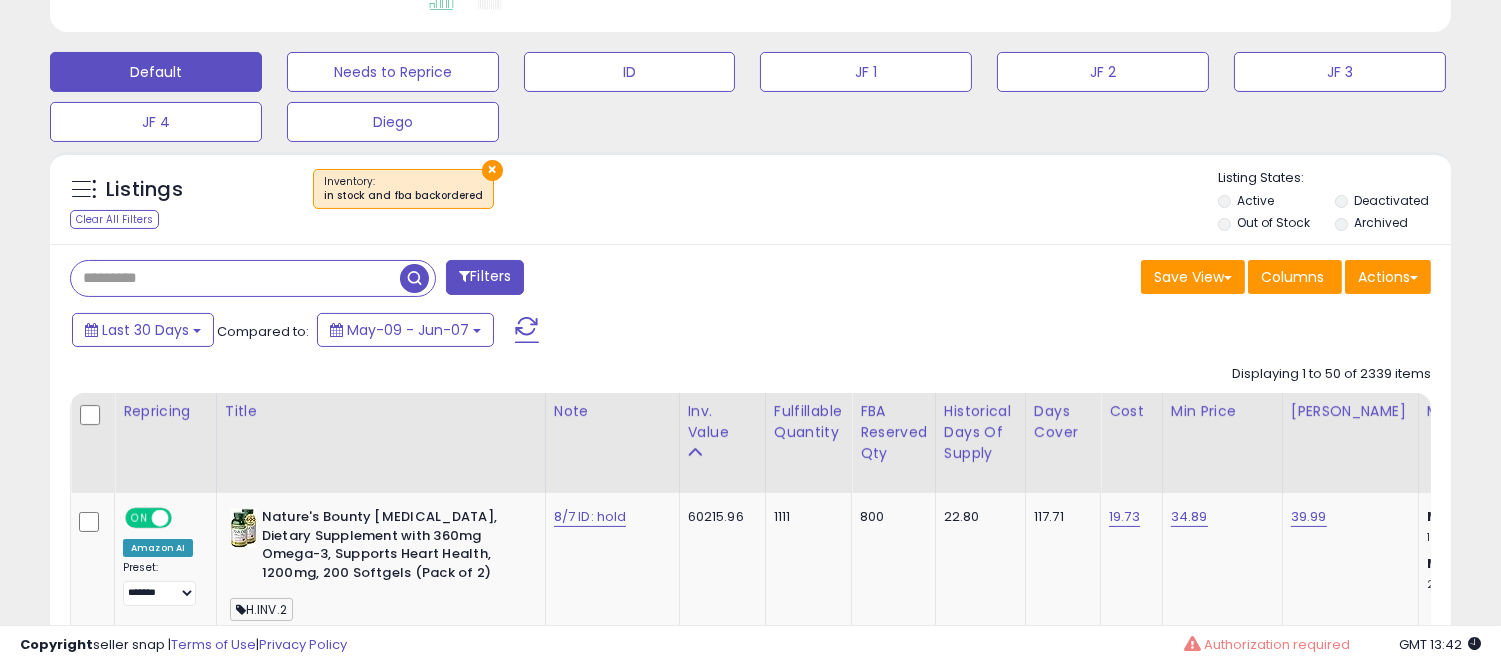 click at bounding box center (235, 278) 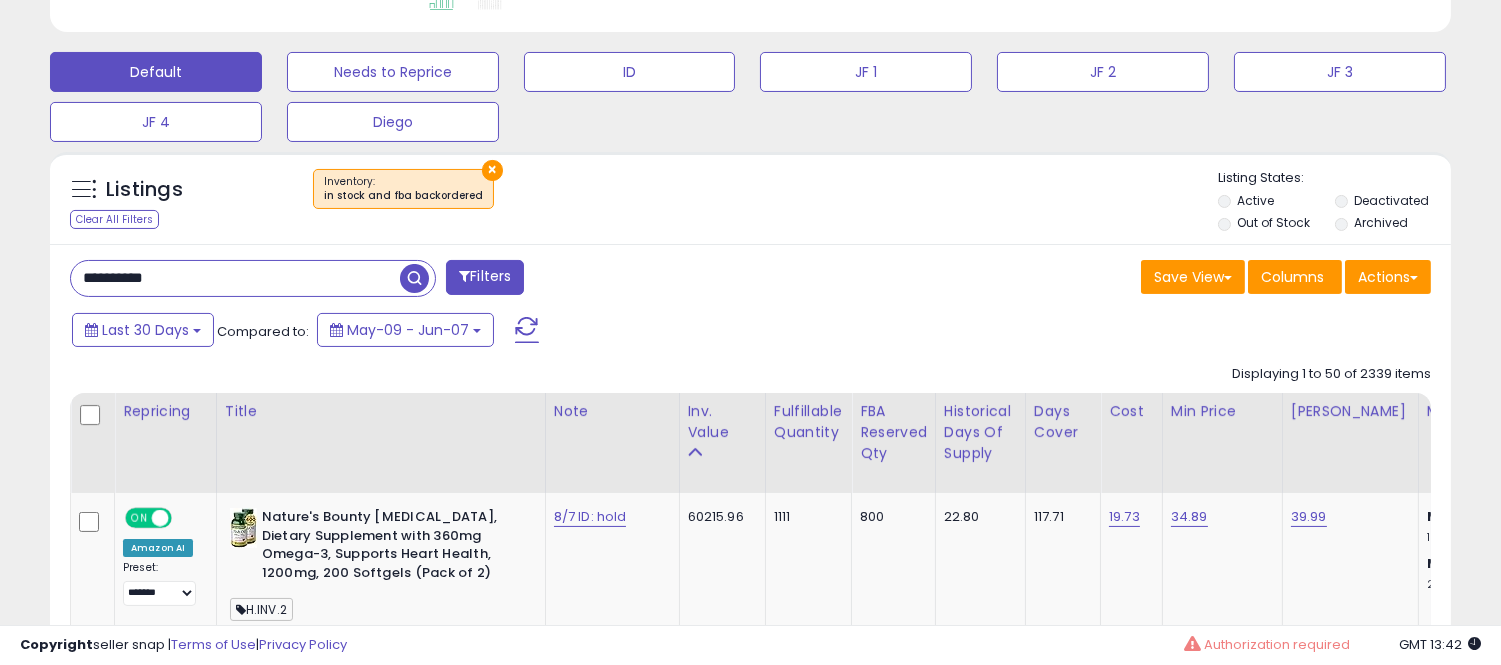 click at bounding box center (414, 278) 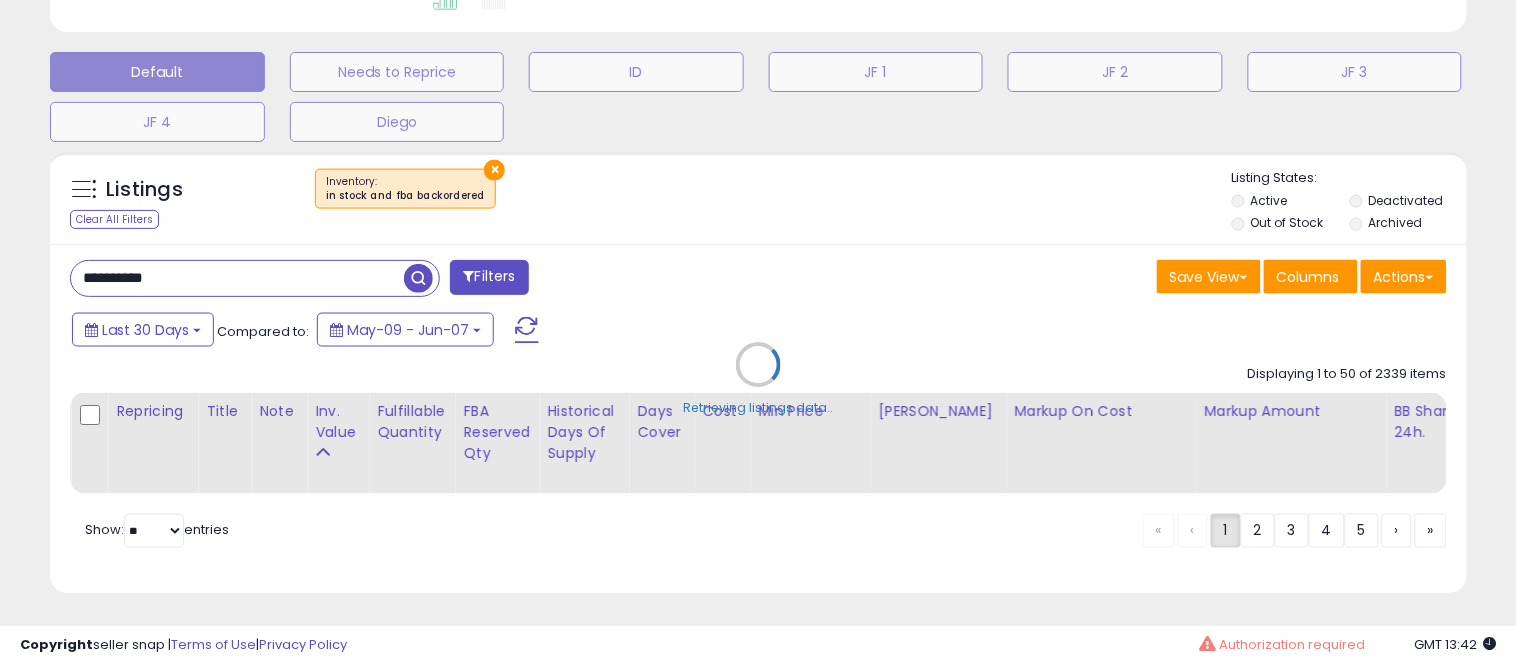 scroll, scrollTop: 999590, scrollLeft: 999178, axis: both 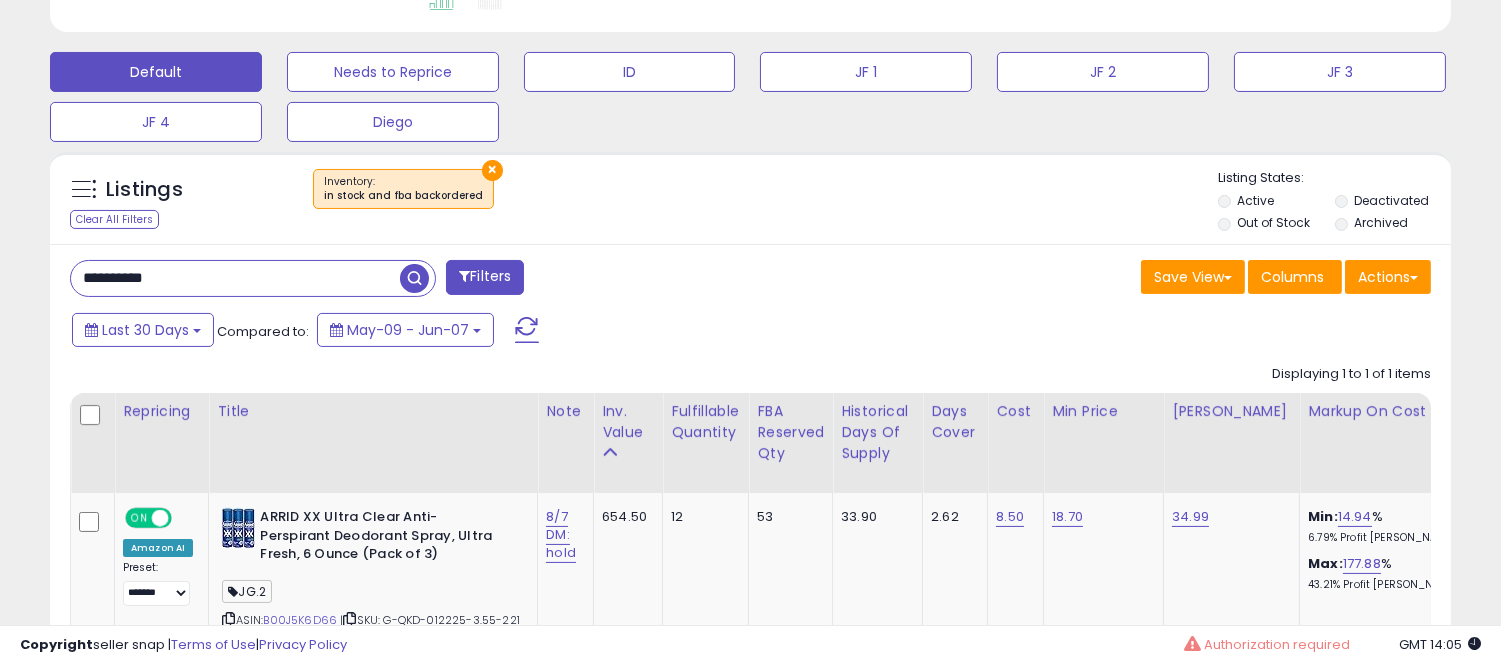 click on "**********" at bounding box center [235, 278] 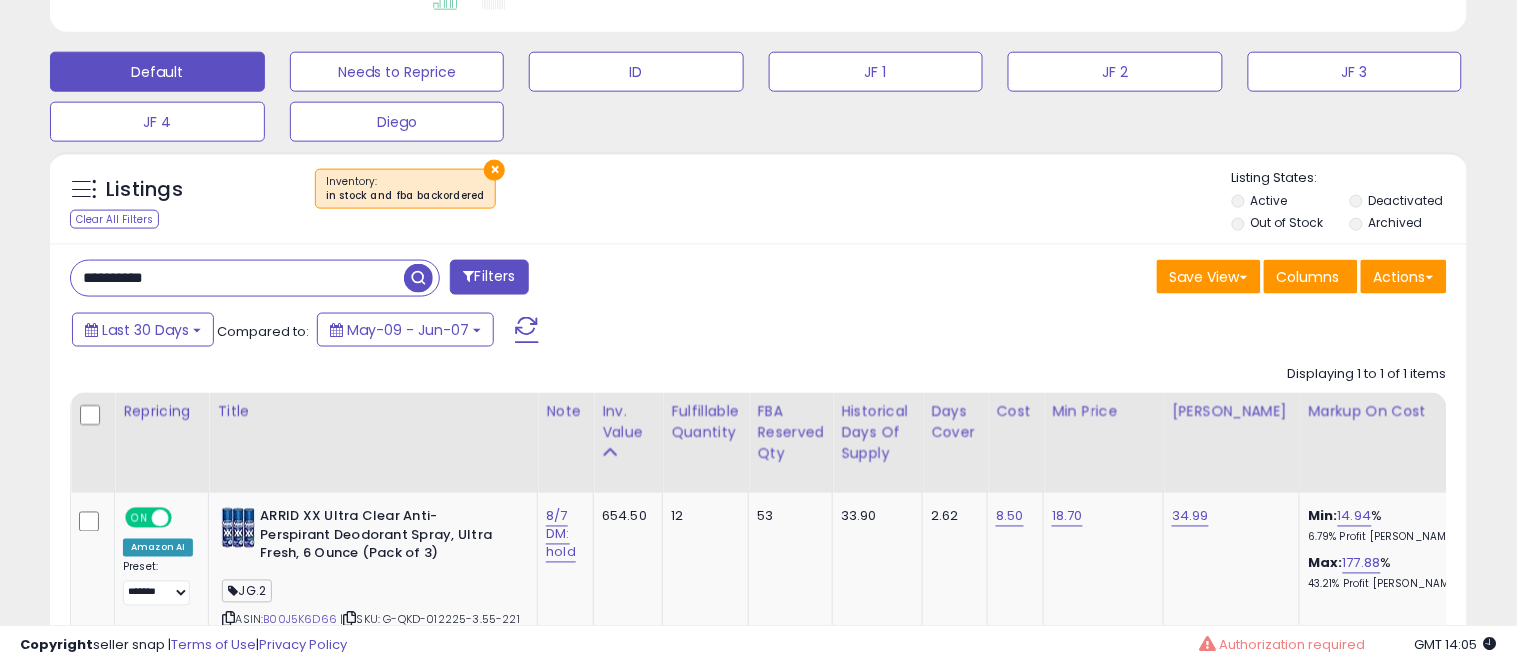 scroll, scrollTop: 999590, scrollLeft: 999178, axis: both 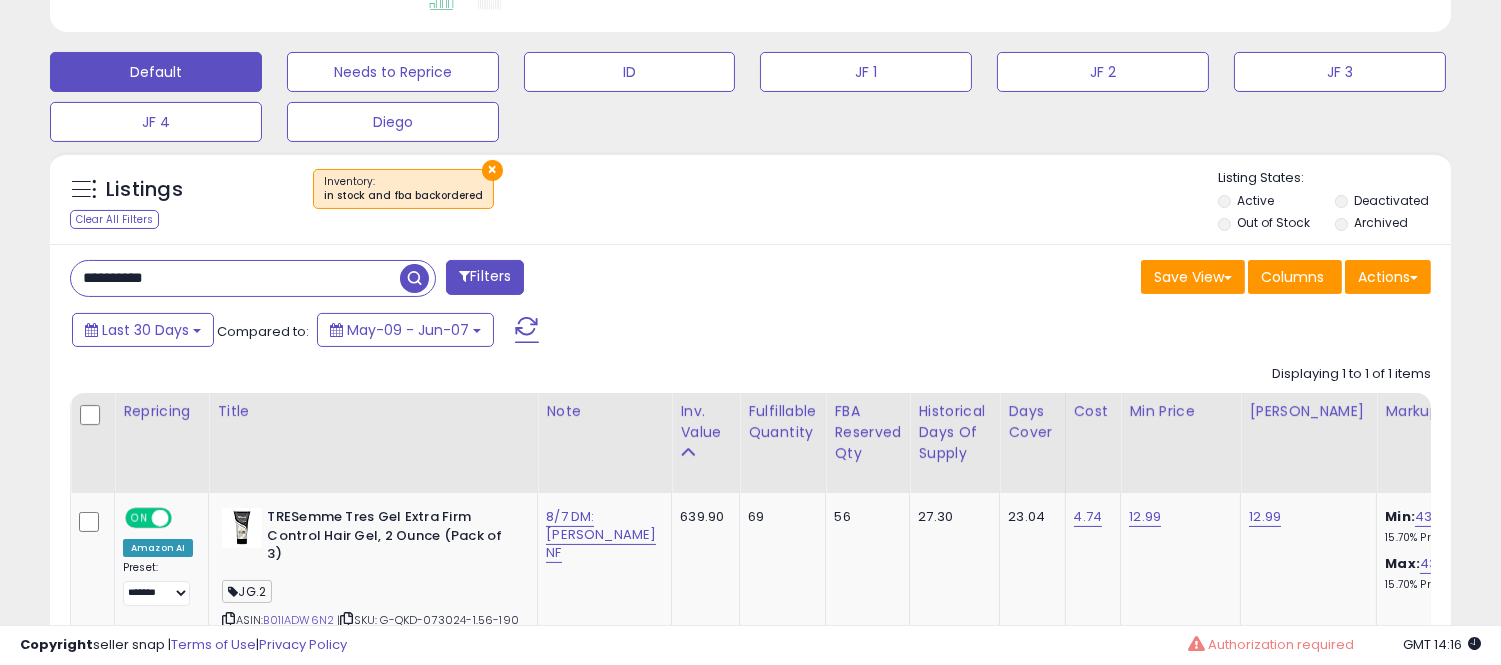 click on "**********" at bounding box center (235, 278) 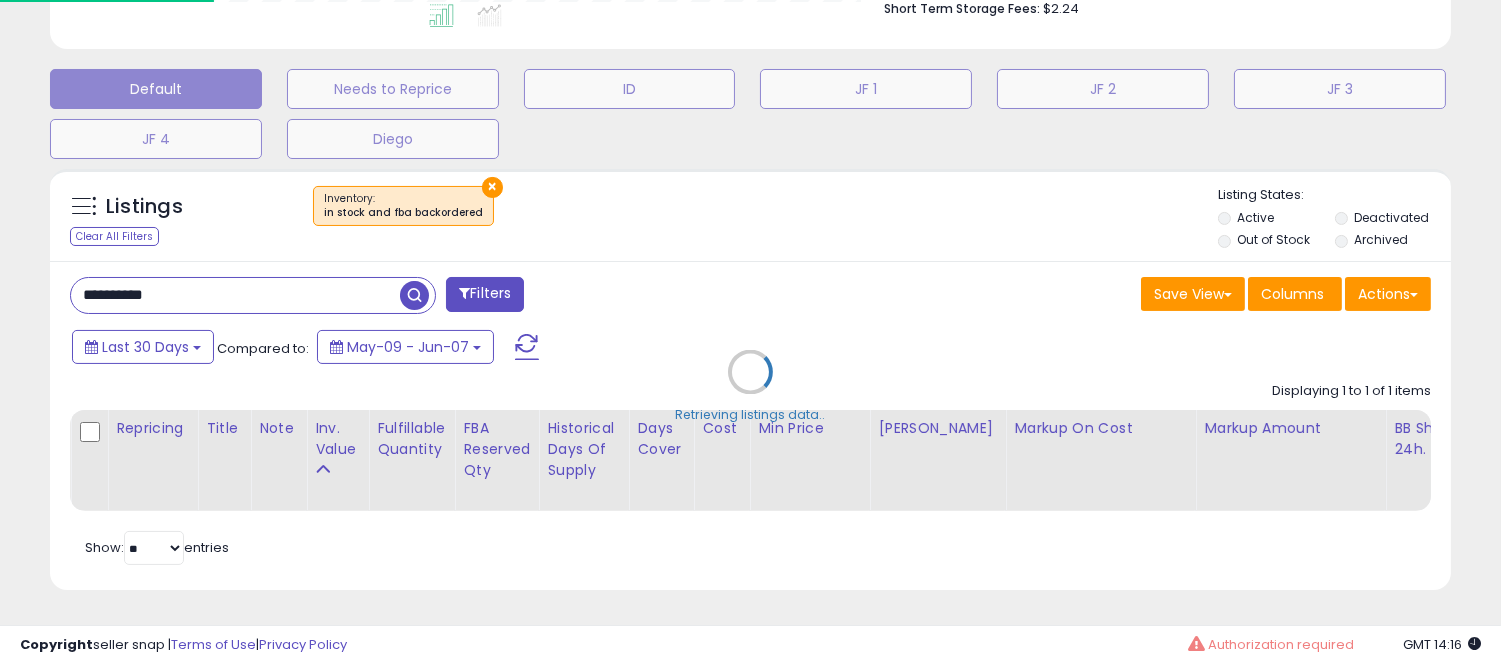 scroll, scrollTop: 999590, scrollLeft: 999178, axis: both 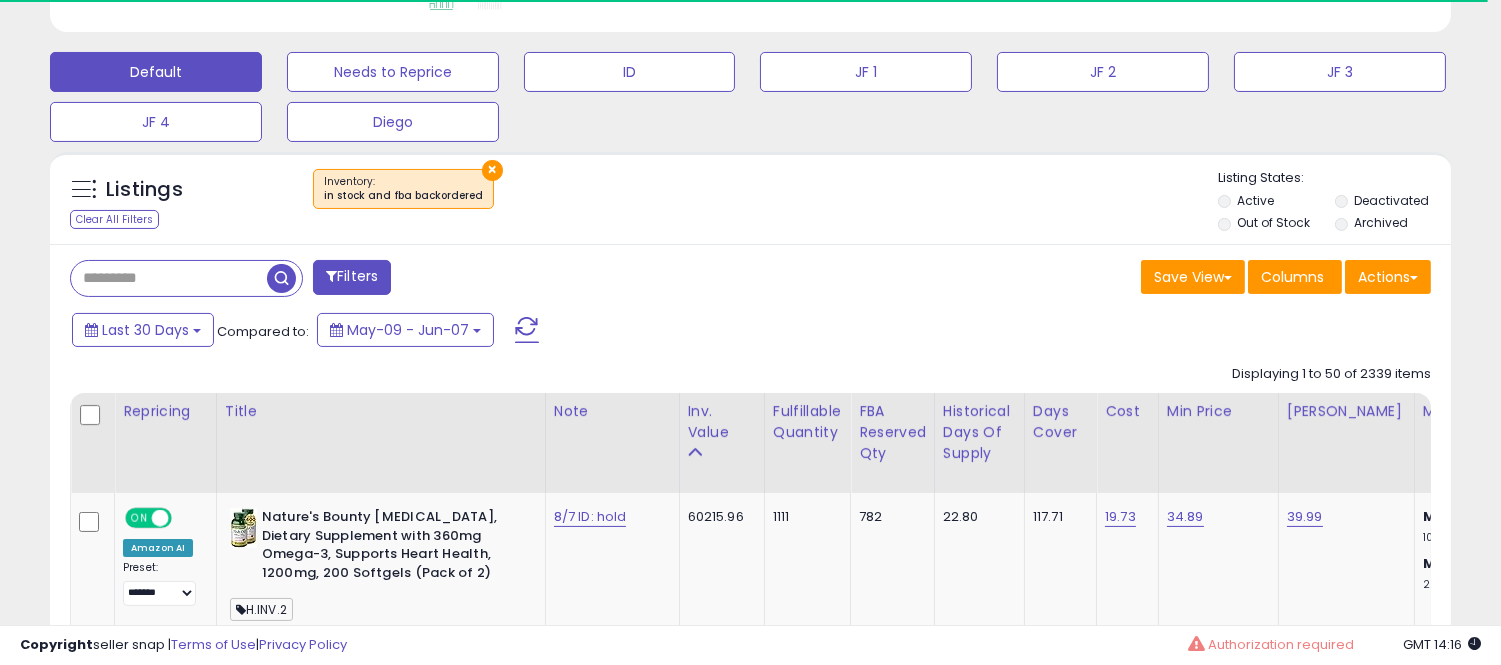click at bounding box center [169, 278] 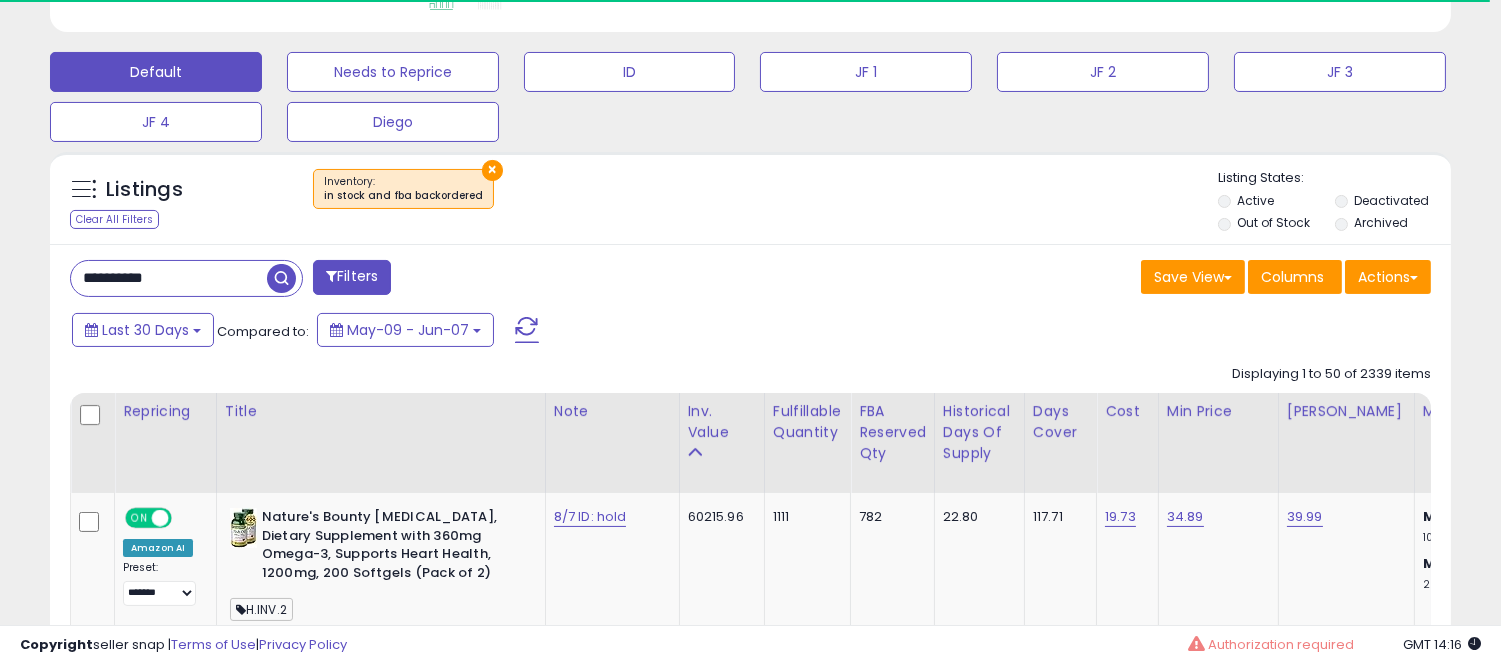 click at bounding box center [281, 278] 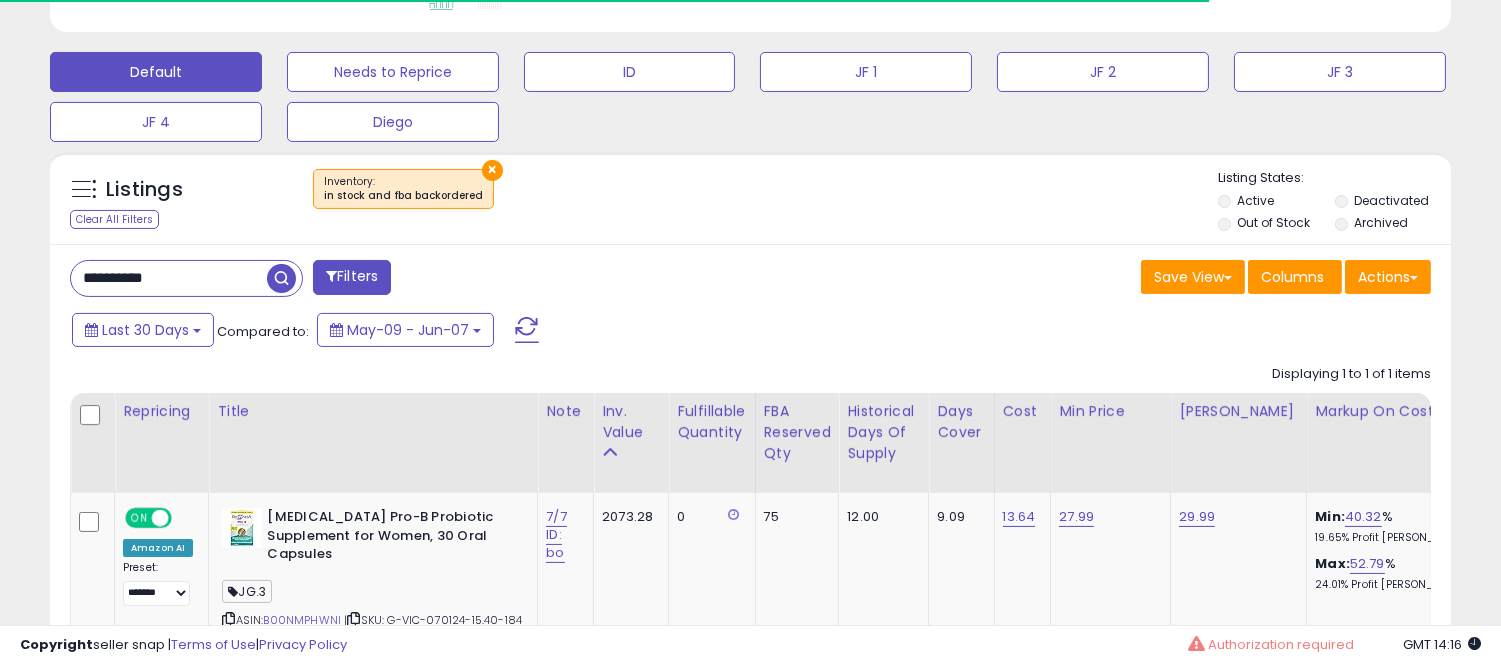 scroll, scrollTop: 999590, scrollLeft: 999188, axis: both 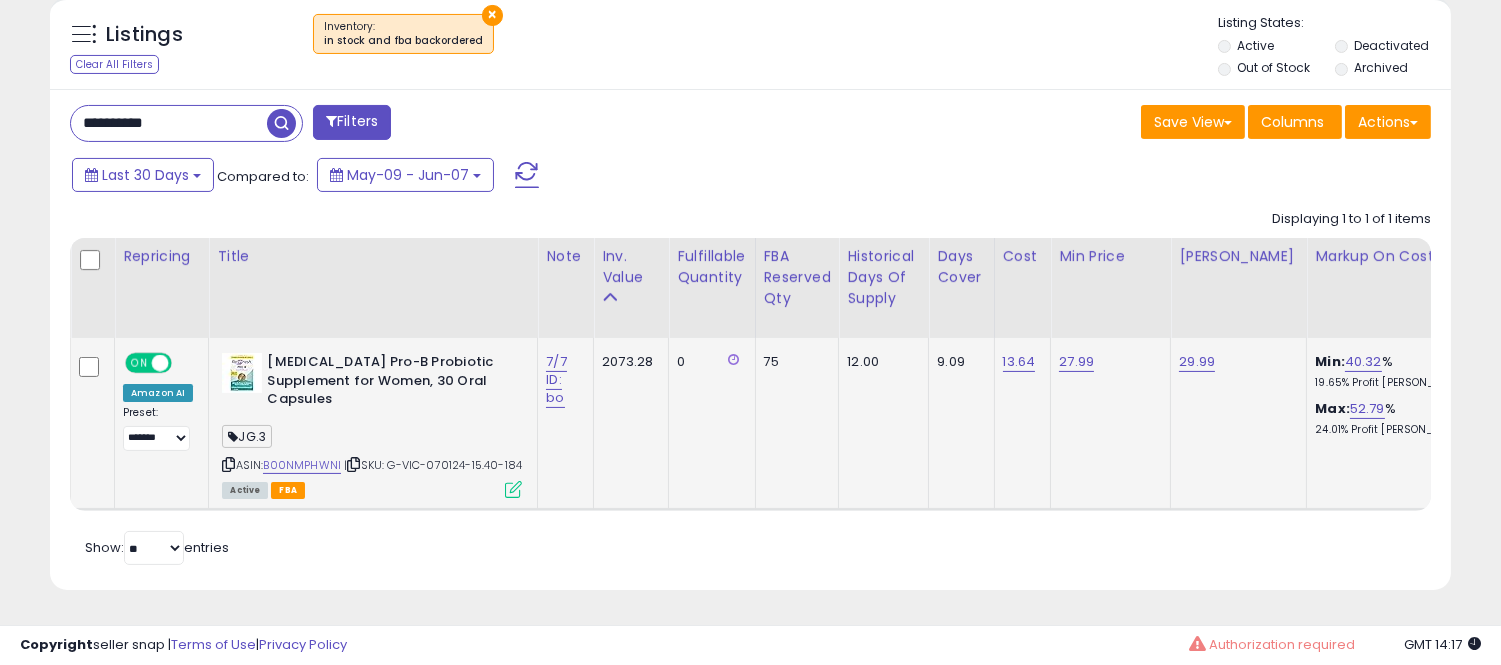 click at bounding box center (513, 489) 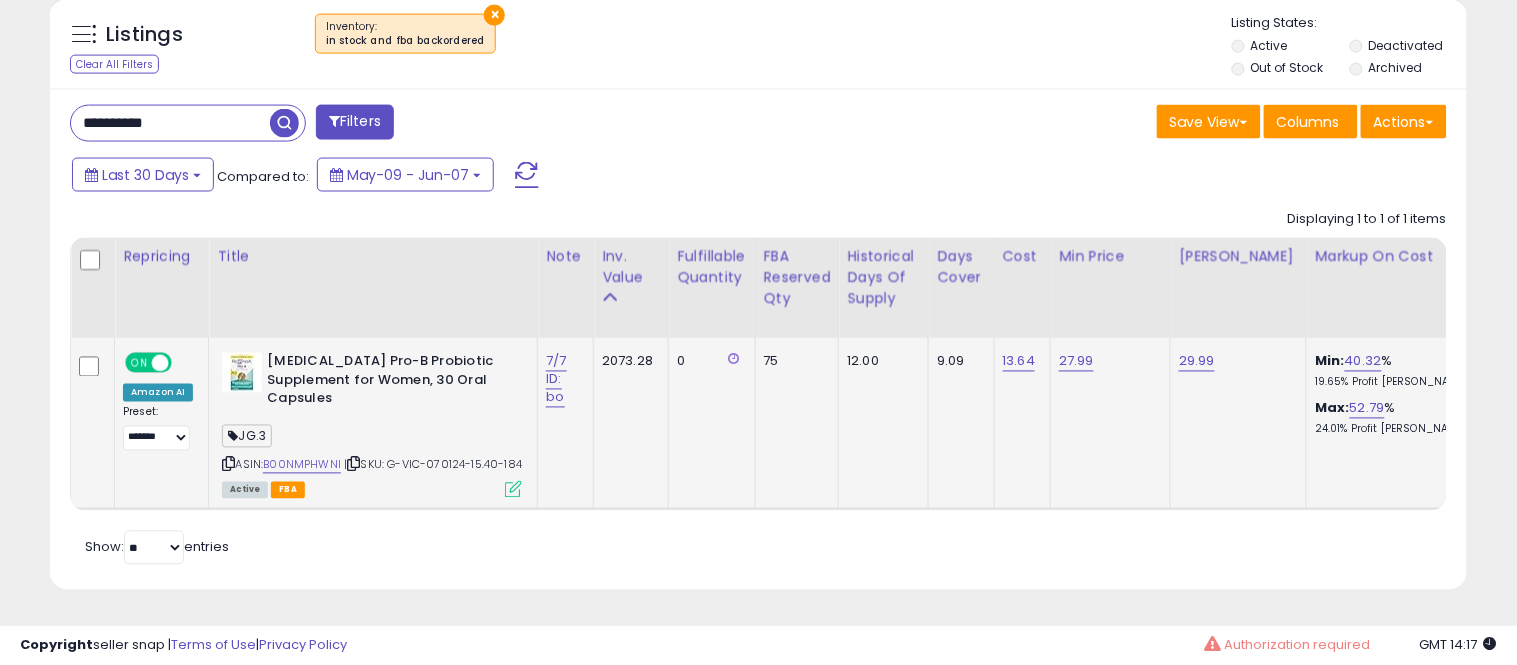 scroll, scrollTop: 999590, scrollLeft: 999178, axis: both 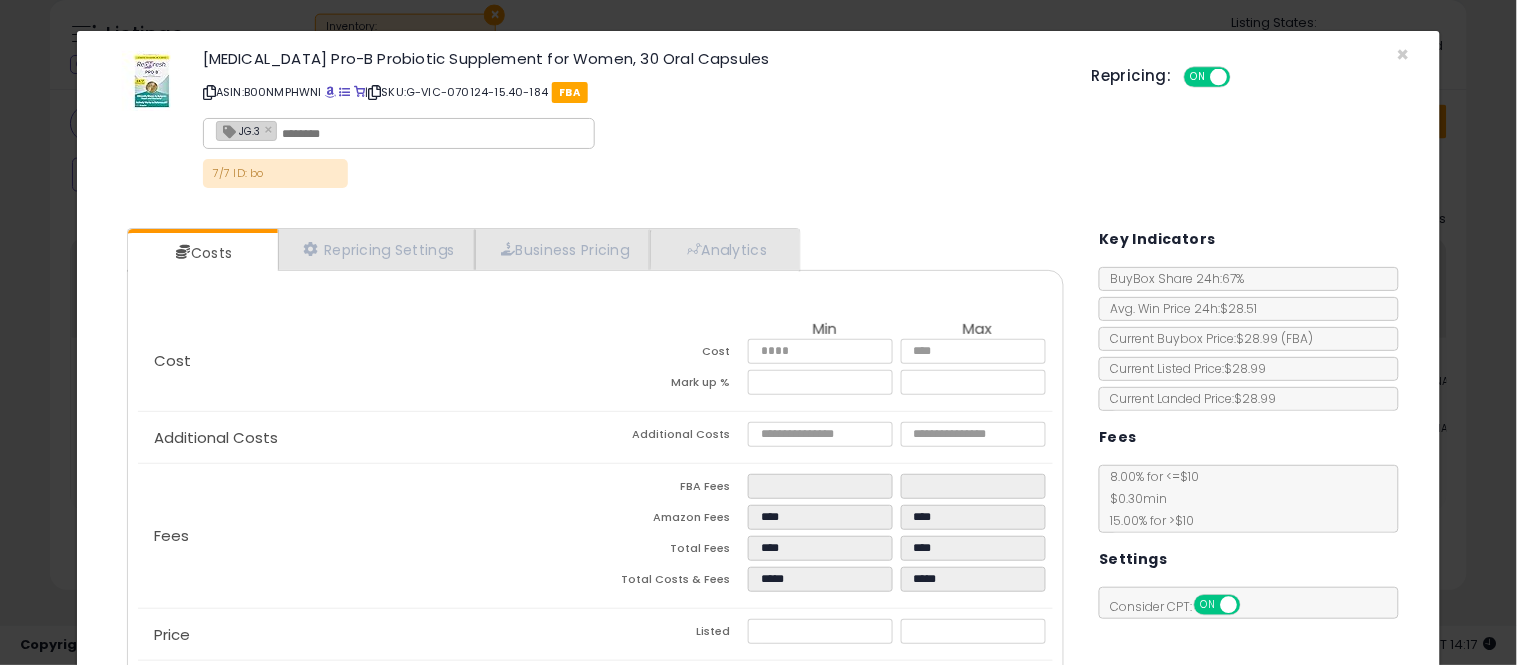 click on "Cost
Min
Max
Cost
*****
*****
Mark up %
*****
*****
Additional Costs
Additional Costs" at bounding box center (595, 520) 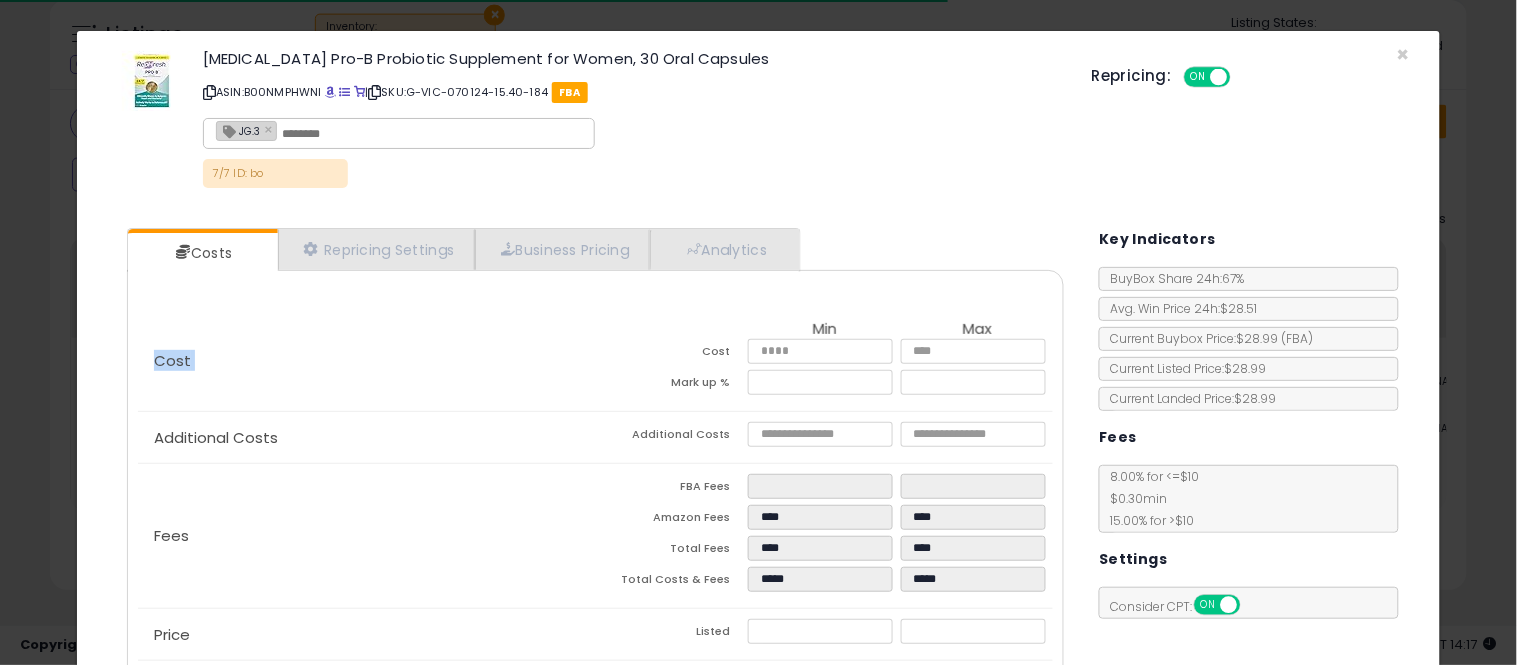 click on "Cost
Min
Max
Cost
*****
*****
Mark up %
*****
*****
Additional Costs
Additional Costs" at bounding box center [595, 520] 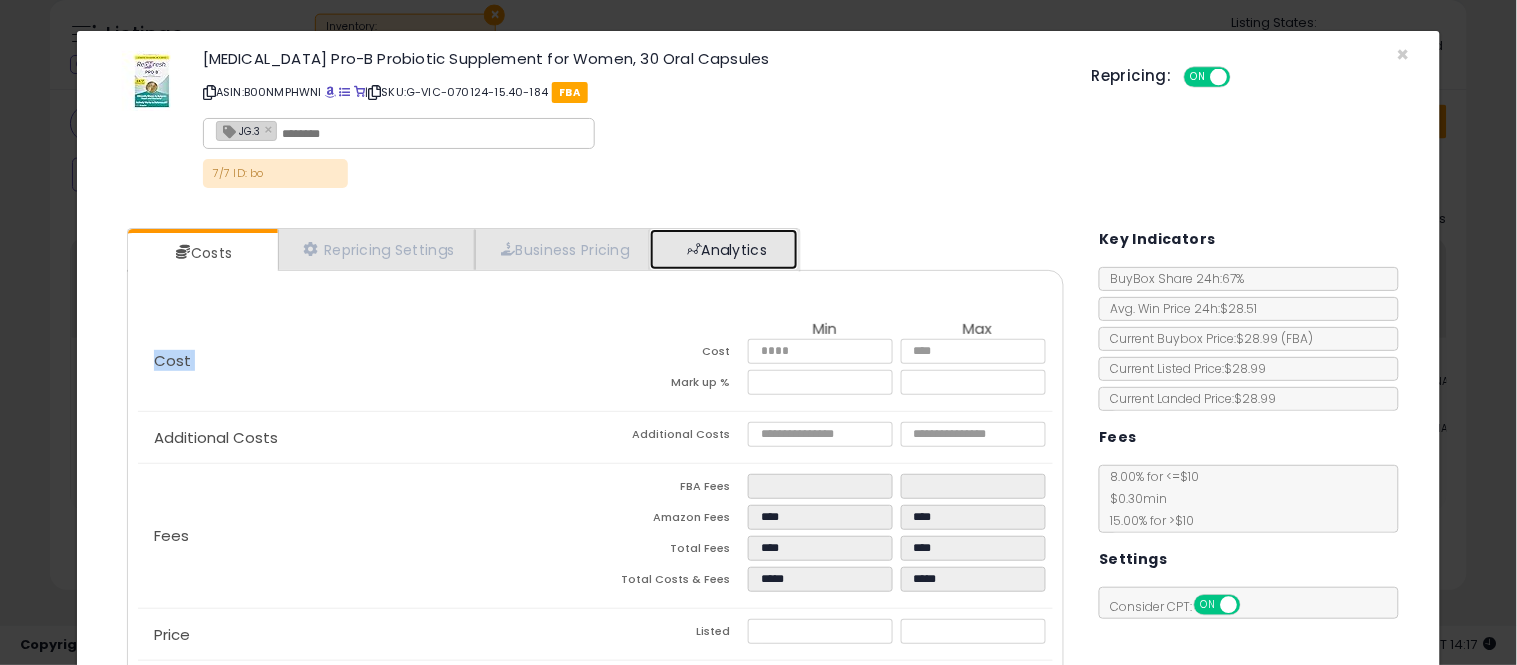 click on "Analytics" at bounding box center (724, 249) 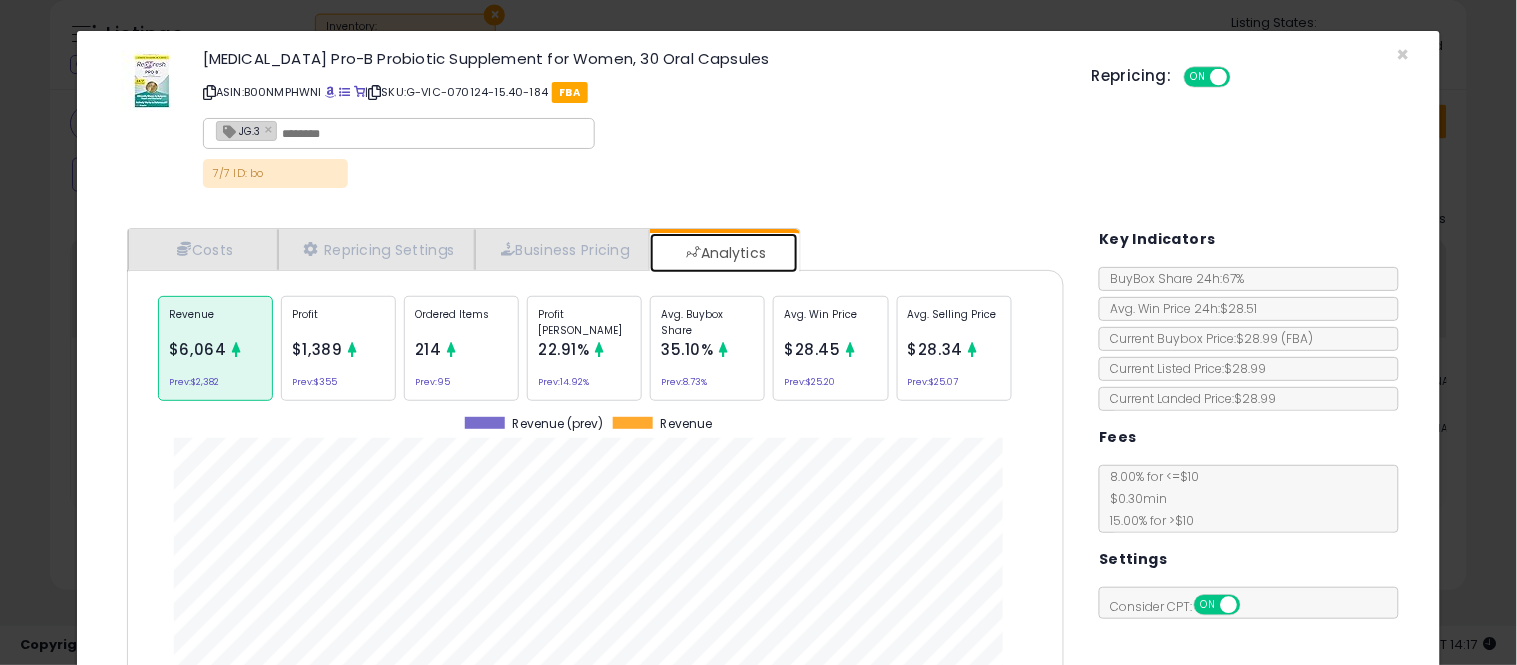 scroll, scrollTop: 999384, scrollLeft: 999033, axis: both 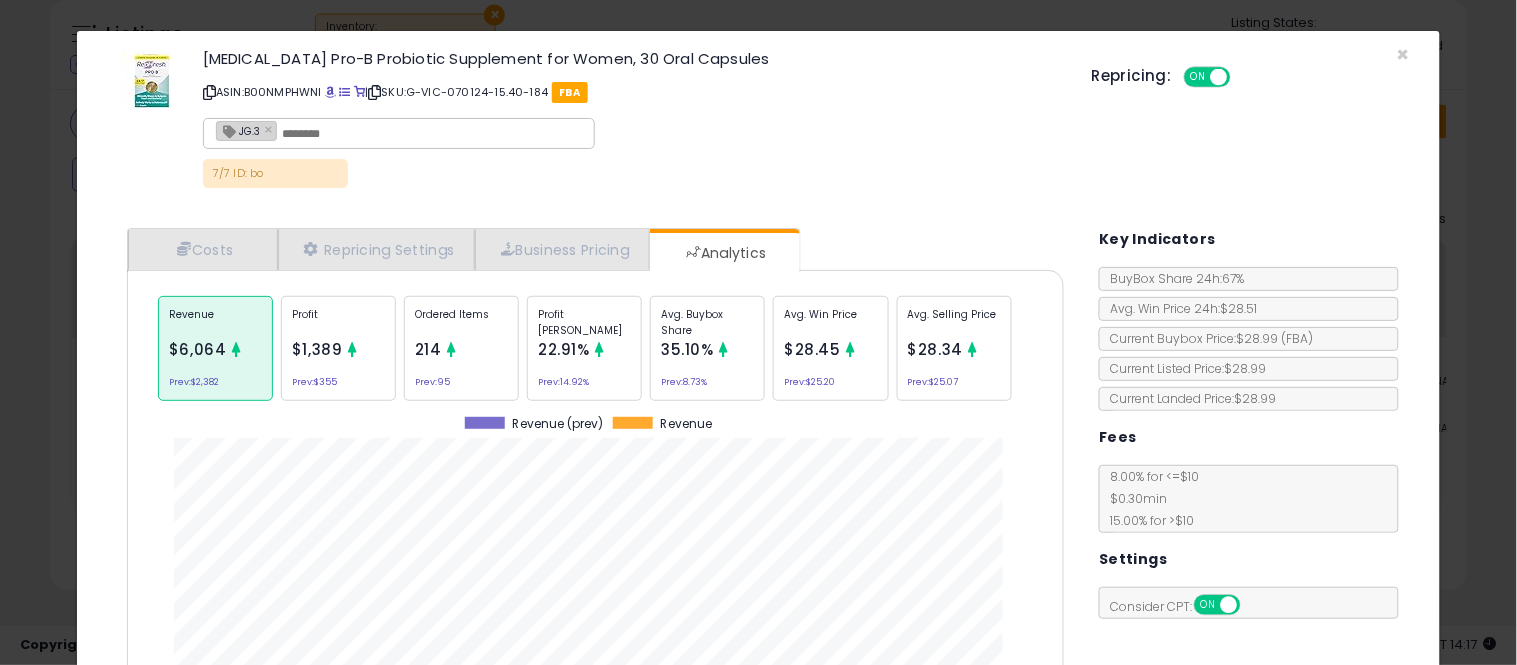 click on "Avg. Buybox Share
35.10%
Prev:  8.73%" 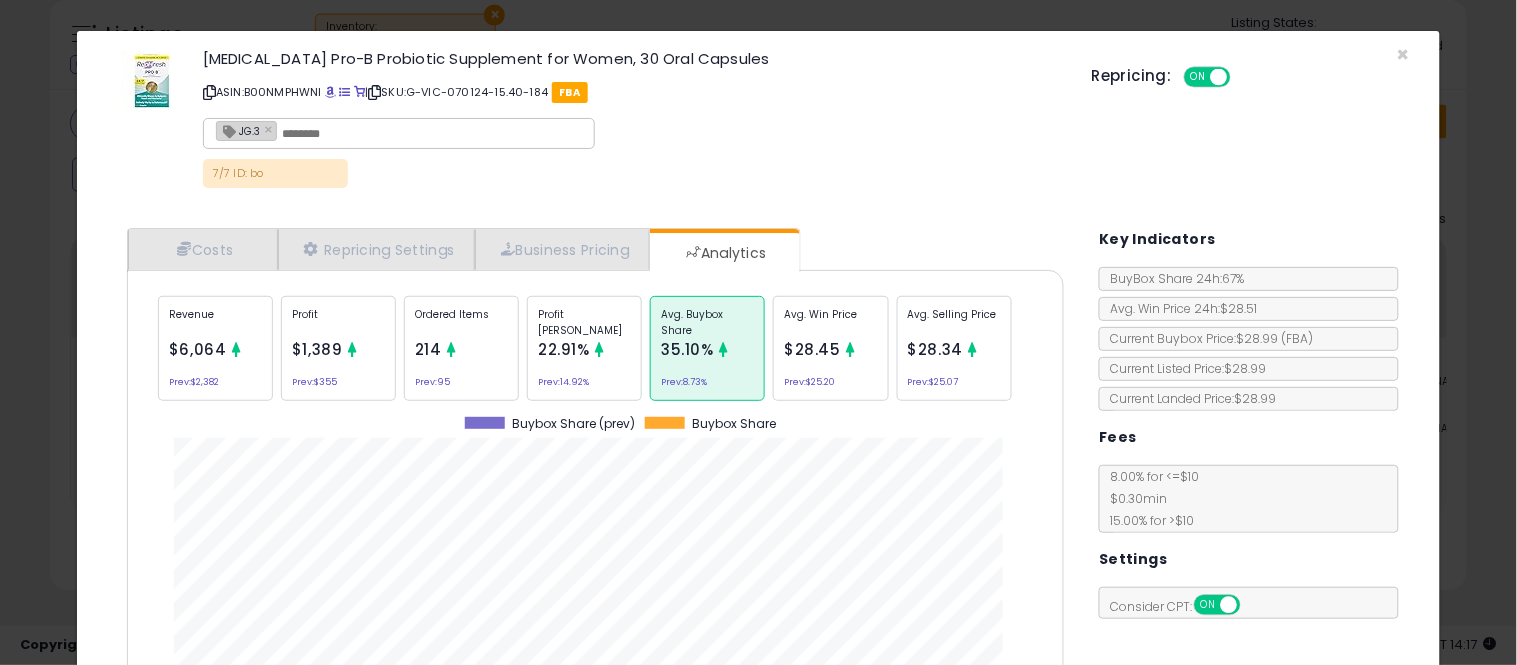 scroll, scrollTop: 999384, scrollLeft: 999033, axis: both 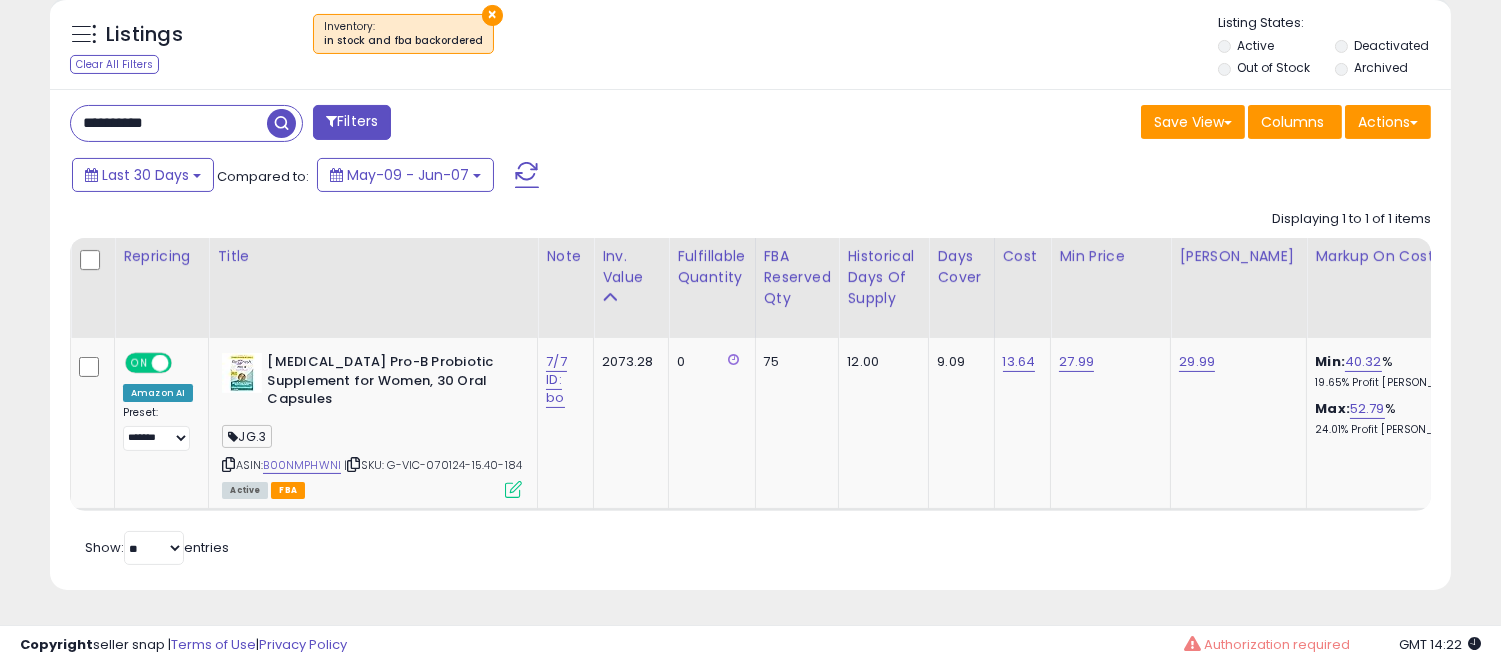 click on "**********" at bounding box center [169, 123] 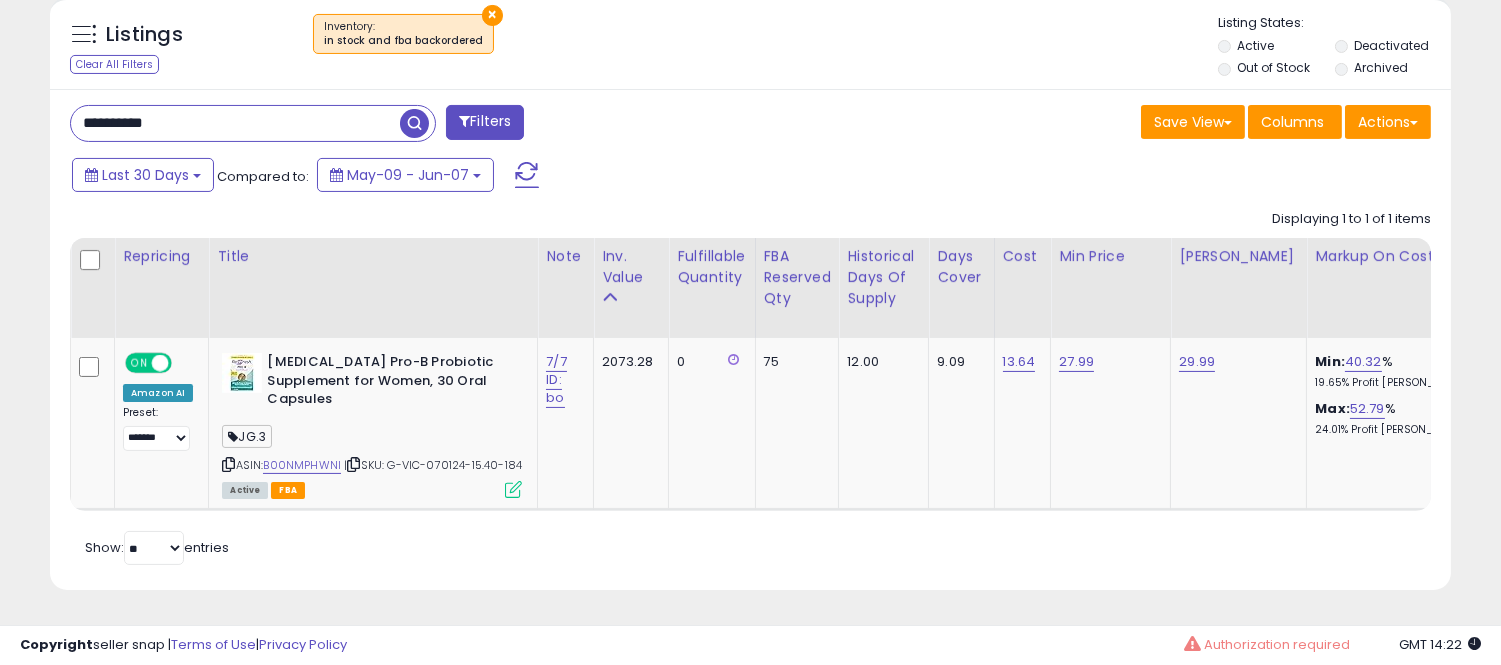 click on "**********" at bounding box center (235, 123) 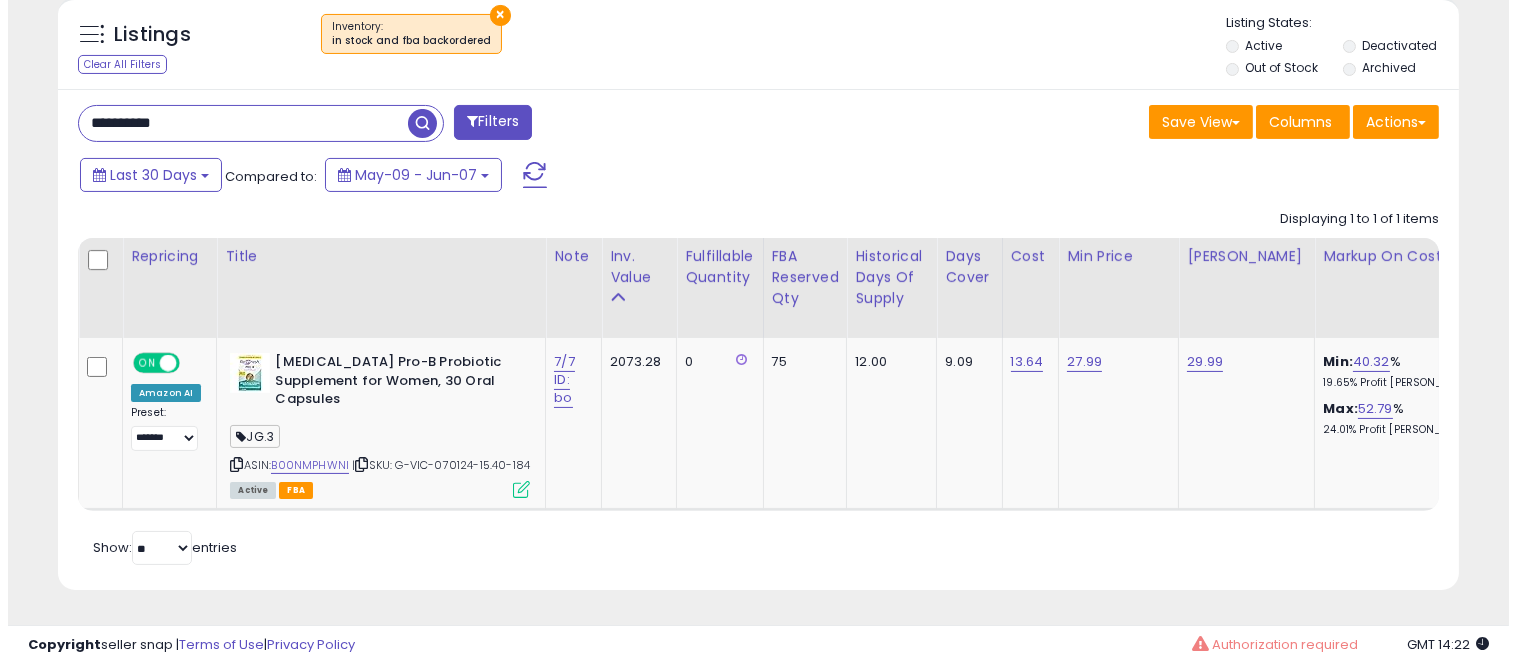 scroll, scrollTop: 578, scrollLeft: 0, axis: vertical 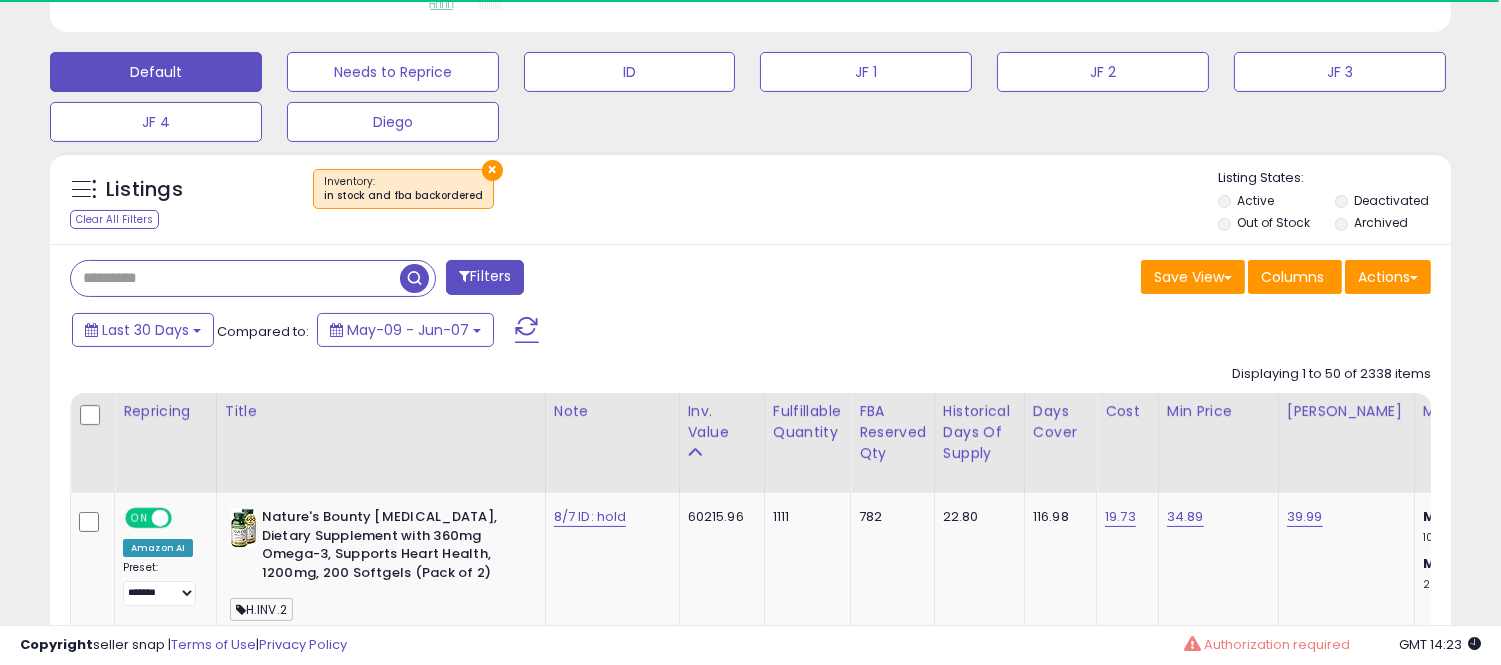 click at bounding box center [235, 278] 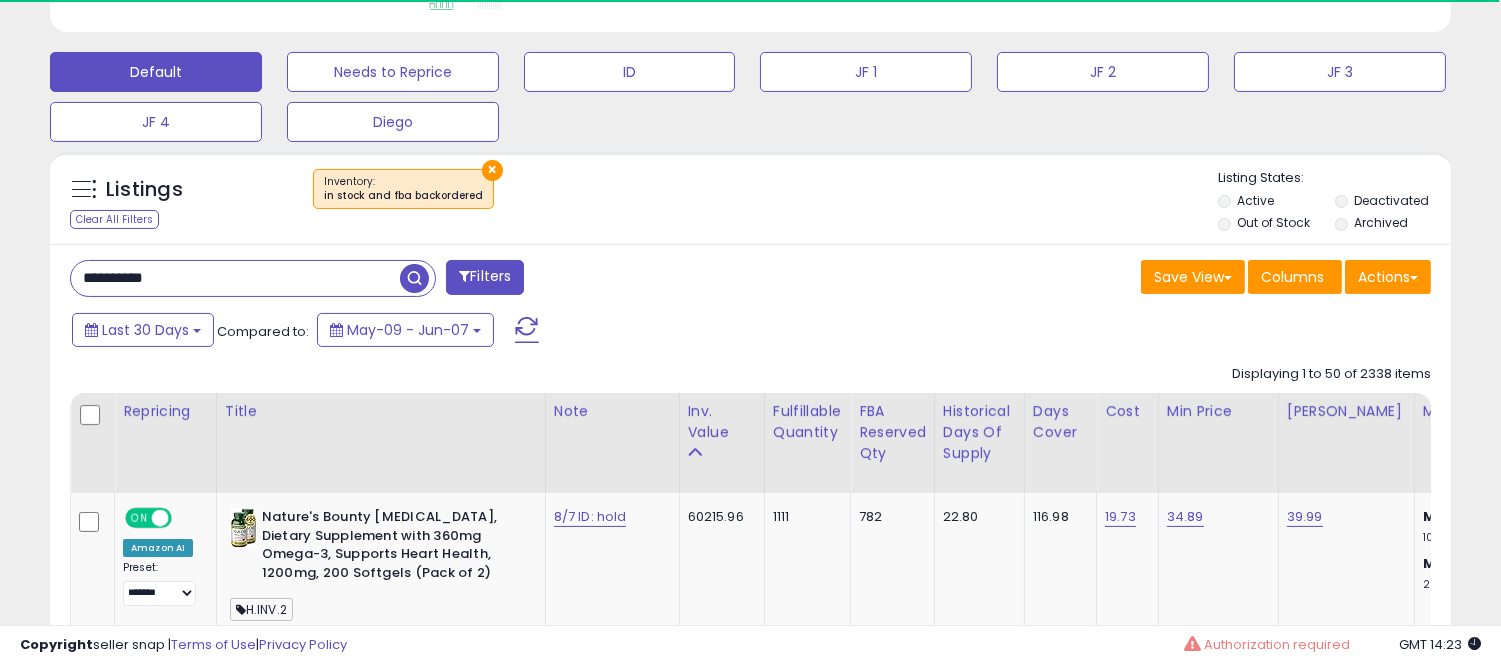 click at bounding box center (414, 278) 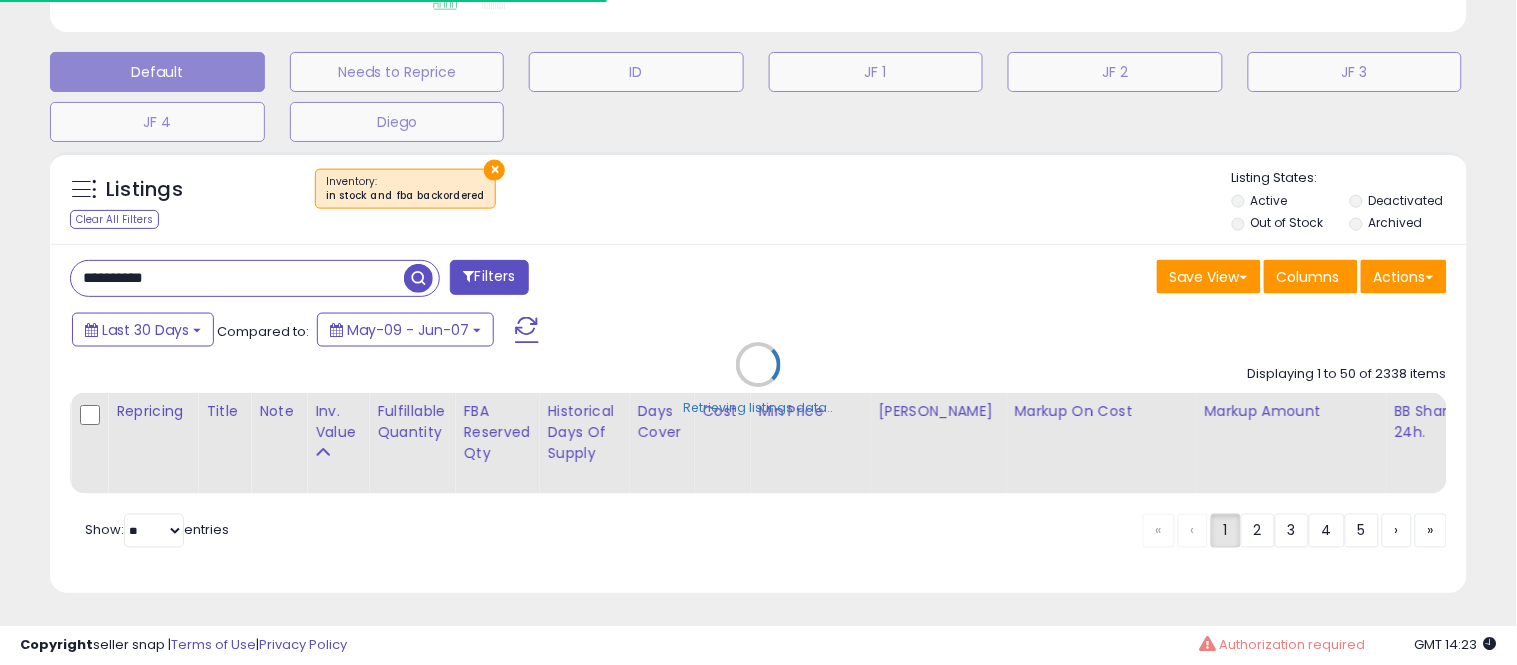 scroll, scrollTop: 999590, scrollLeft: 999178, axis: both 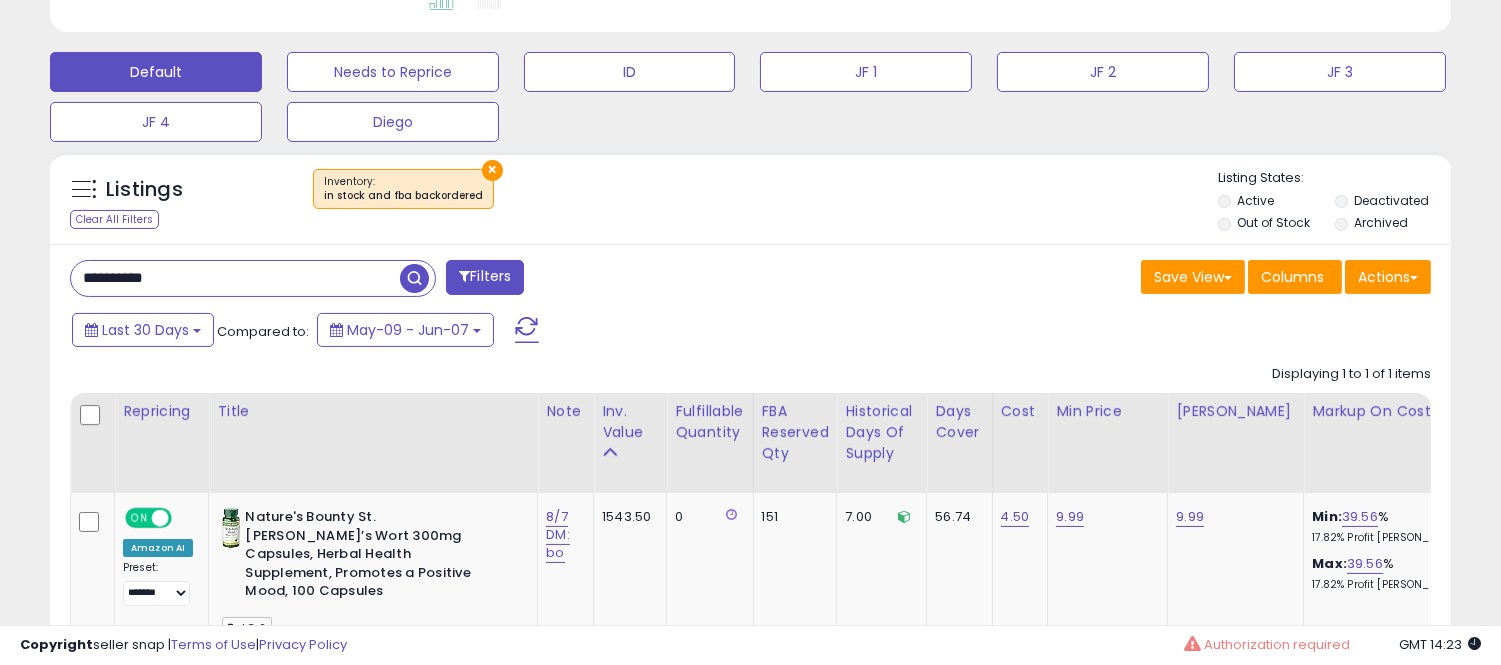 click on "**********" at bounding box center (235, 278) 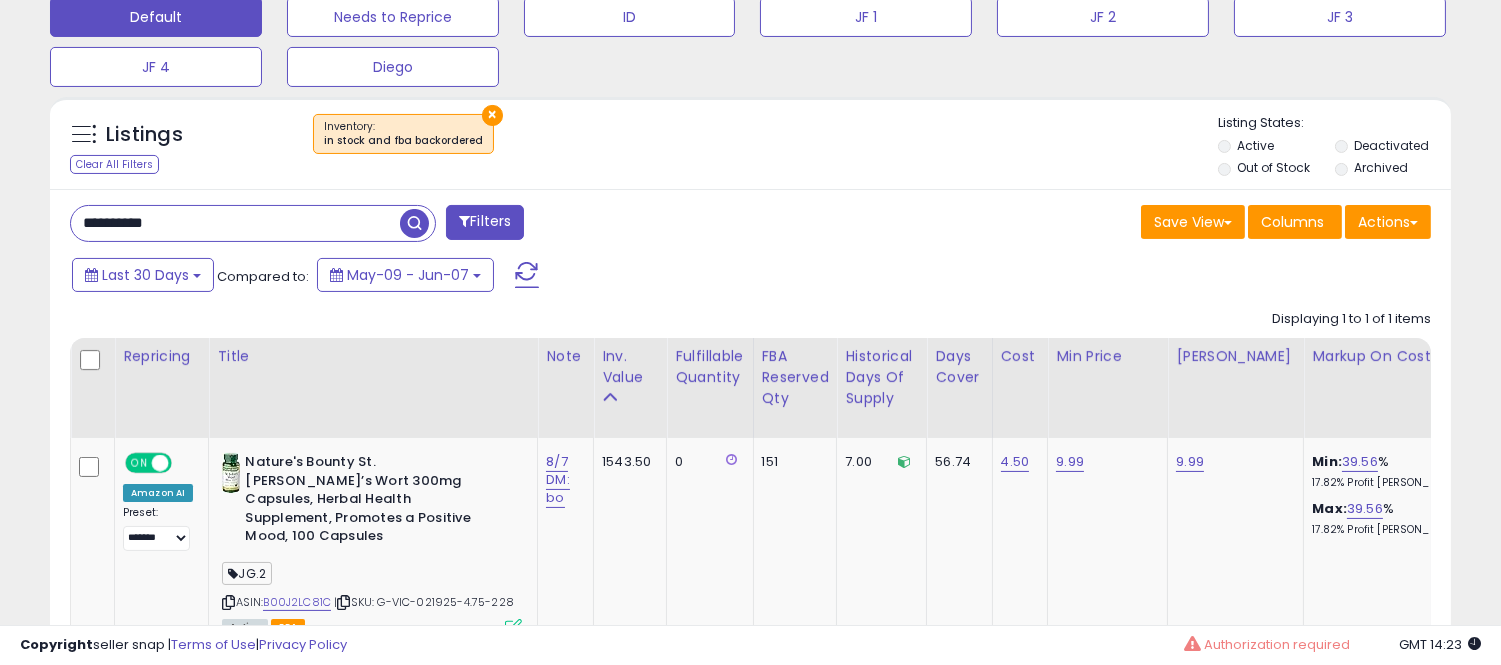 scroll, scrollTop: 634, scrollLeft: 0, axis: vertical 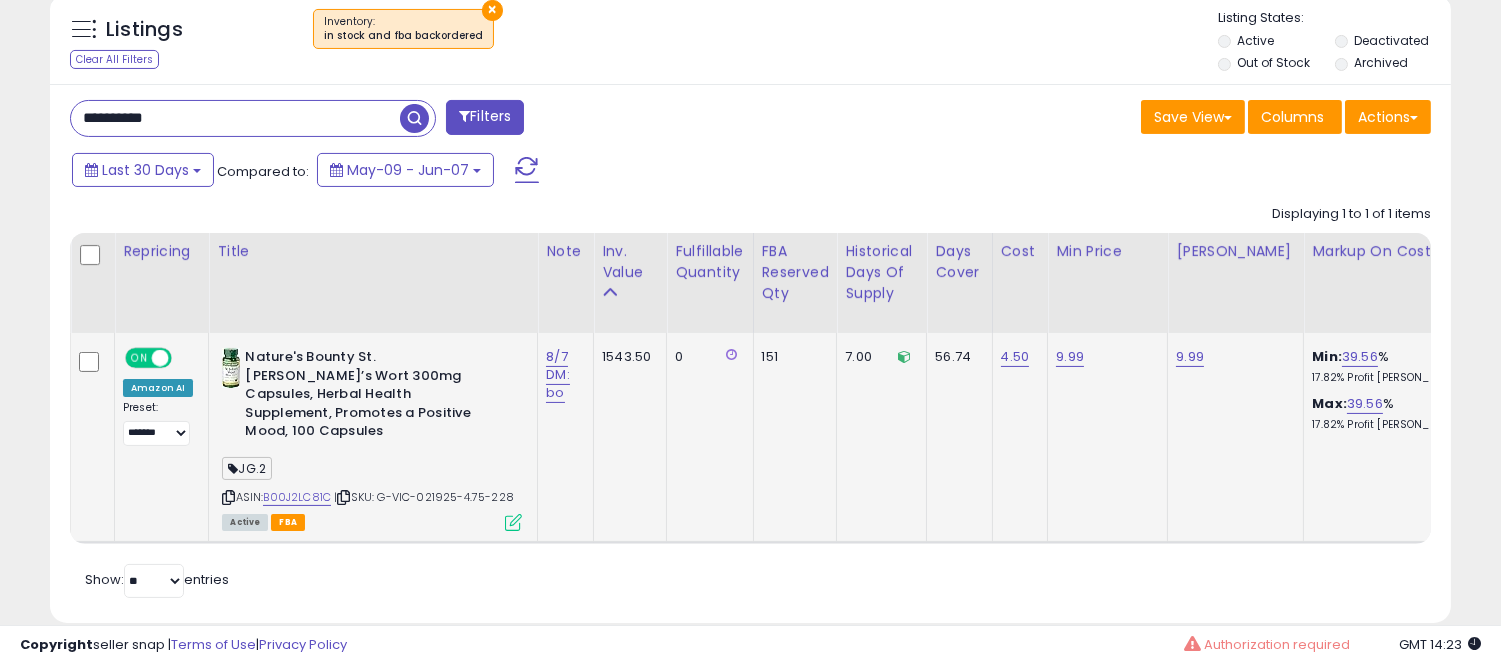 click at bounding box center [513, 522] 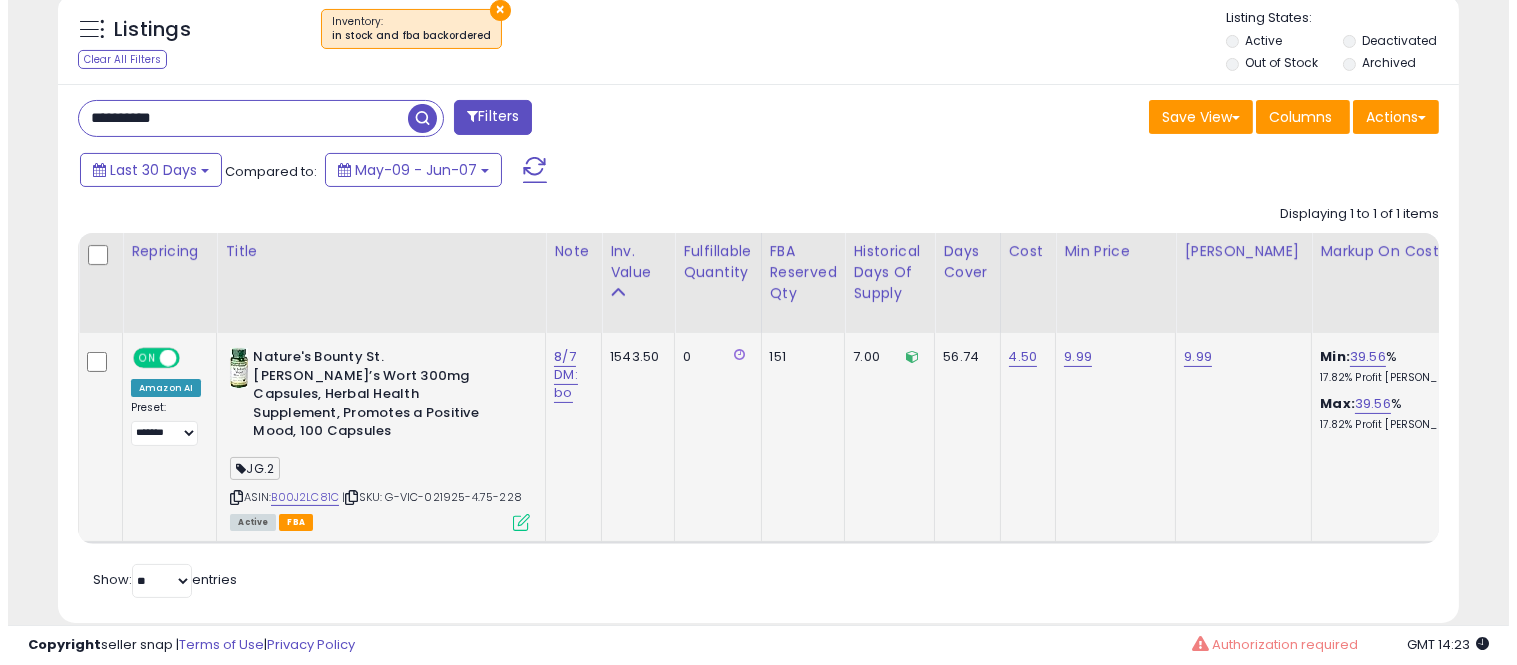 scroll, scrollTop: 999590, scrollLeft: 999178, axis: both 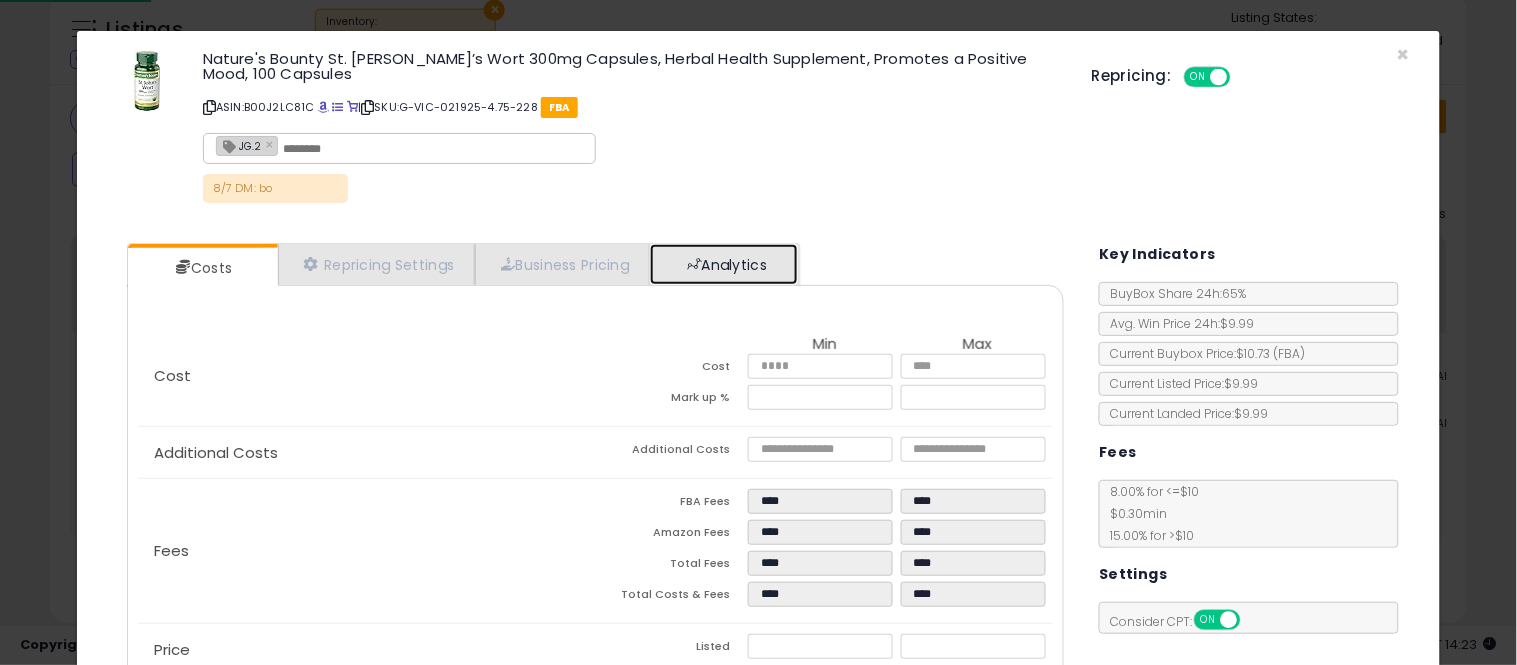 click on "Analytics" at bounding box center [724, 264] 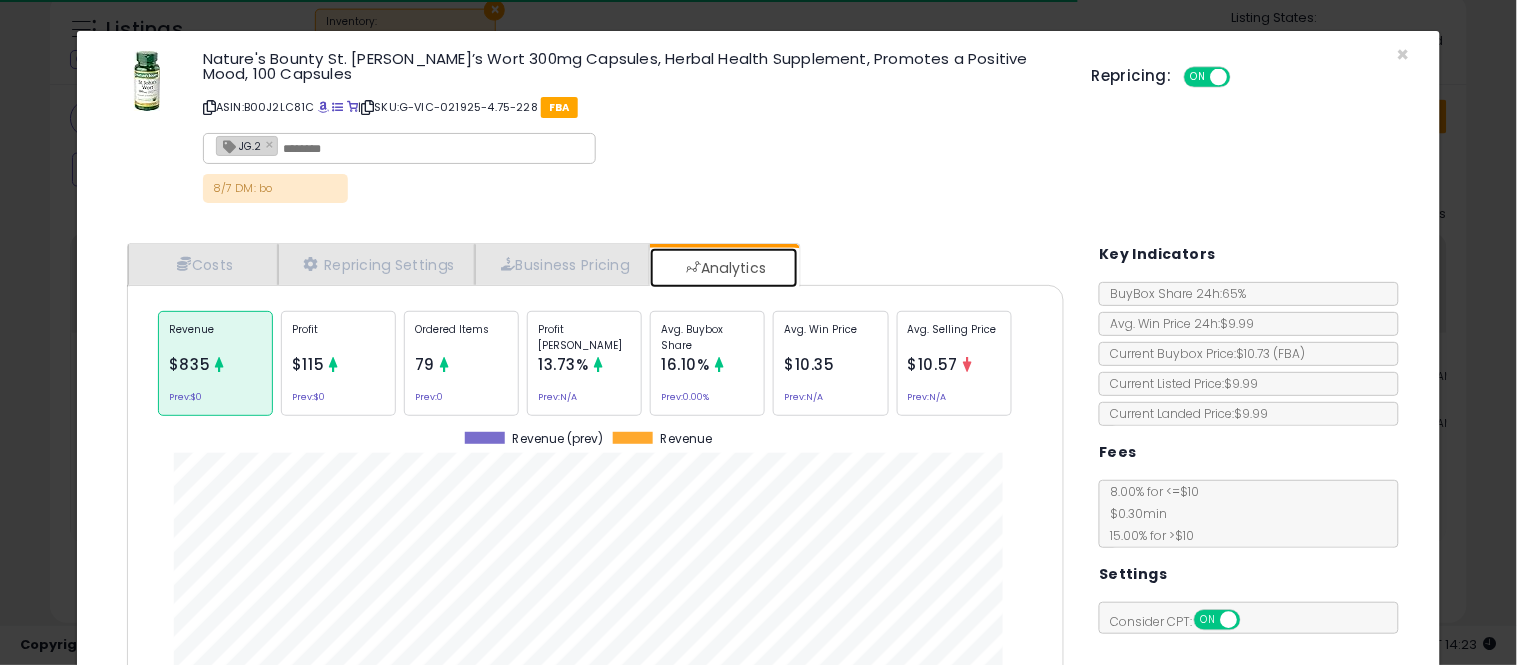 scroll, scrollTop: 999384, scrollLeft: 999033, axis: both 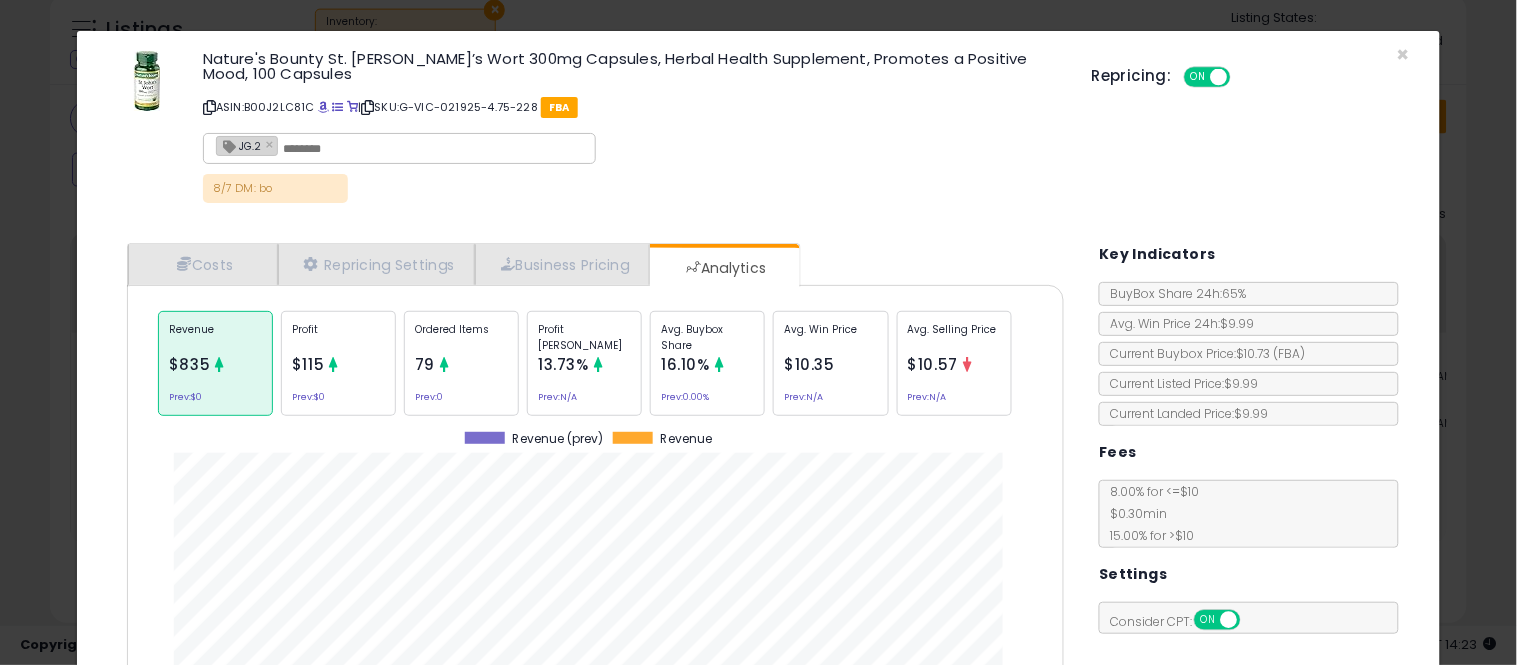 click on "Prev:  0.00%" at bounding box center [685, 397] 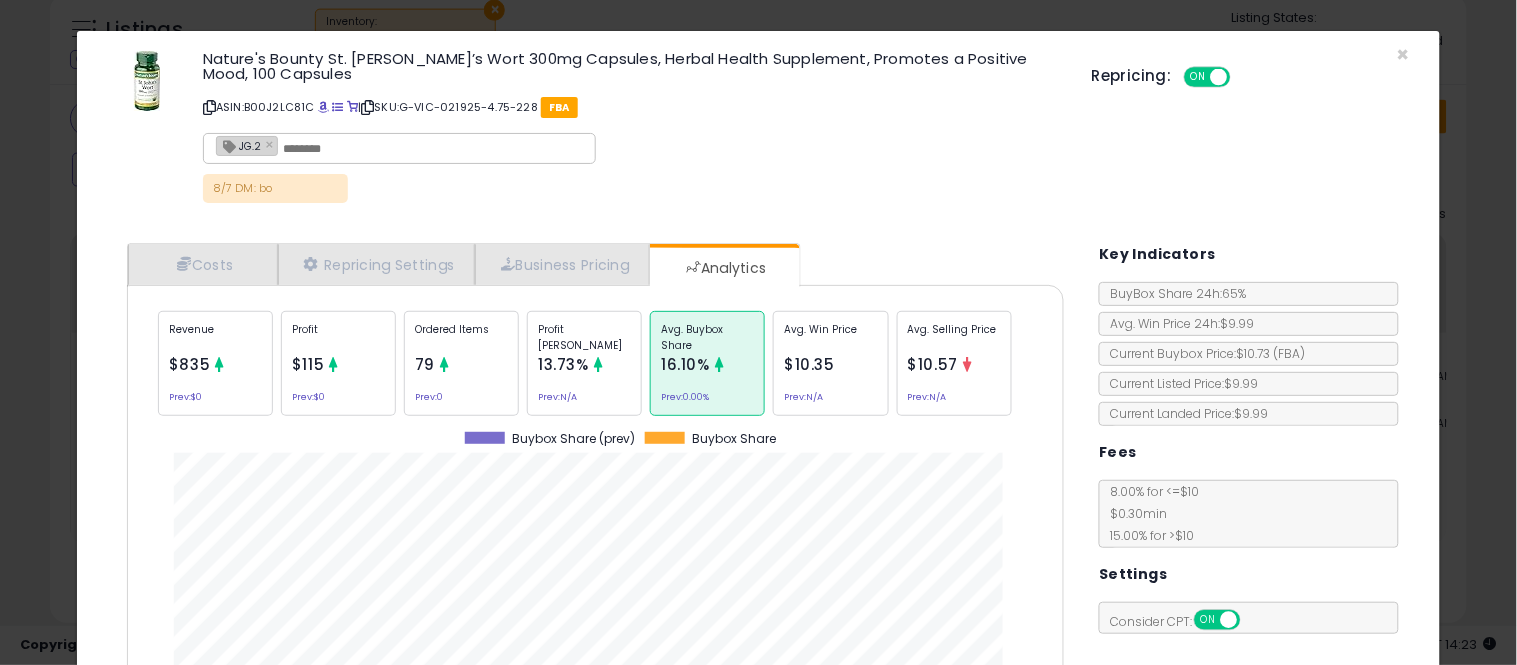 scroll, scrollTop: 999384, scrollLeft: 999033, axis: both 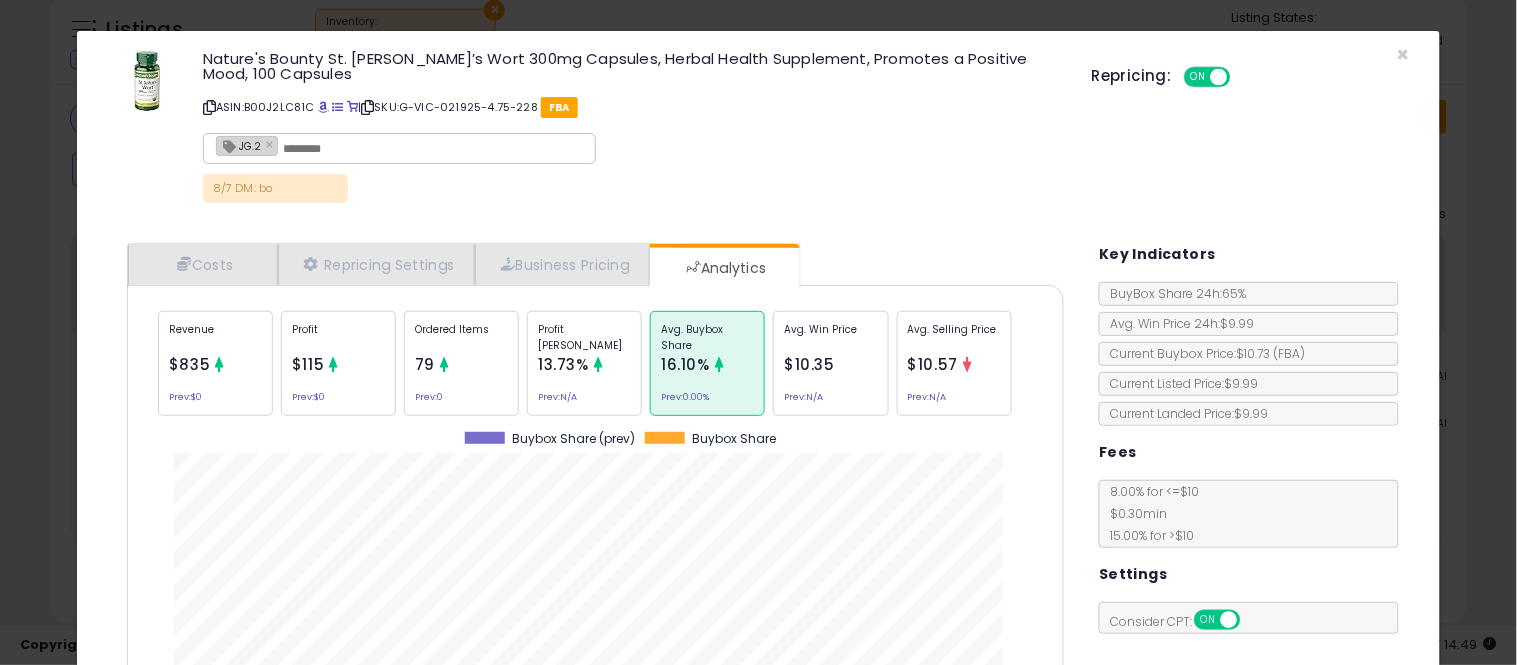 click on "× Close
Nature's Bounty St. [PERSON_NAME]’s Wort 300mg Capsules, Herbal Health Supplement, Promotes a Positive Mood, 100 Capsules
ASIN:  B00J2LC81C
|
SKU:  G-VIC-021925-4.75-228
FBA
JG.2 ×
8/7 DM: bo
Repricing:
ON   OFF" 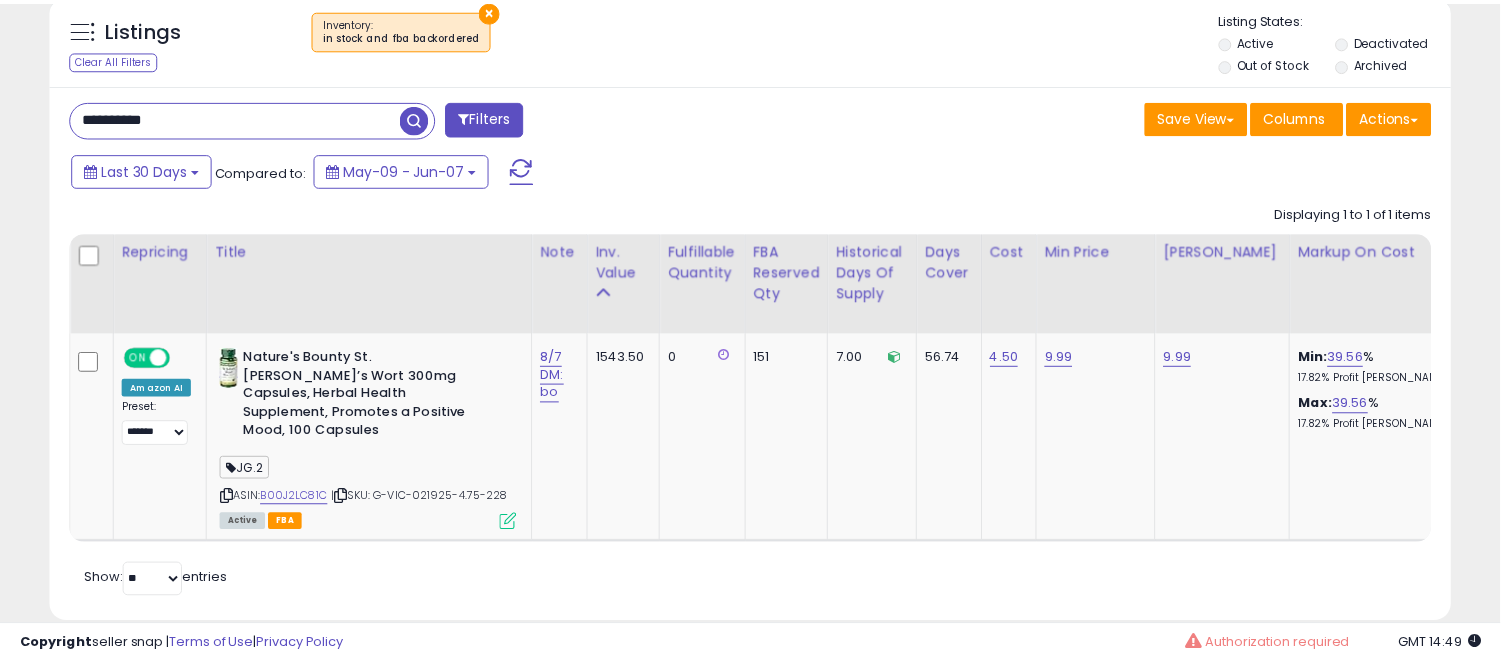 scroll, scrollTop: 410, scrollLeft: 812, axis: both 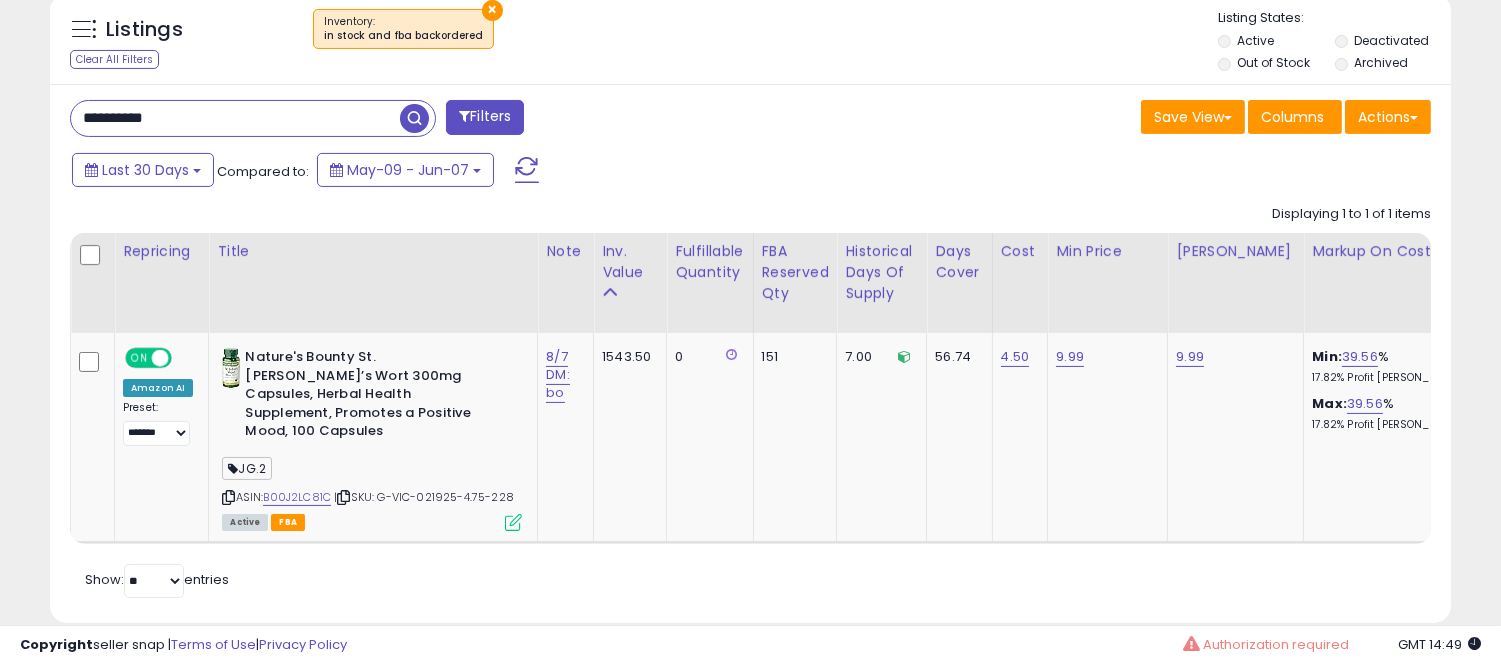 click on "**********" at bounding box center (235, 118) 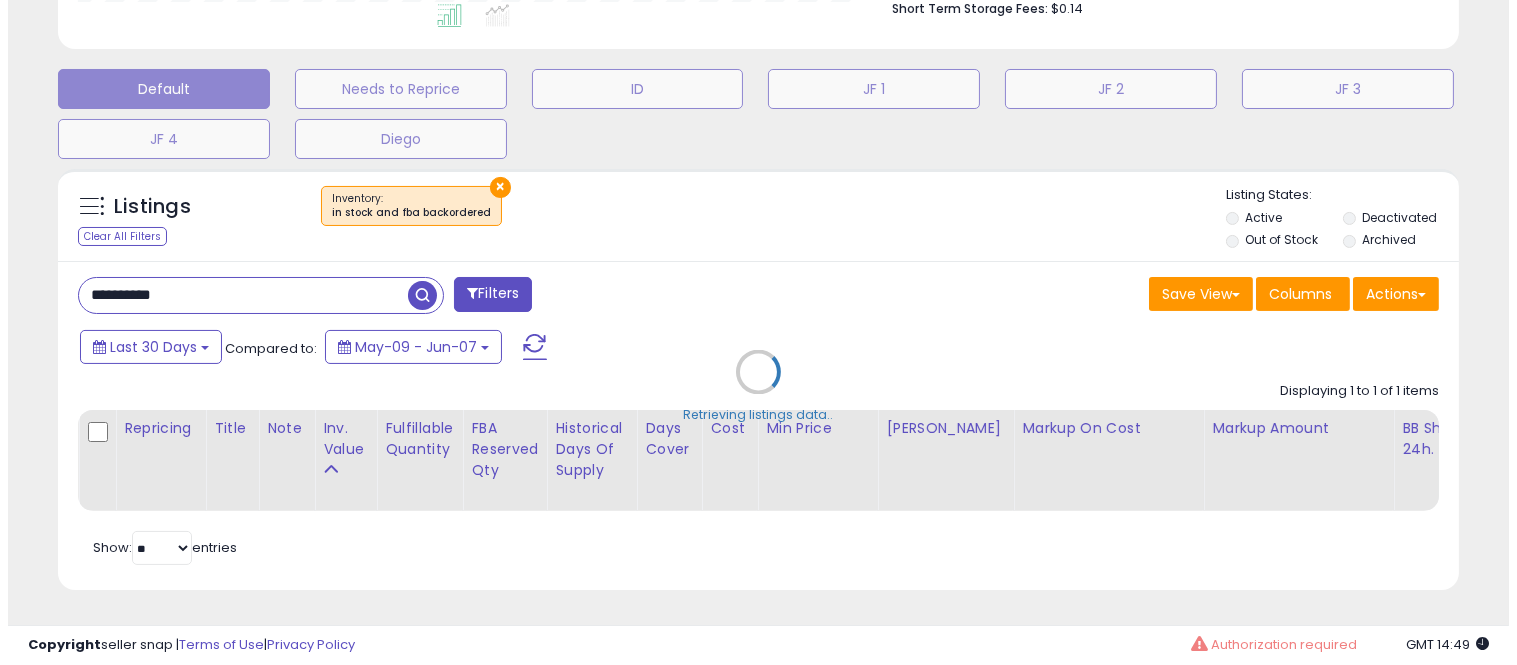 scroll, scrollTop: 578, scrollLeft: 0, axis: vertical 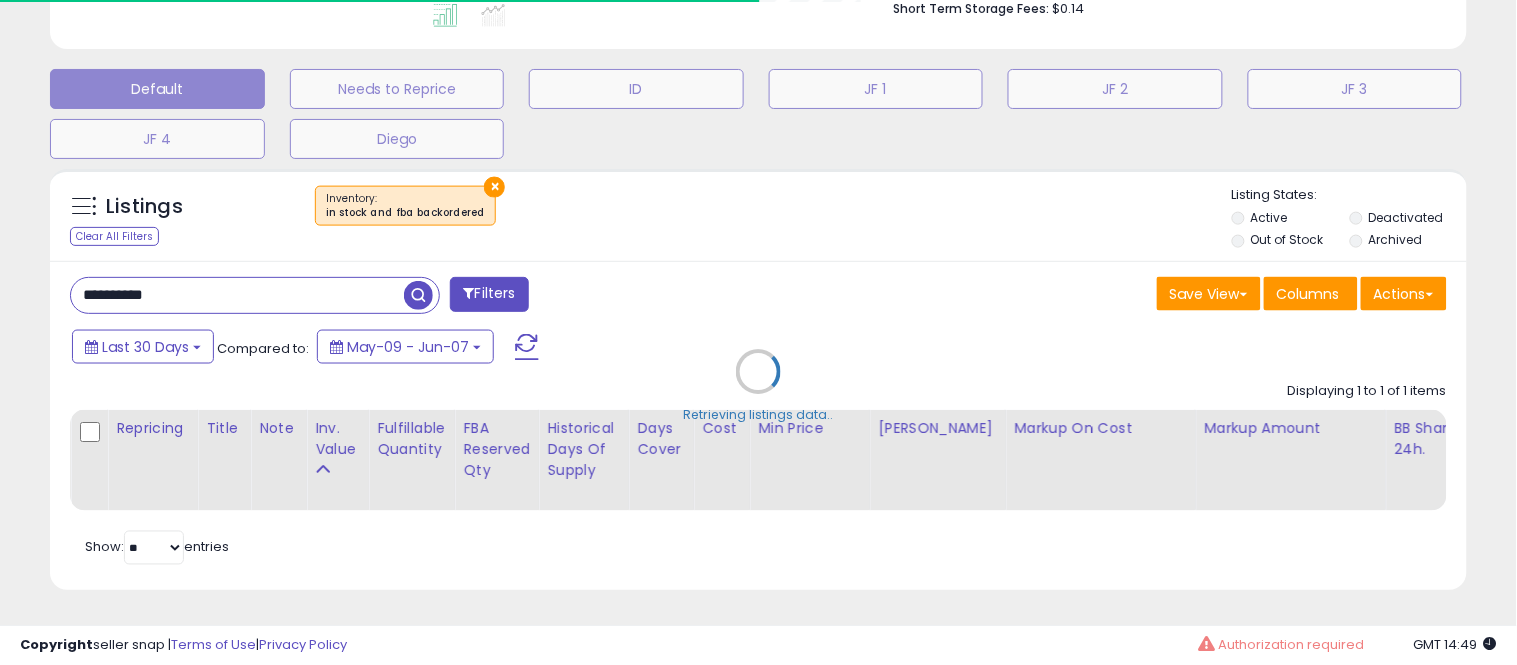 type on "**********" 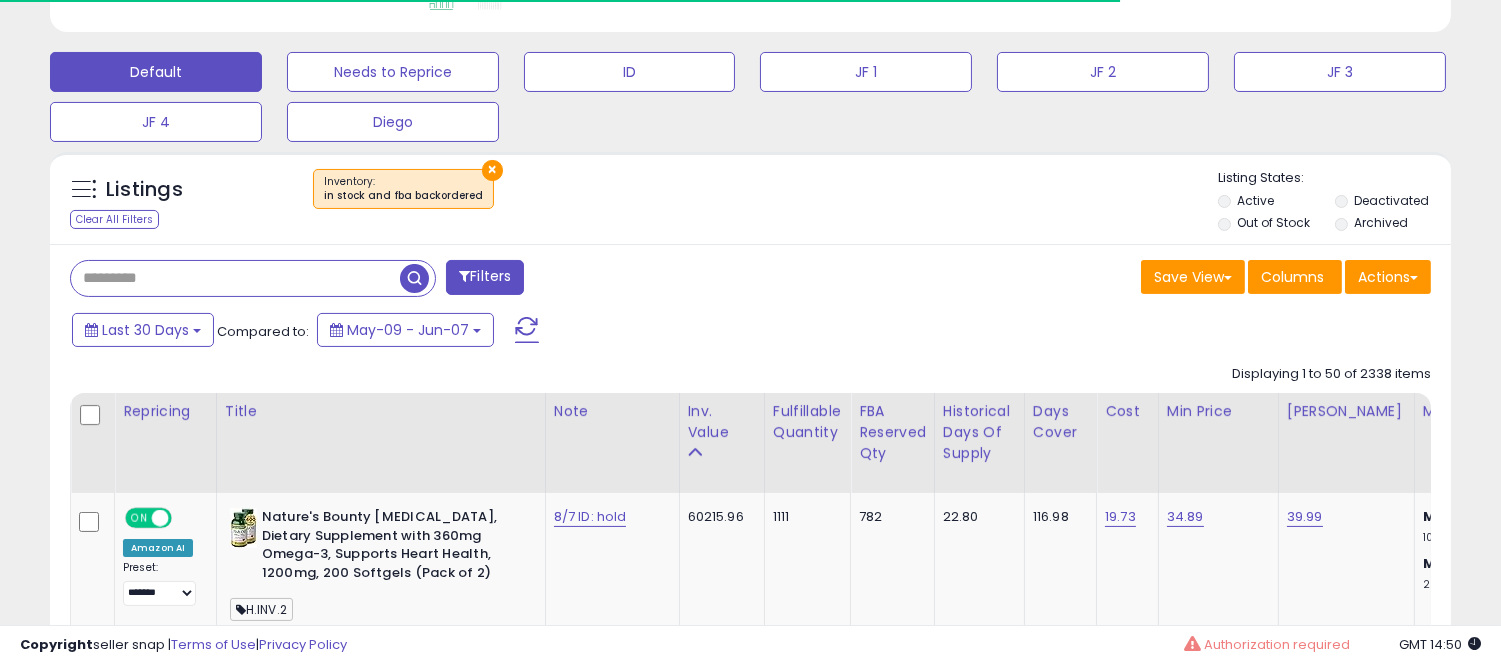 scroll, scrollTop: 410, scrollLeft: 812, axis: both 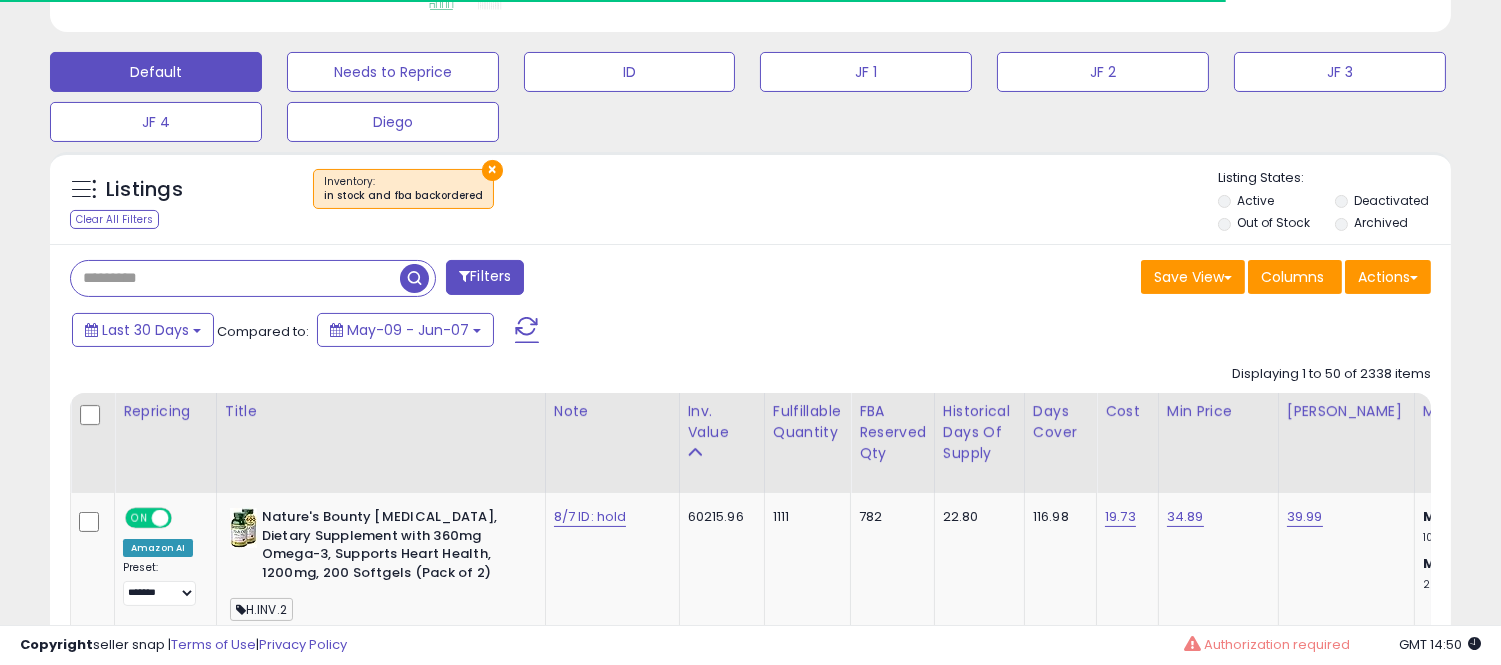 click at bounding box center (235, 278) 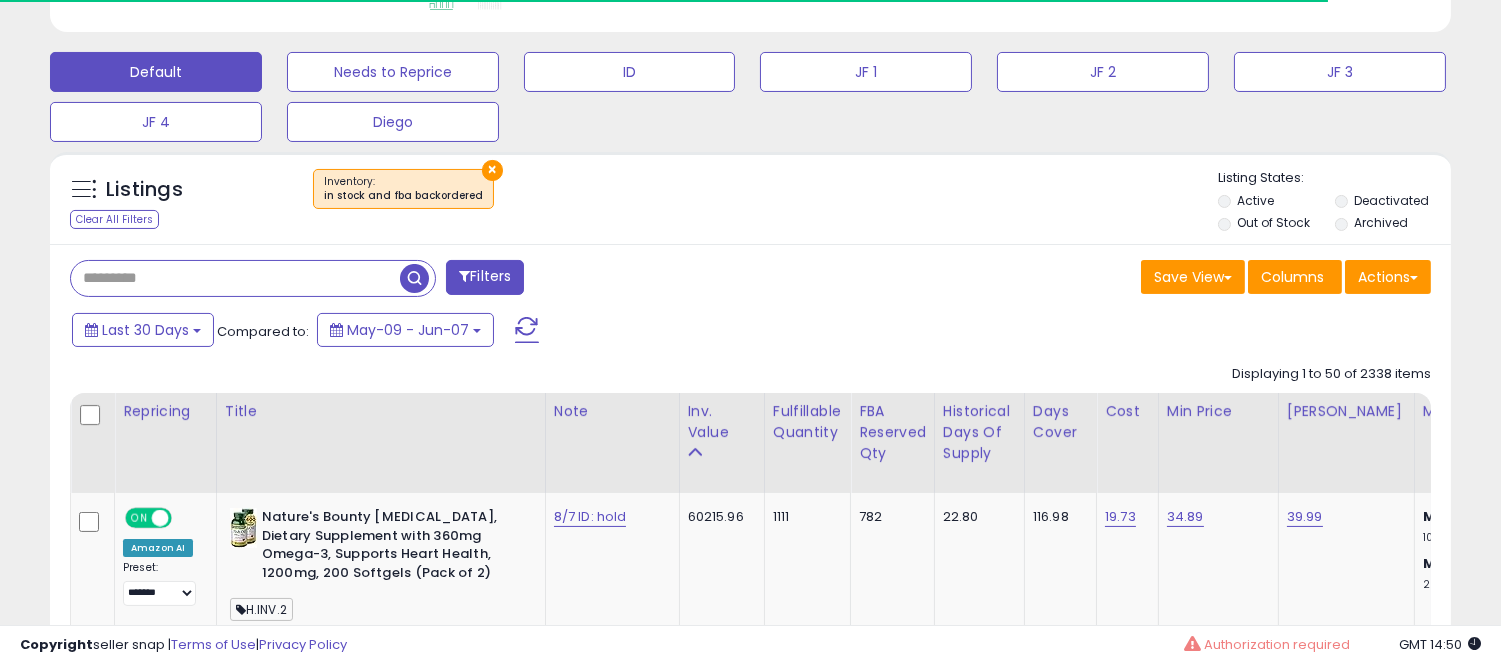 paste on "**********" 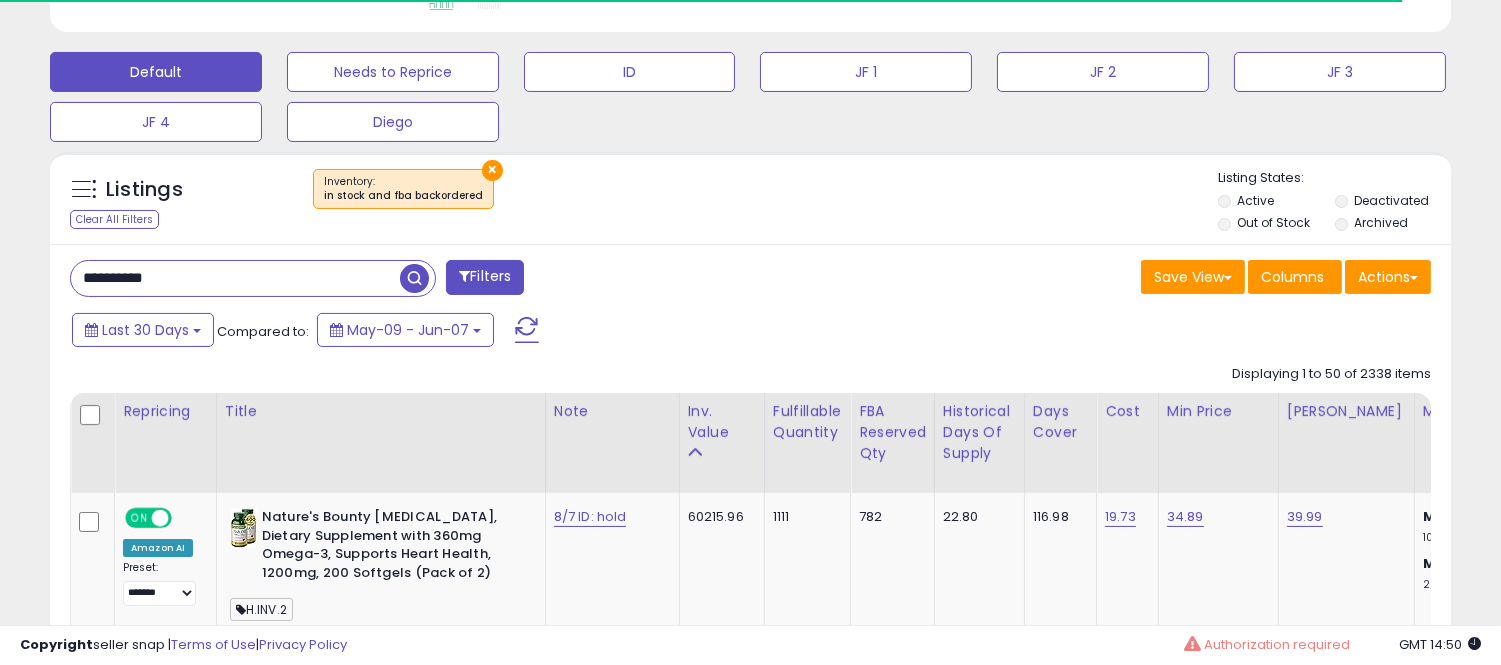 click at bounding box center (414, 278) 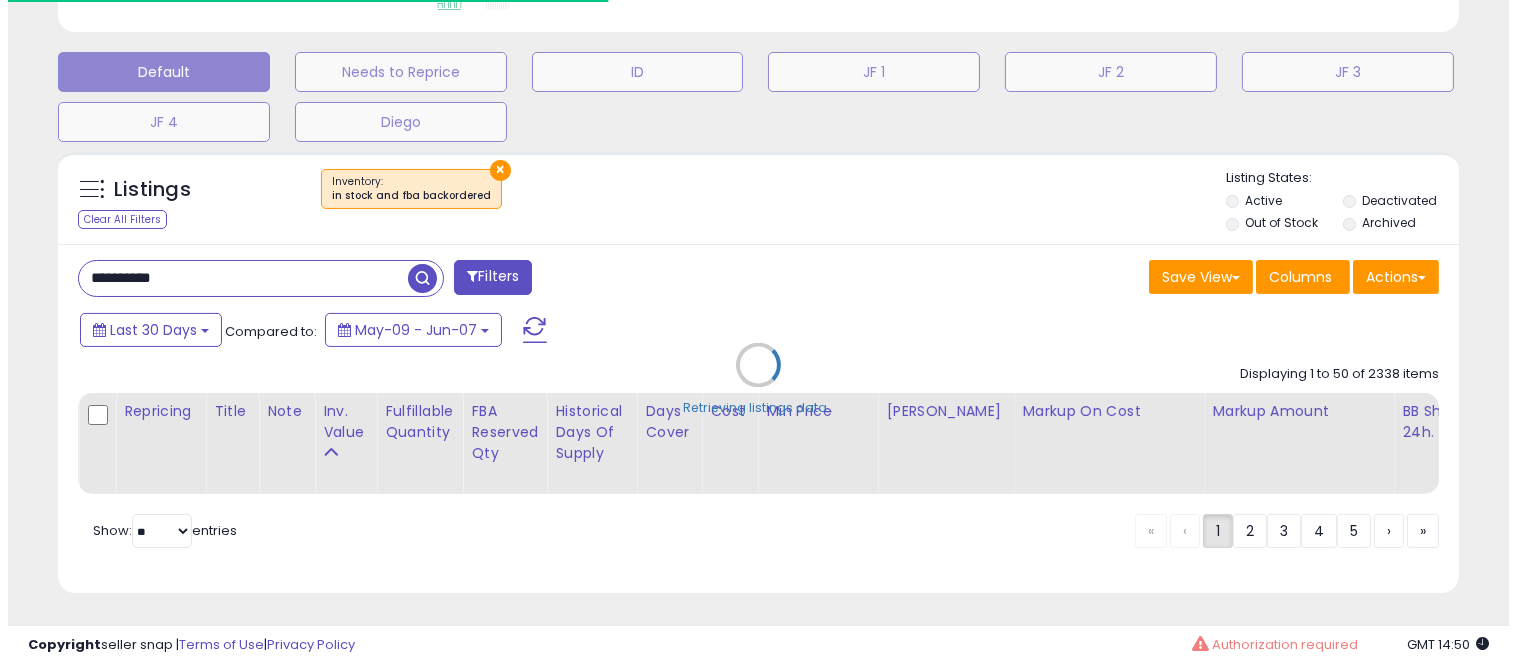scroll, scrollTop: 999590, scrollLeft: 999178, axis: both 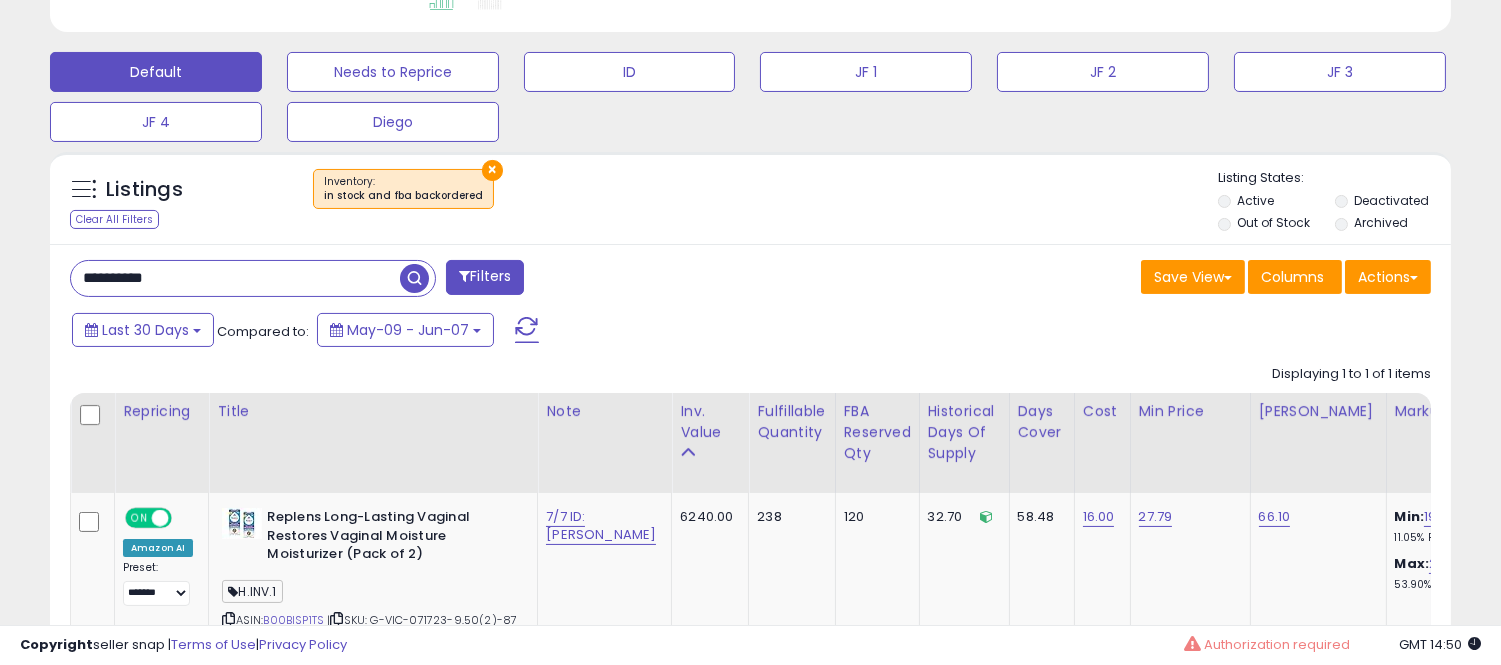 click on "**********" at bounding box center (235, 278) 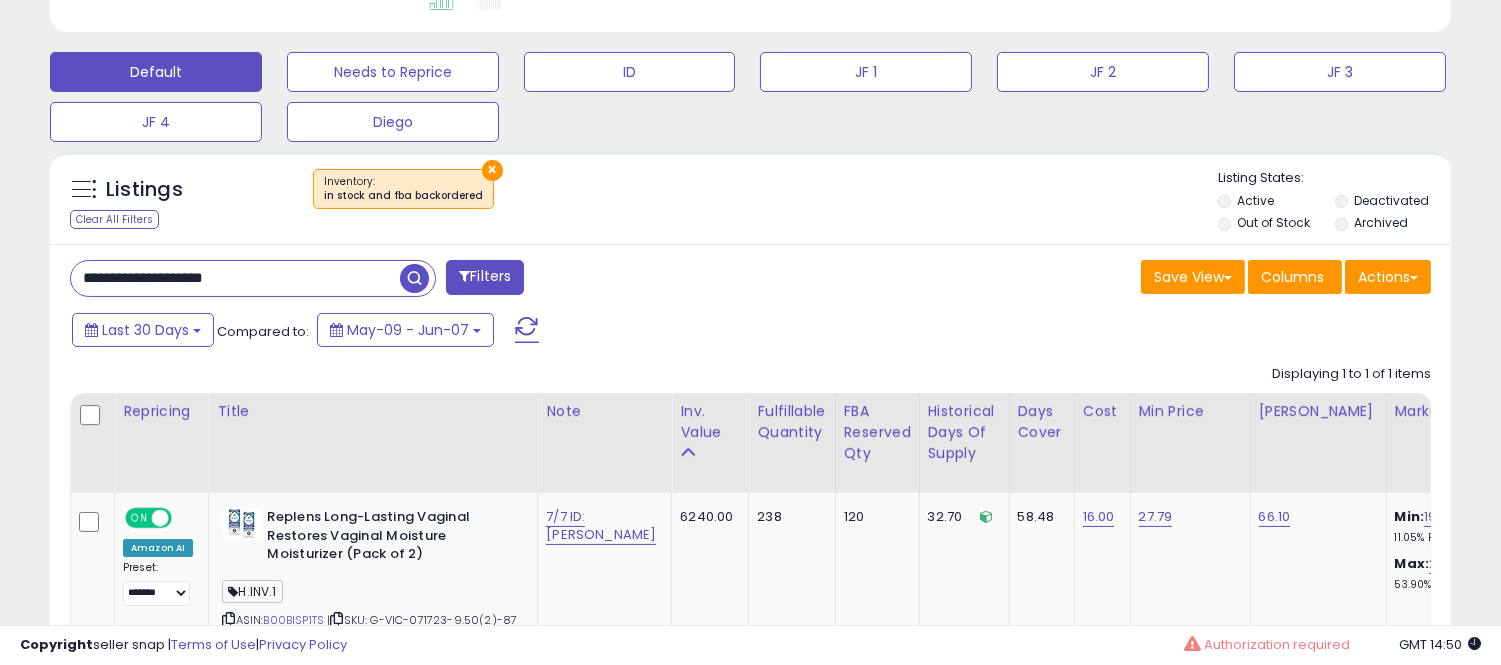 click on "**********" at bounding box center [235, 278] 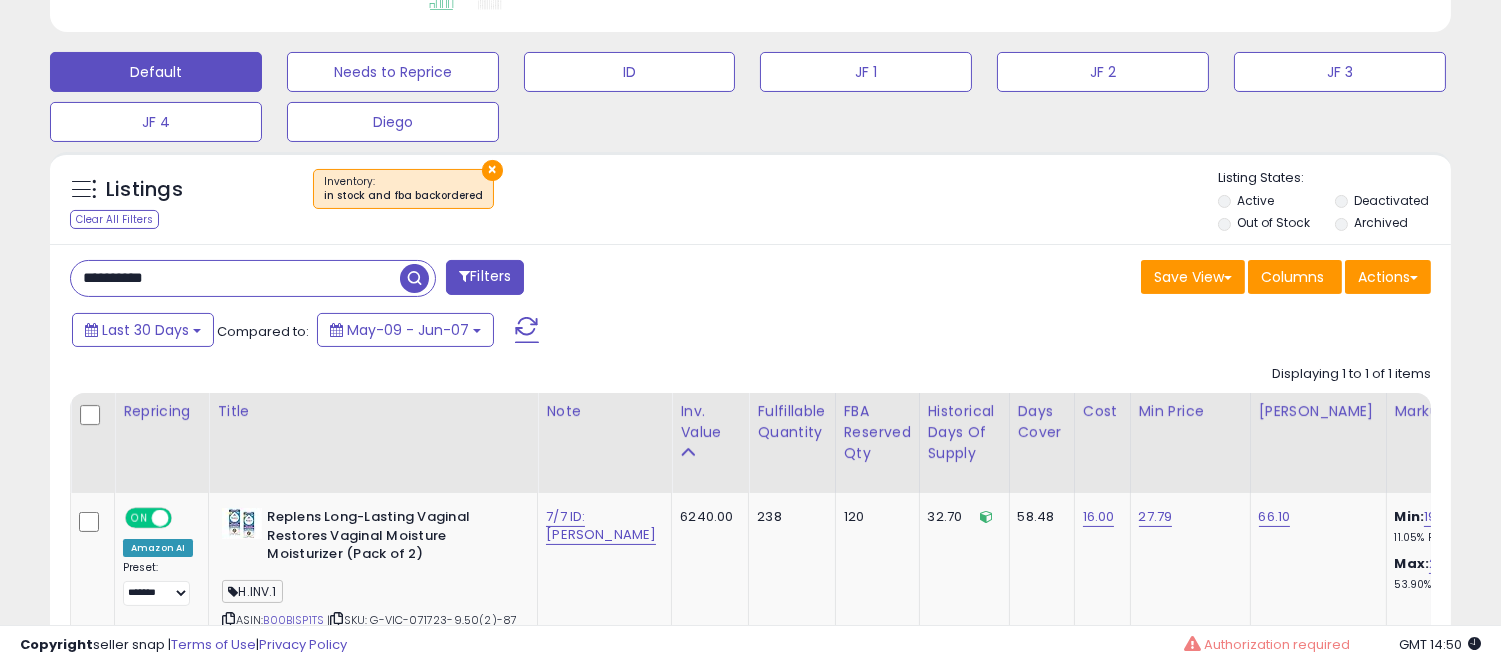 type on "**********" 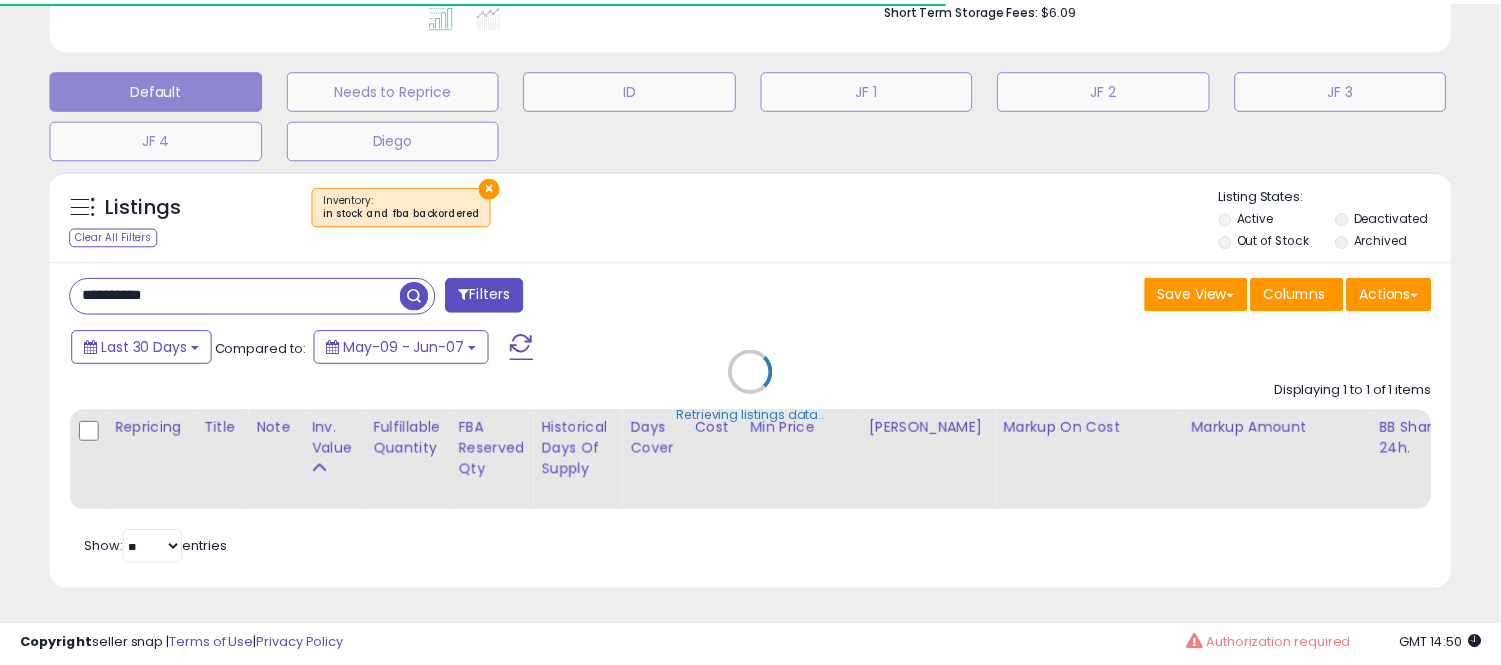 scroll, scrollTop: 410, scrollLeft: 812, axis: both 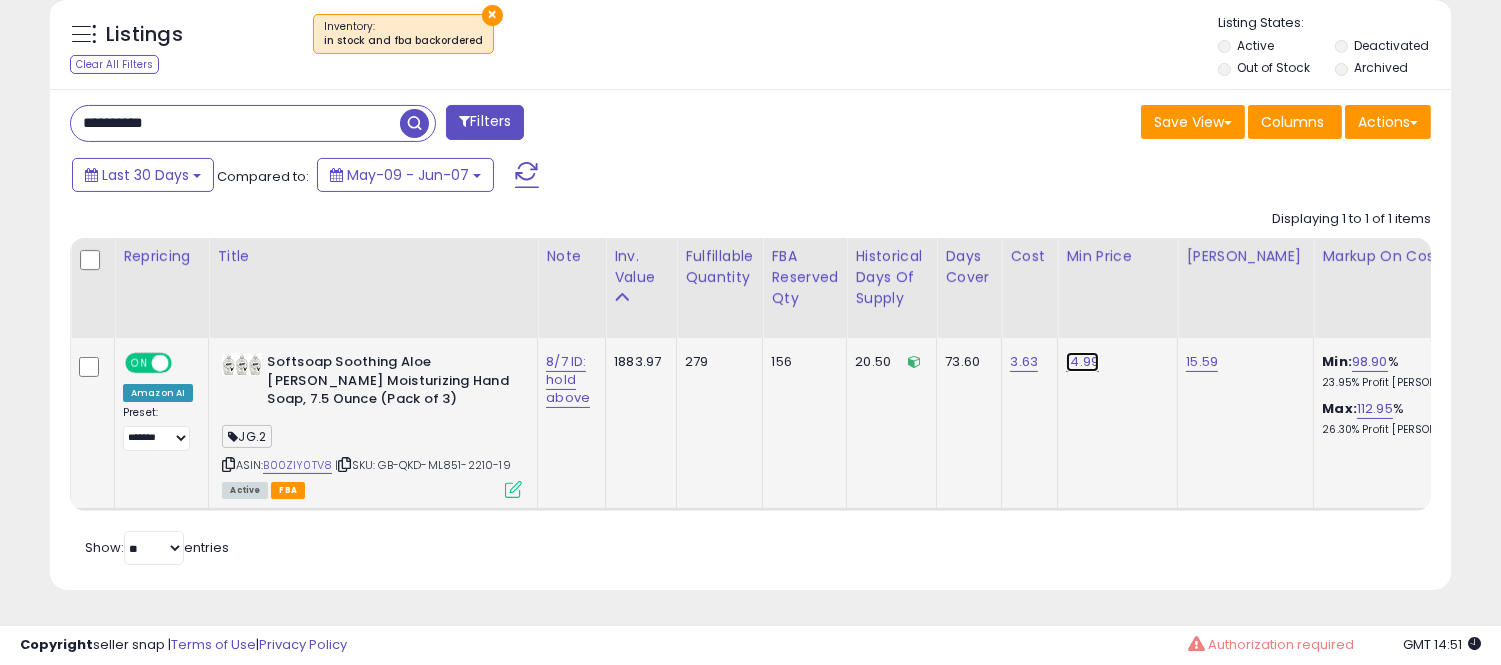 click on "14.99" at bounding box center [1082, 362] 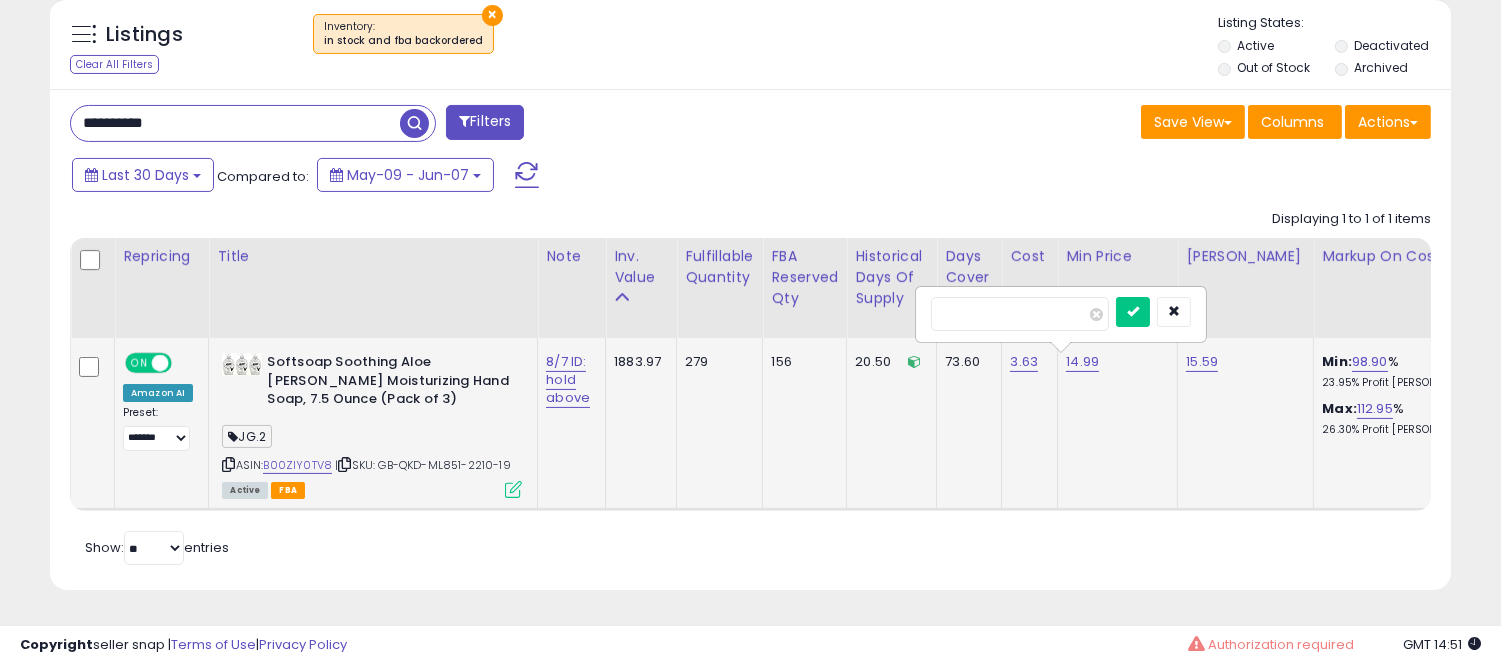 click on "73.60" 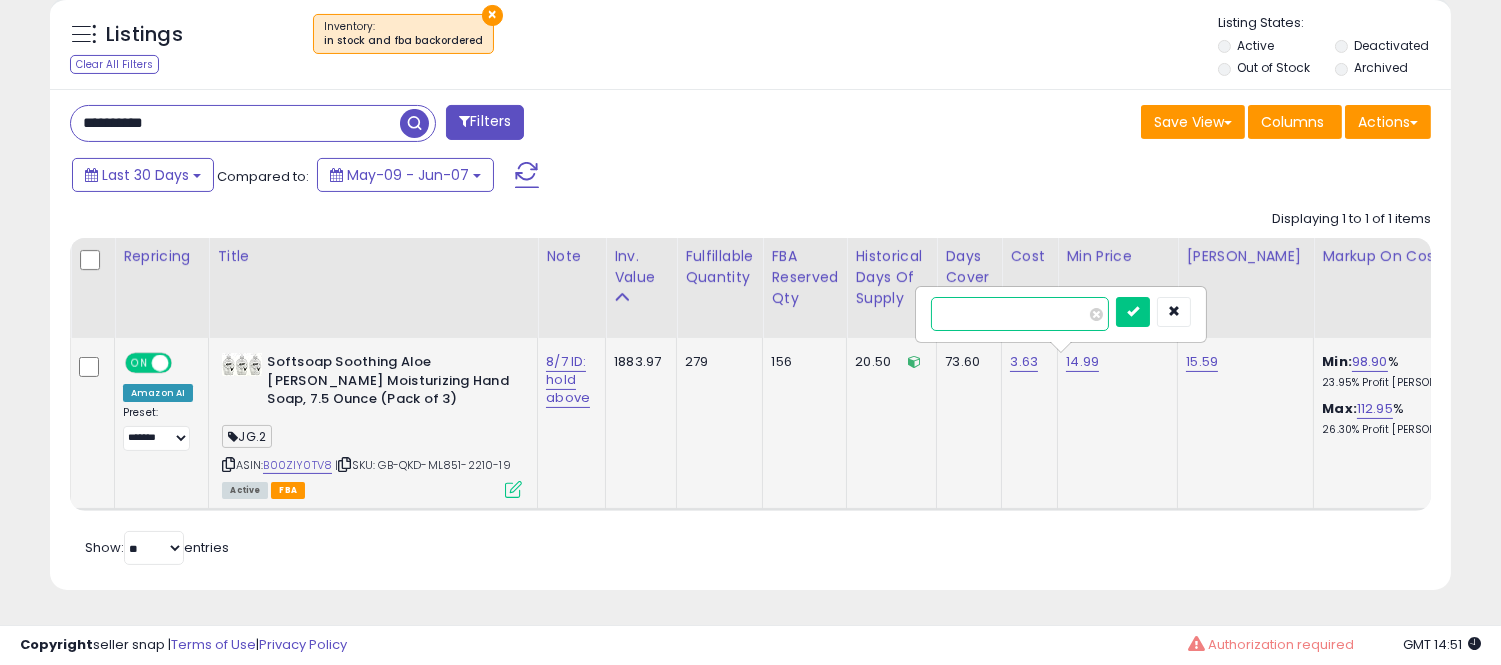 click on "*****" at bounding box center [1020, 314] 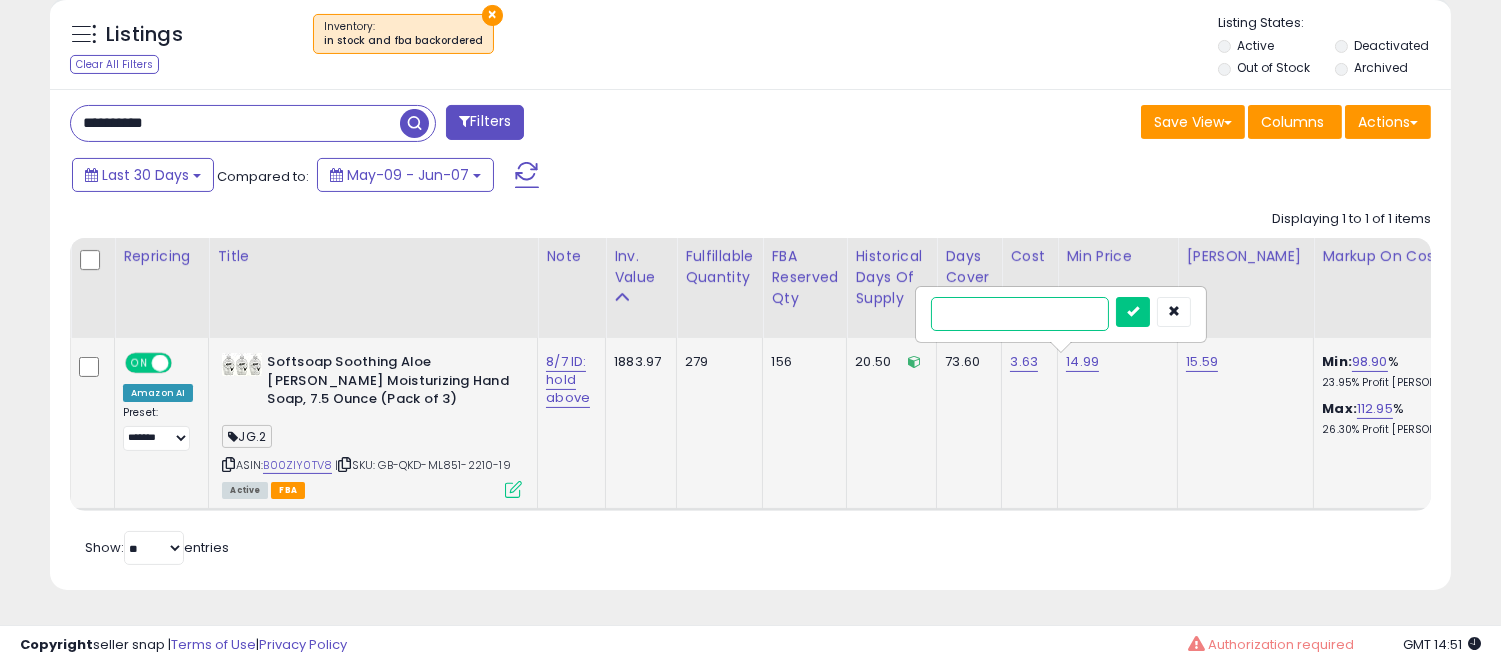 type on "*****" 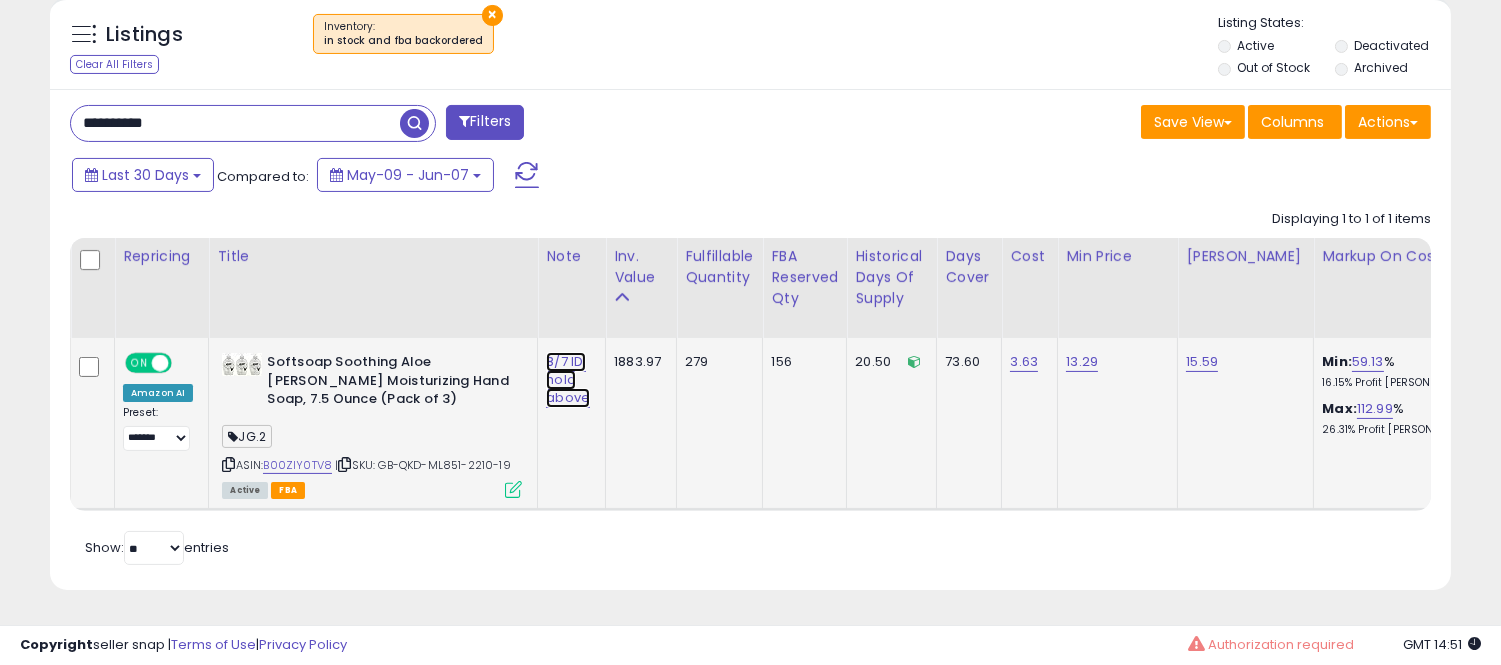 click on "8/7 ID: hold above" at bounding box center (568, 380) 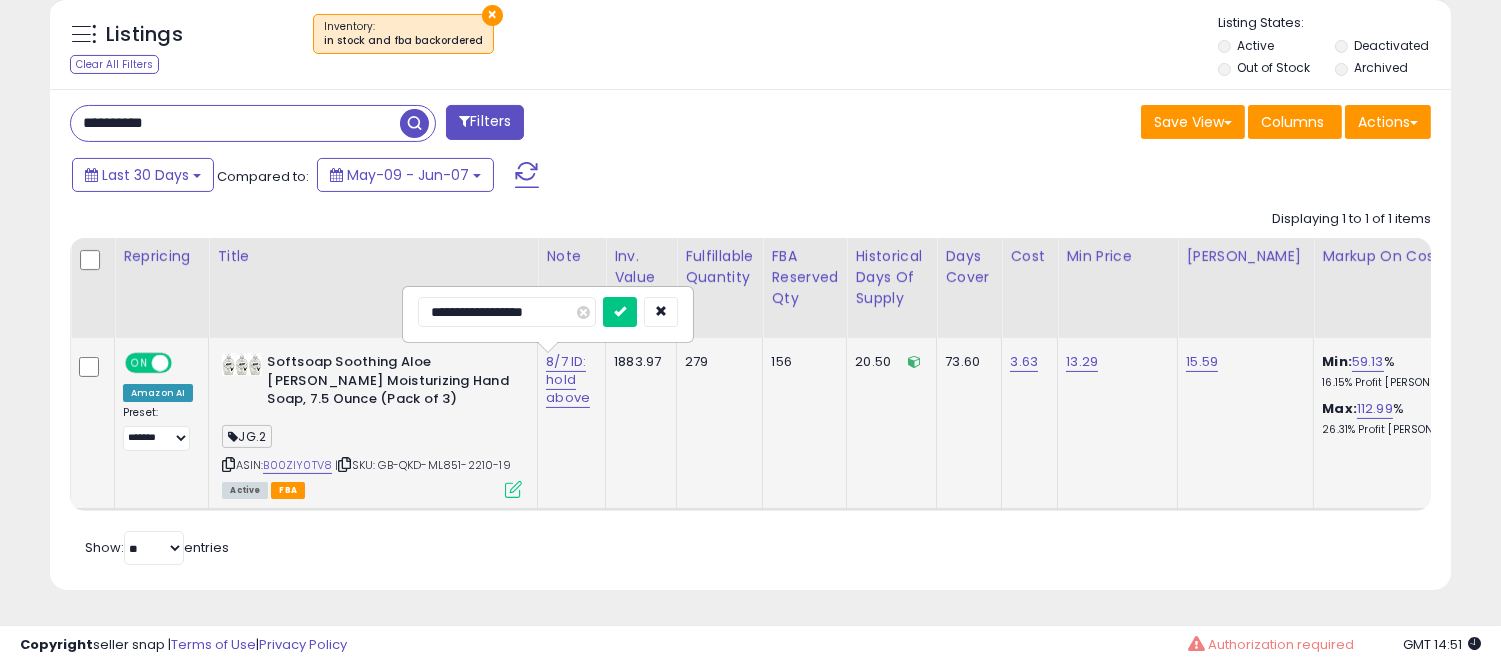 click on "**********" at bounding box center (507, 312) 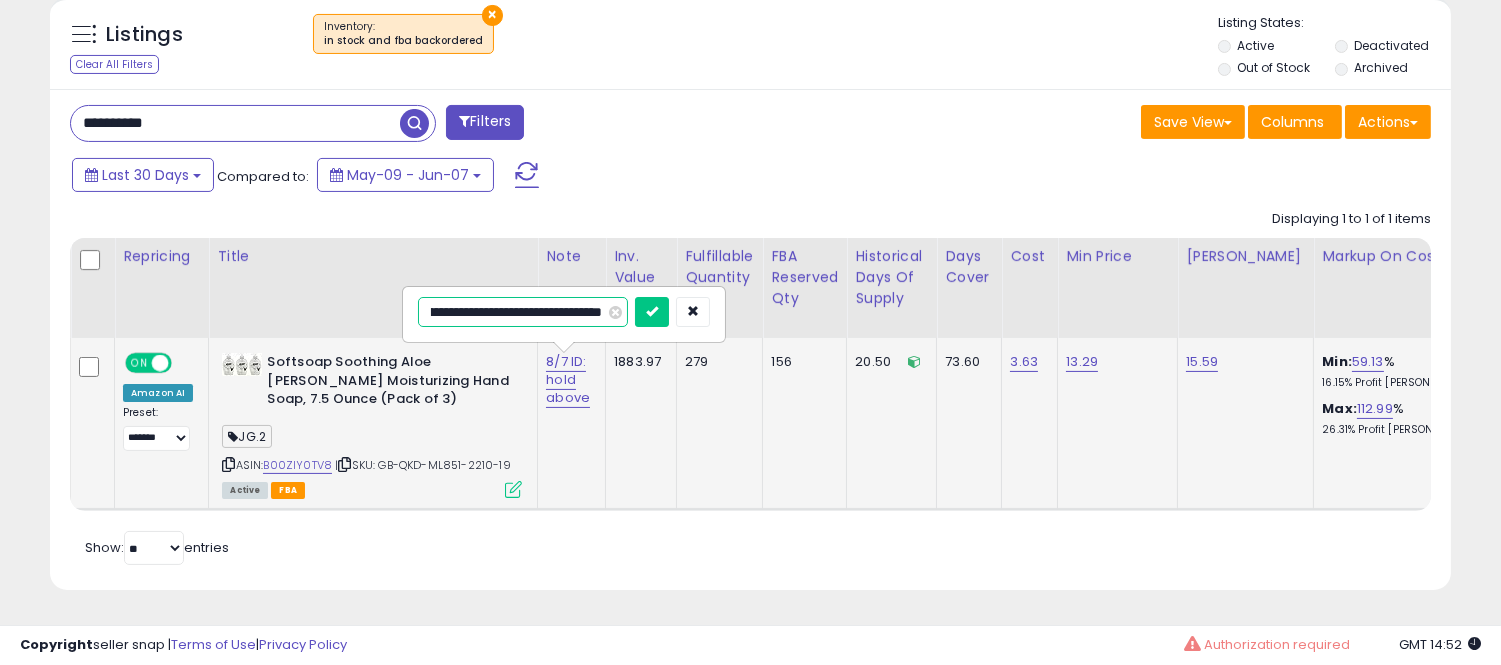 scroll, scrollTop: 0, scrollLeft: 260, axis: horizontal 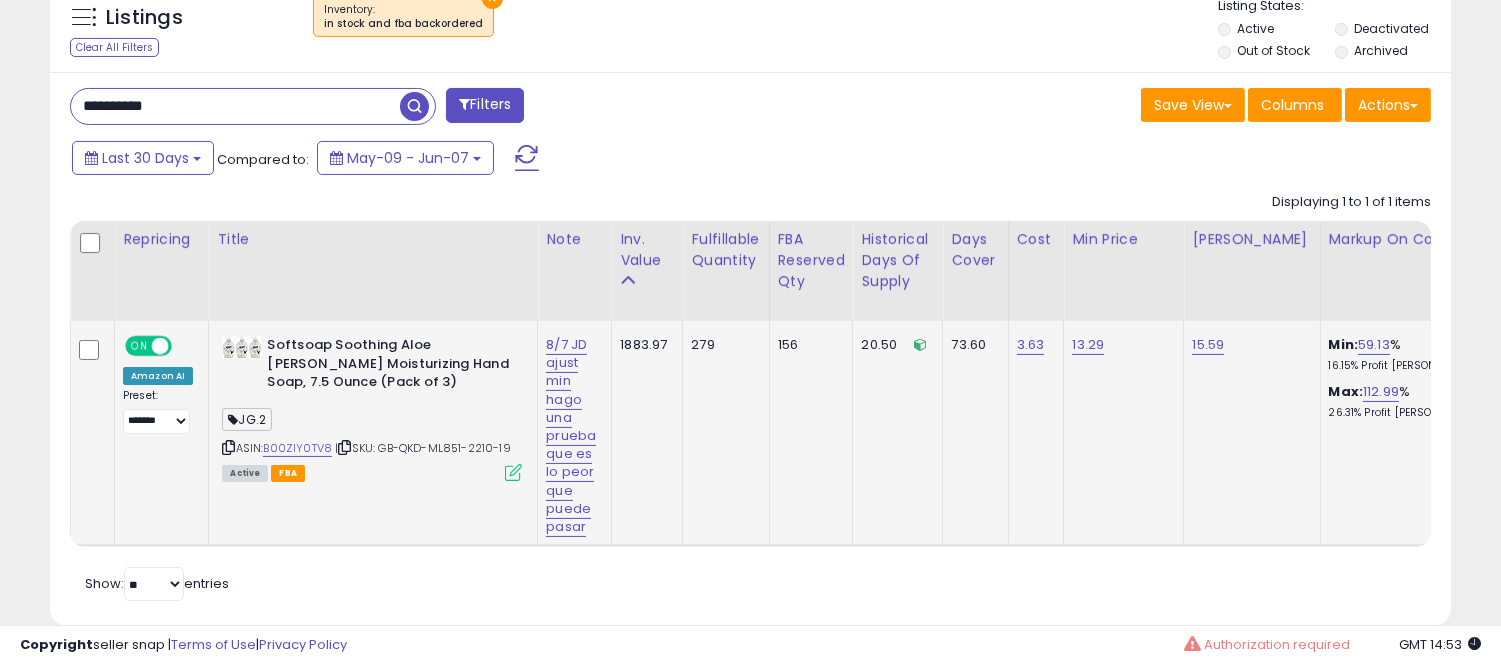 click on "**********" at bounding box center (235, 106) 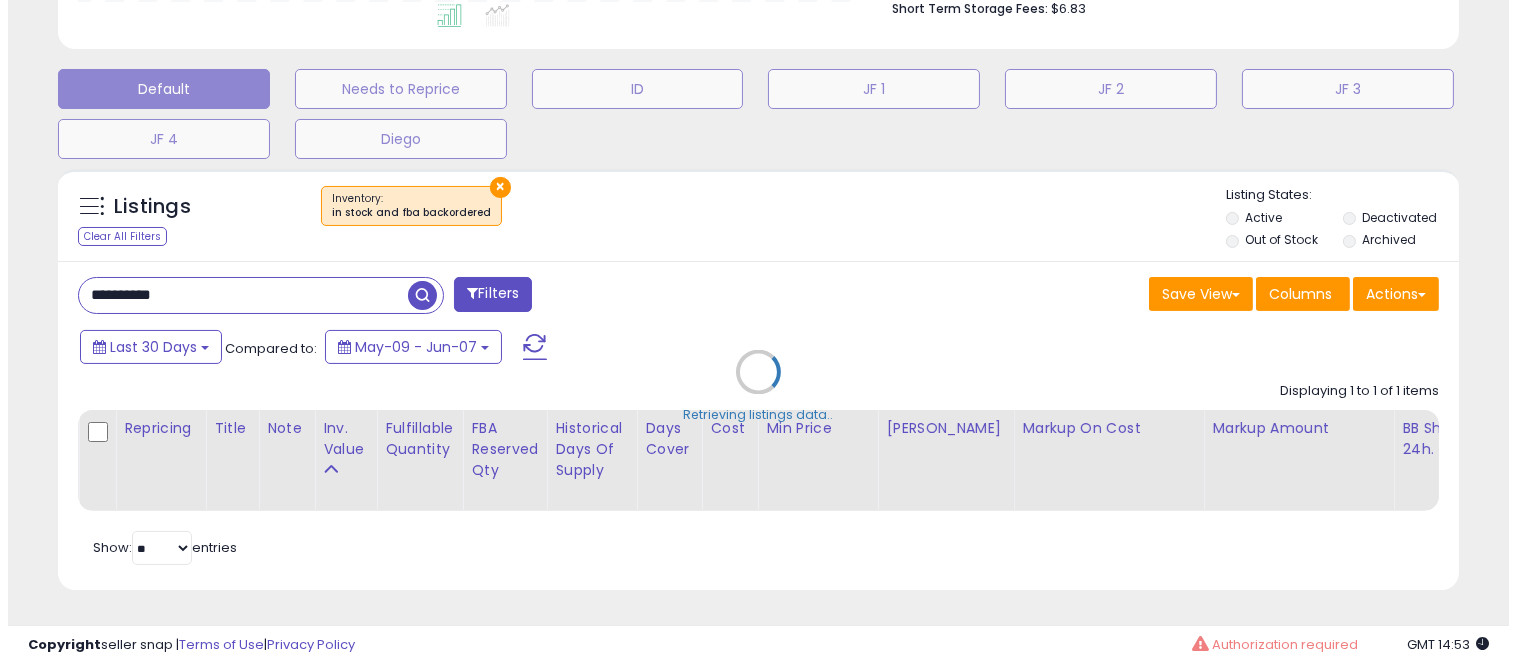 scroll, scrollTop: 578, scrollLeft: 0, axis: vertical 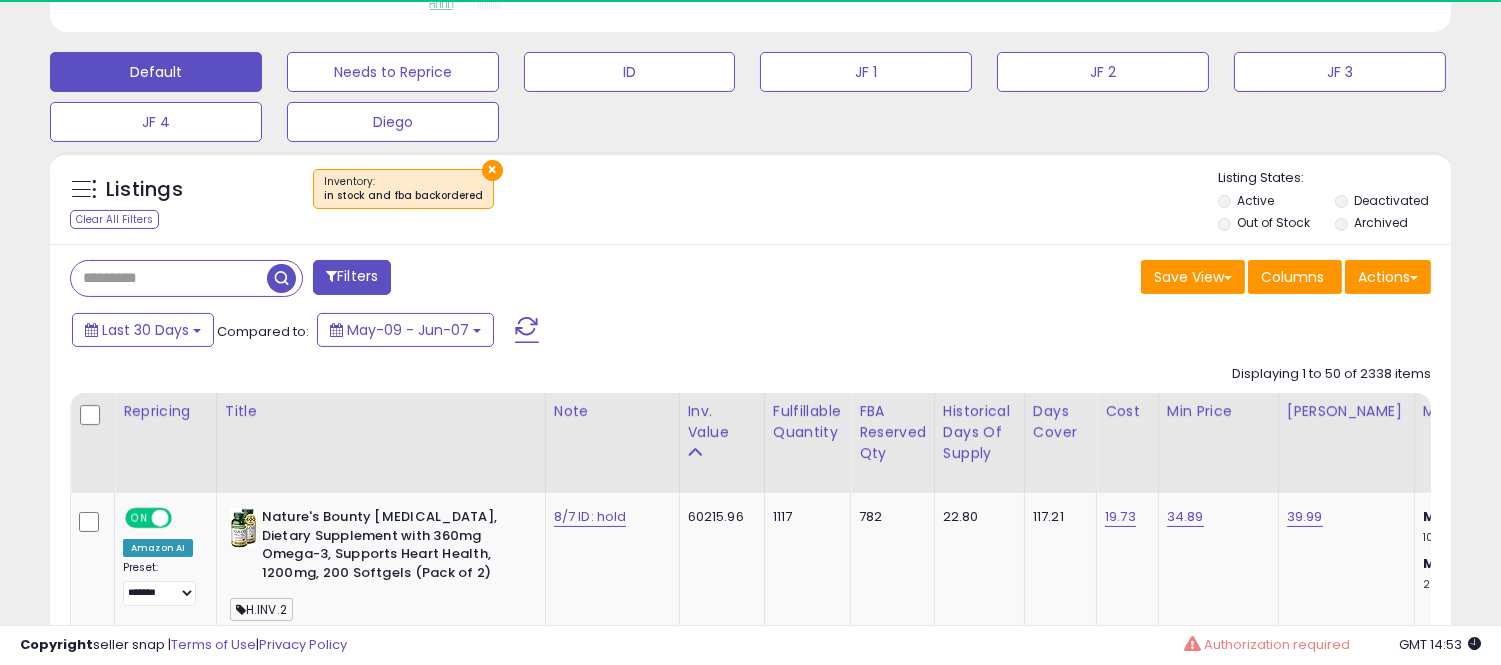 click at bounding box center [169, 278] 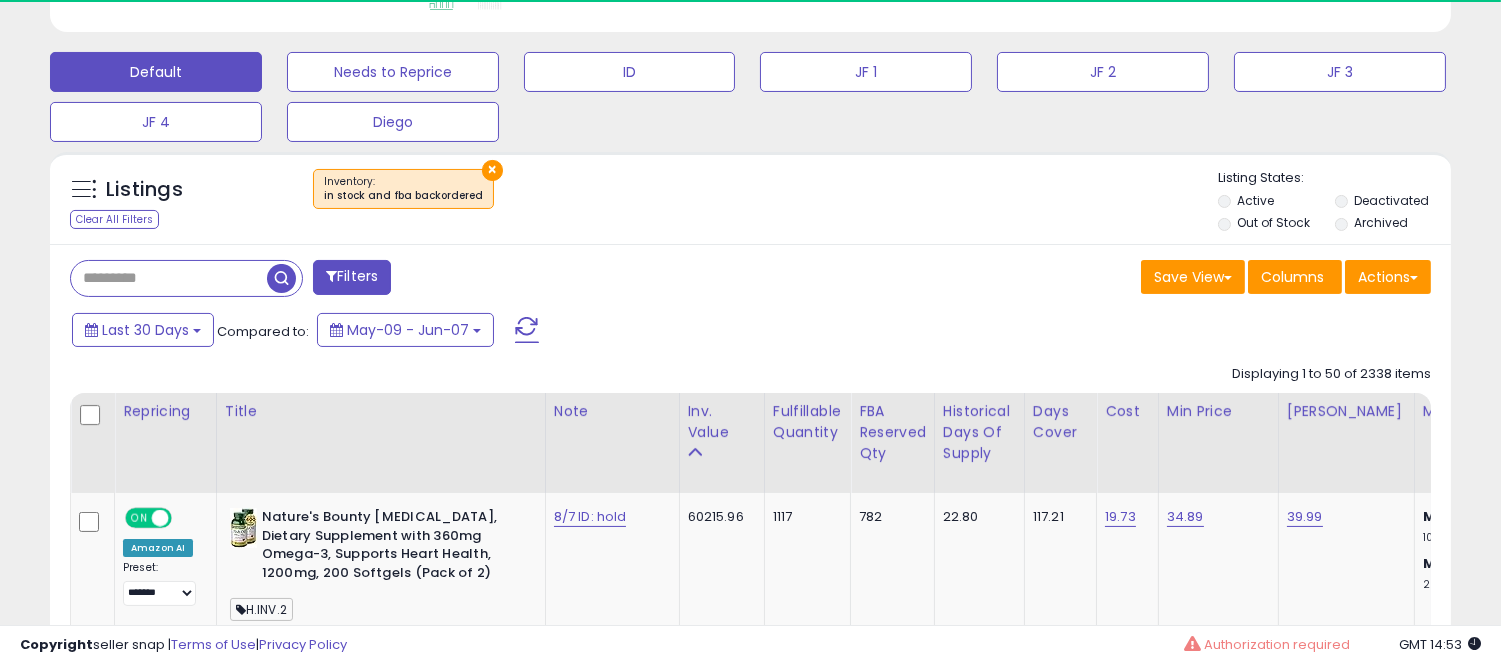 paste on "**********" 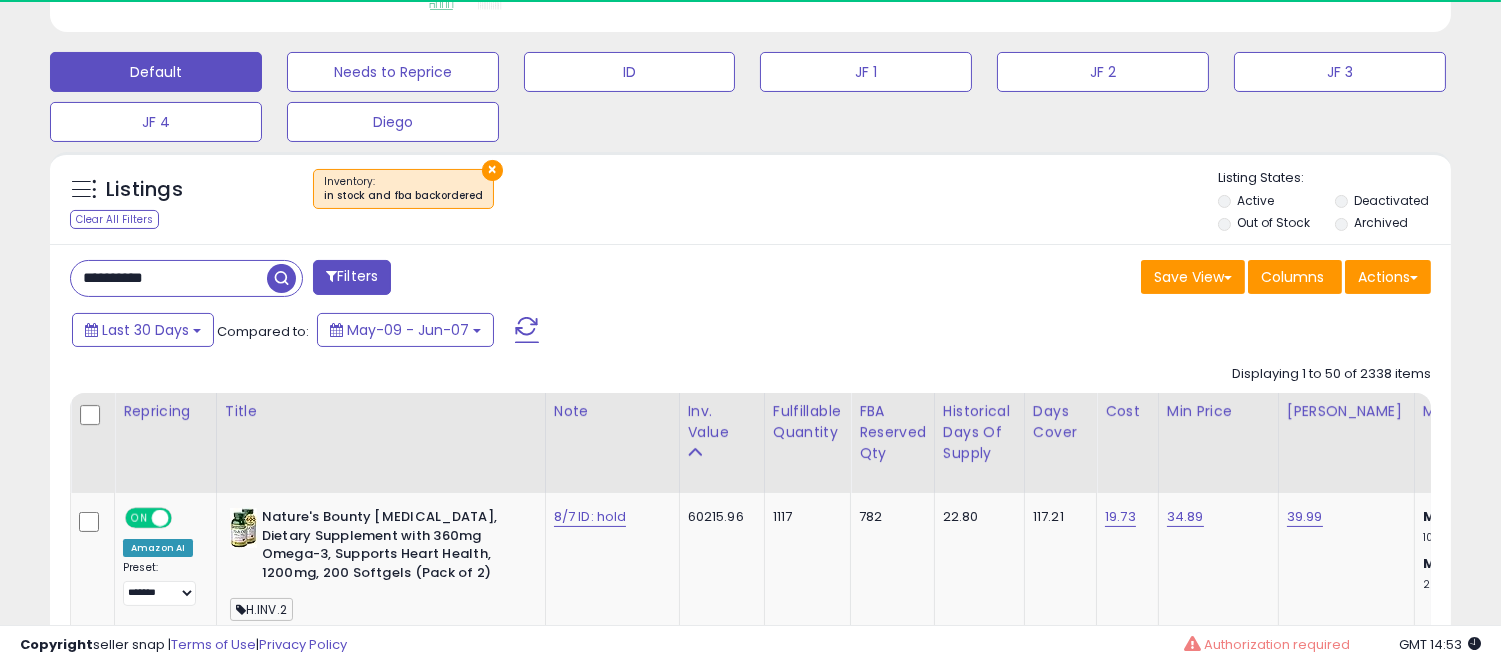 type on "**********" 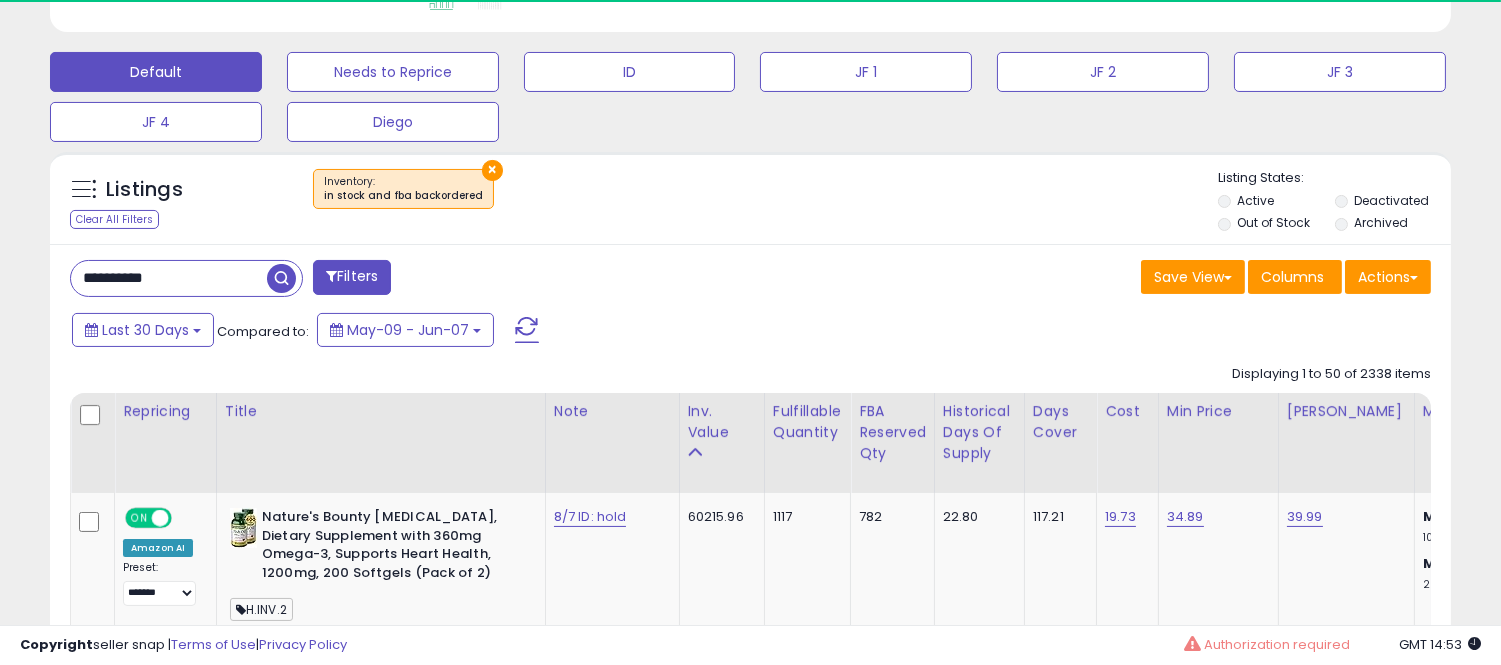click at bounding box center (281, 278) 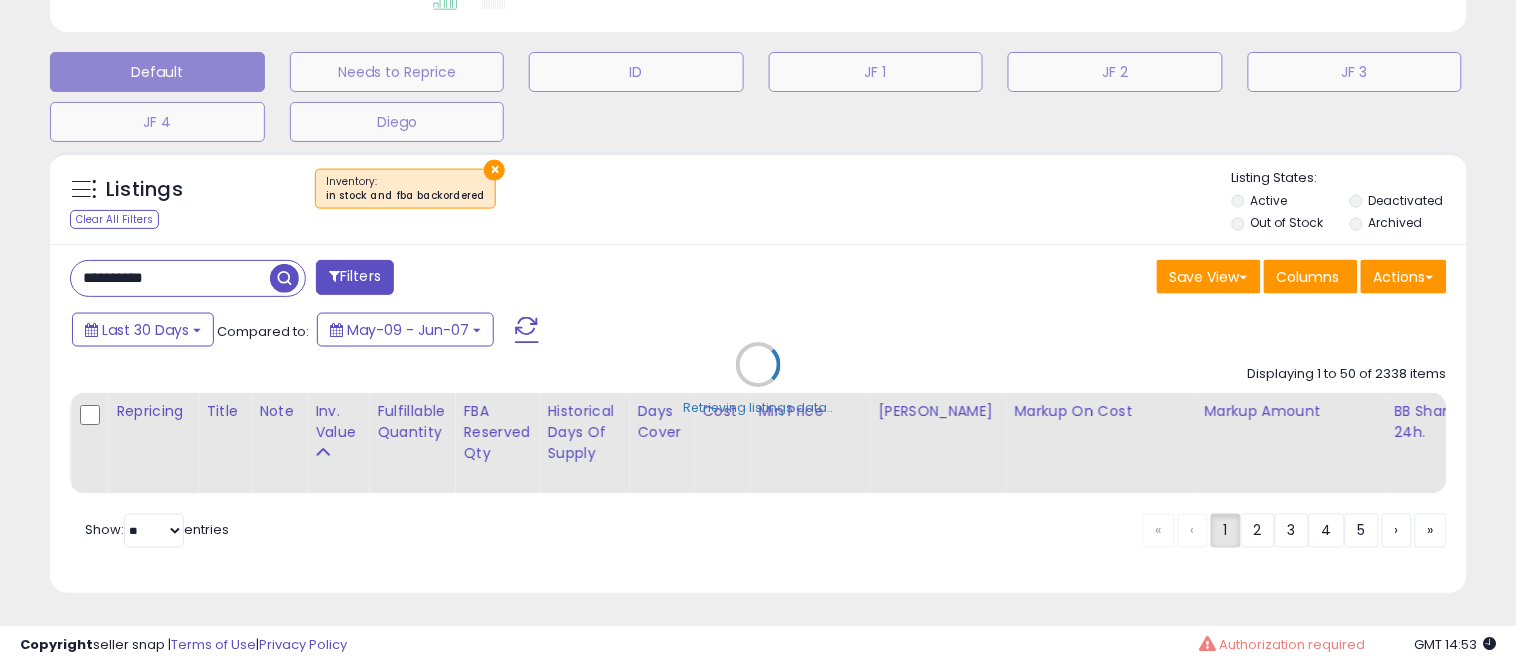 scroll, scrollTop: 999590, scrollLeft: 999178, axis: both 